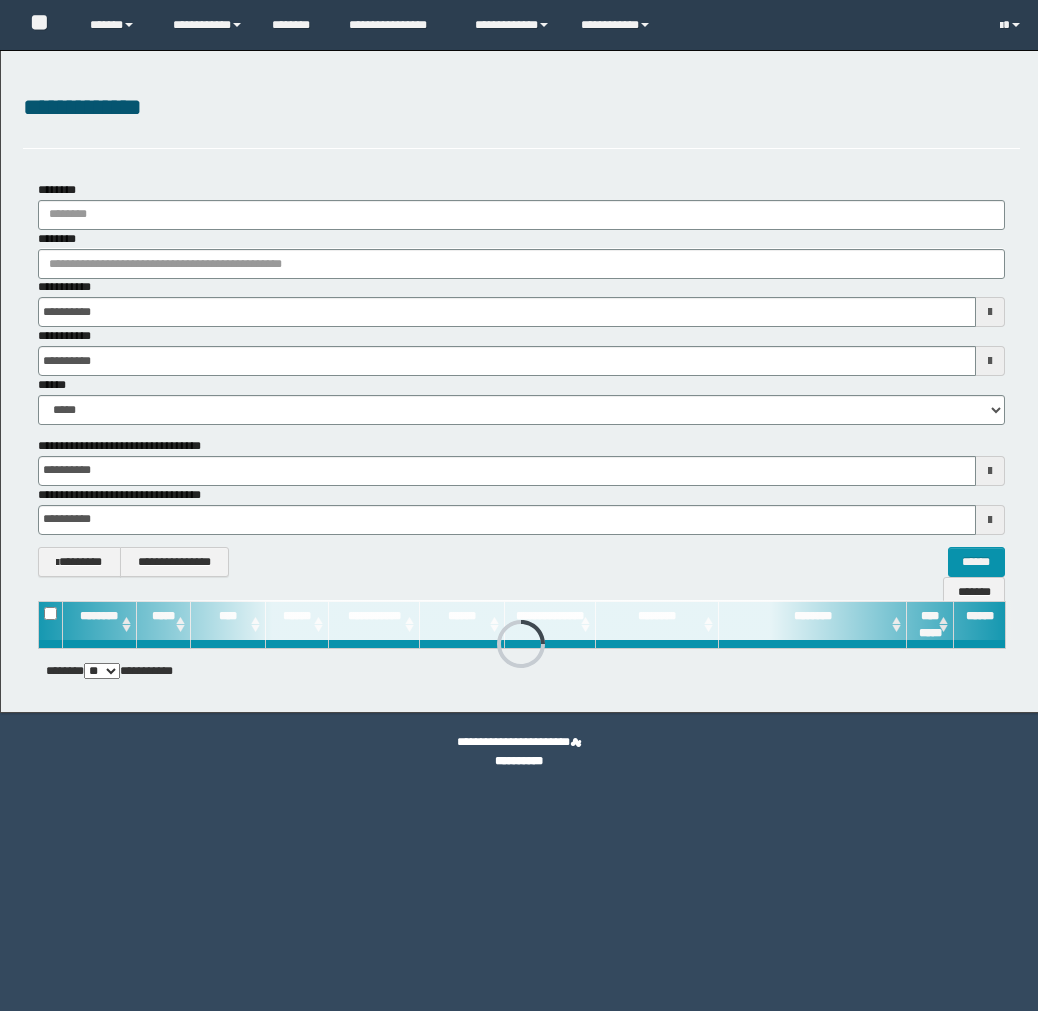 scroll, scrollTop: 0, scrollLeft: 0, axis: both 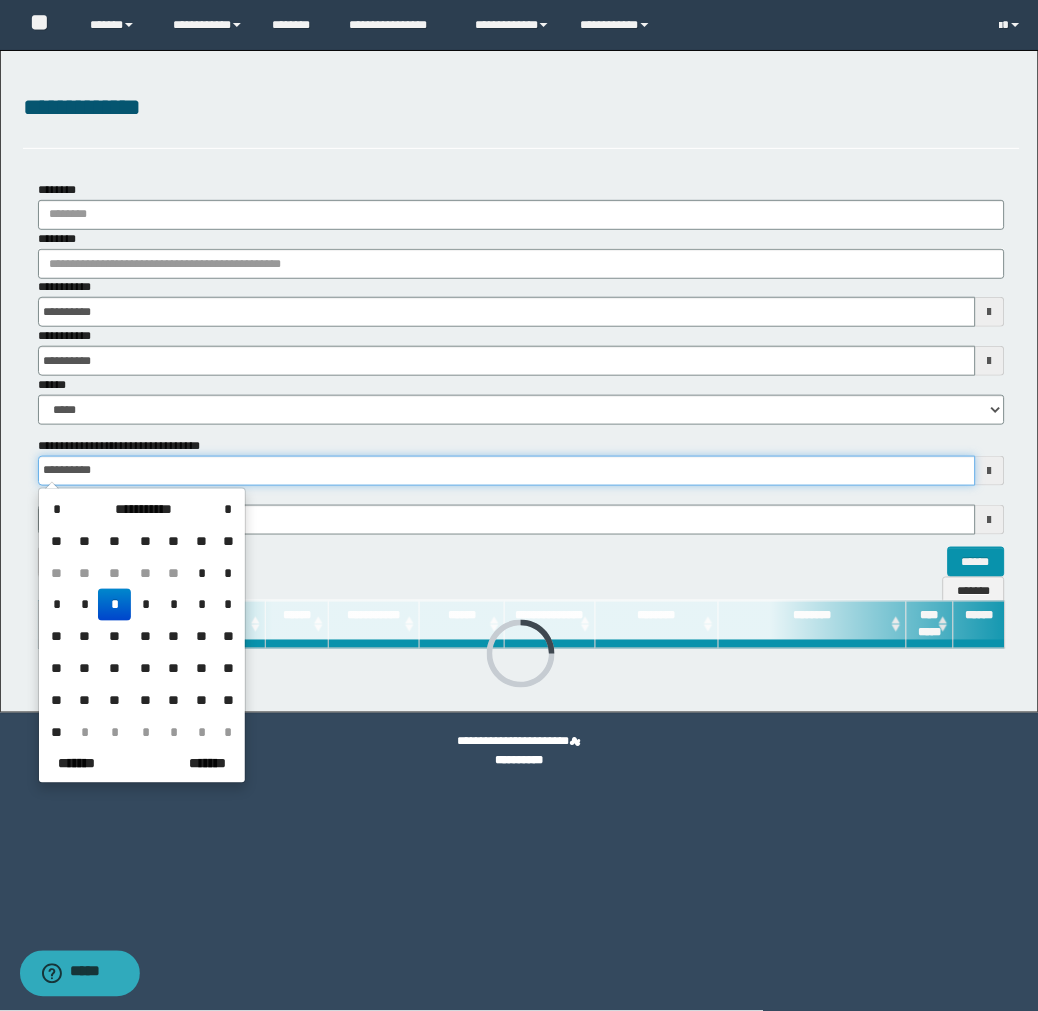 click on "**********" at bounding box center [507, 471] 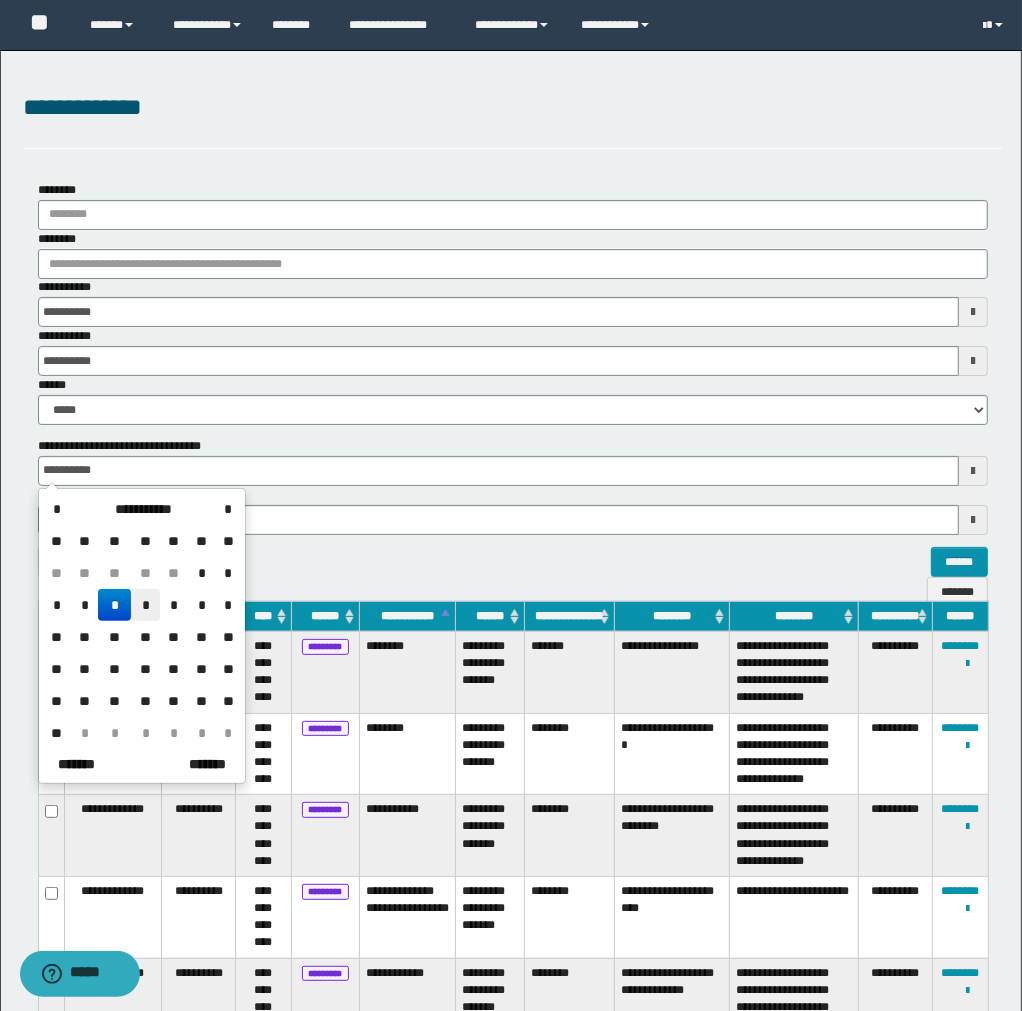 click on "*" at bounding box center [145, 605] 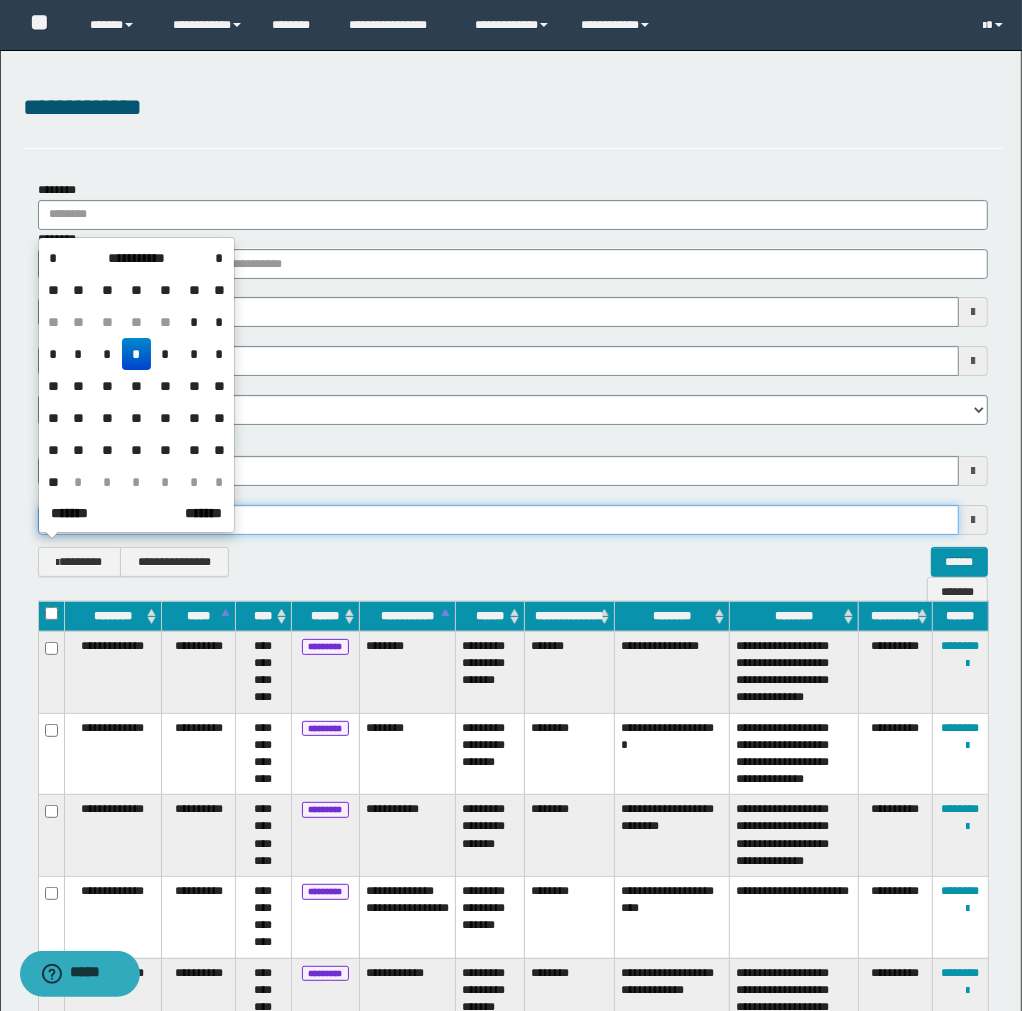 click on "**********" at bounding box center [511, 505] 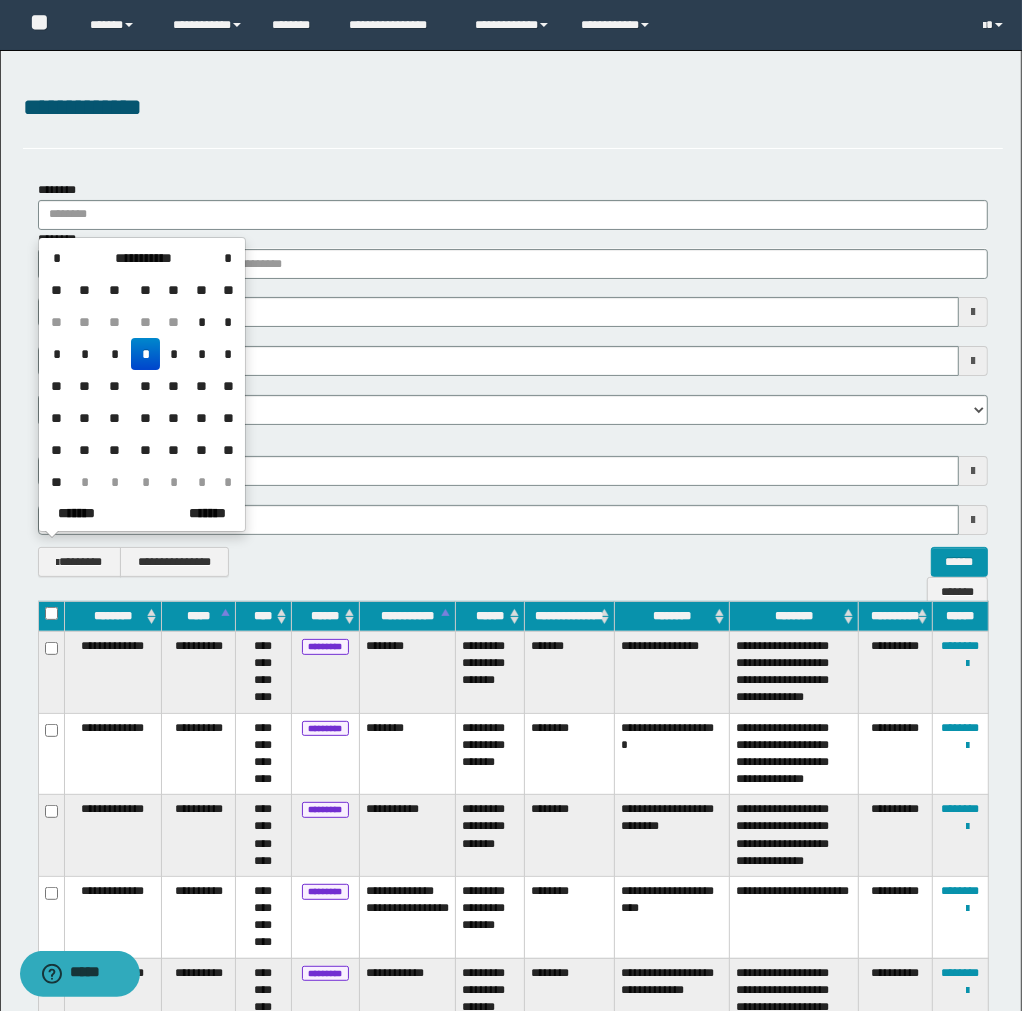 click on "*" at bounding box center [145, 354] 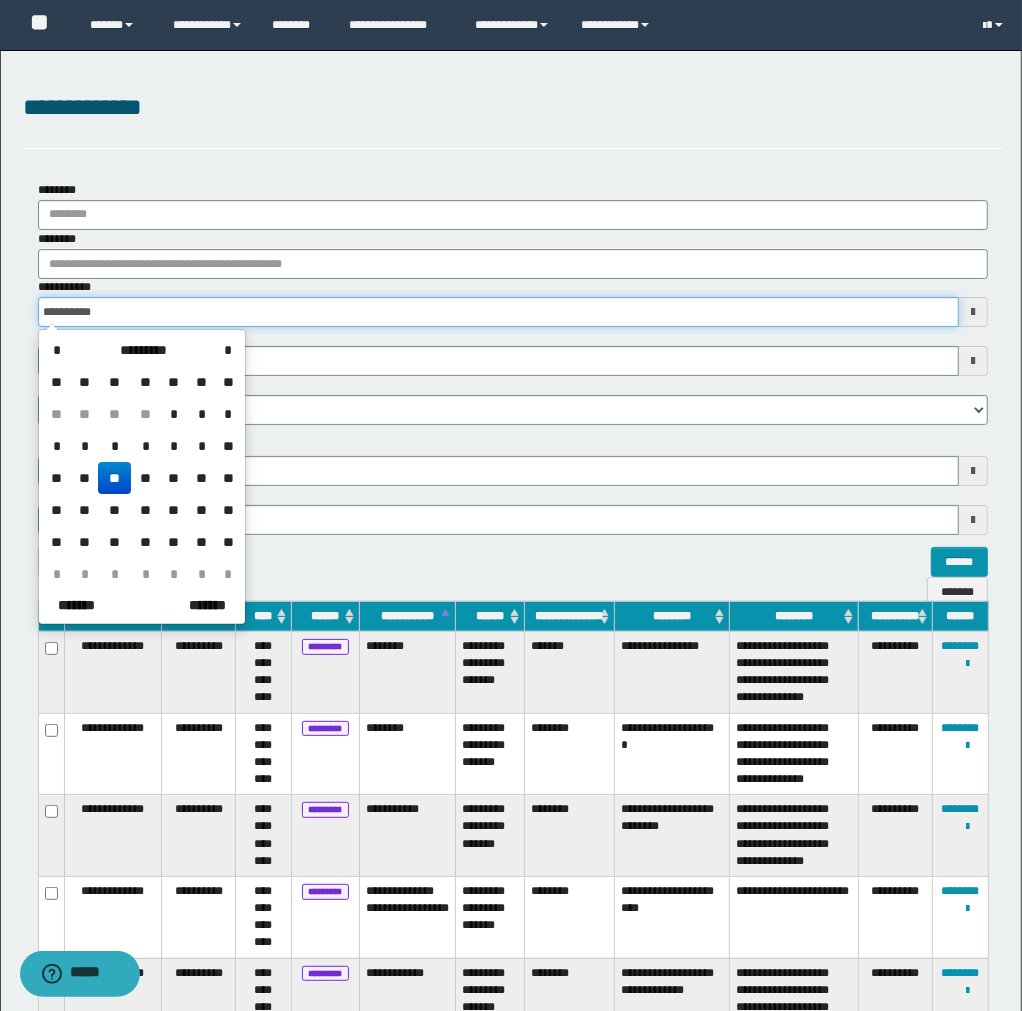 drag, startPoint x: 528, startPoint y: 317, endPoint x: -2, endPoint y: 326, distance: 530.0764 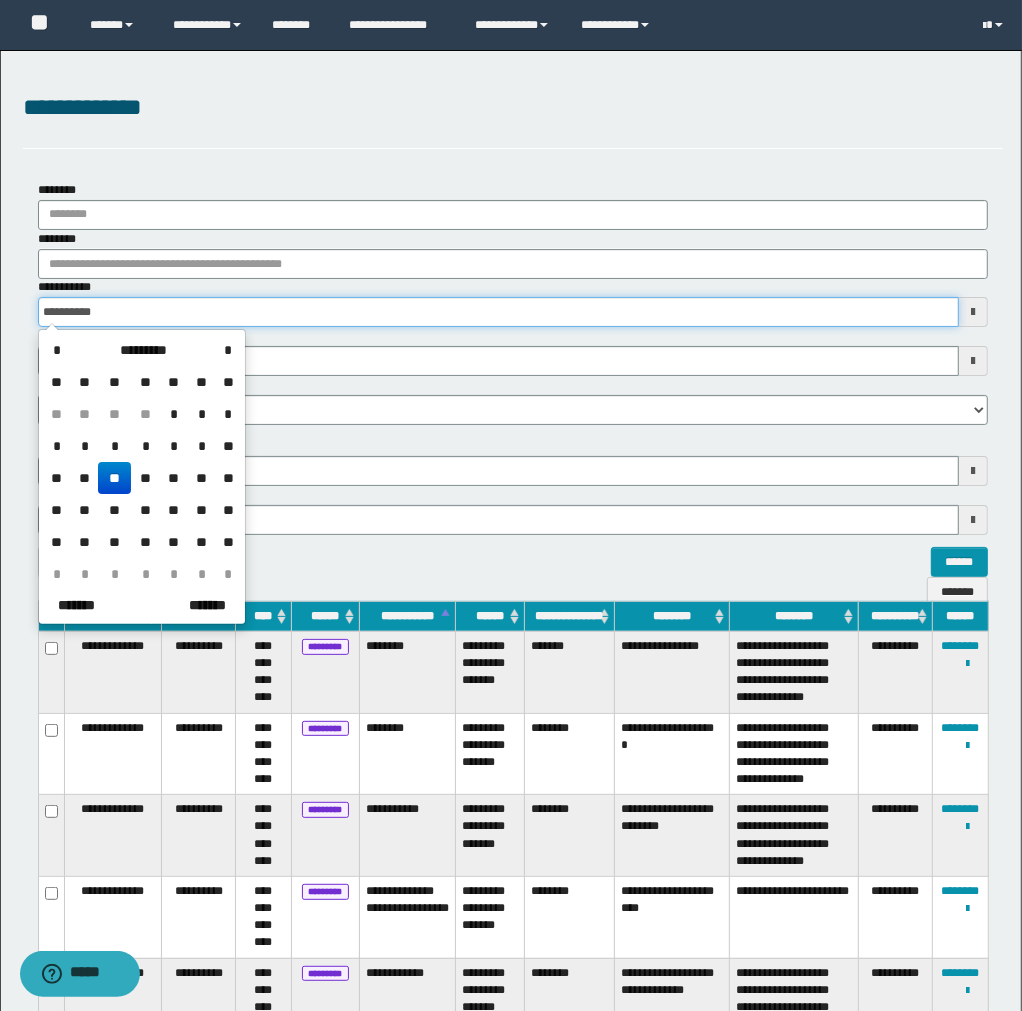click on "**********" at bounding box center [511, 505] 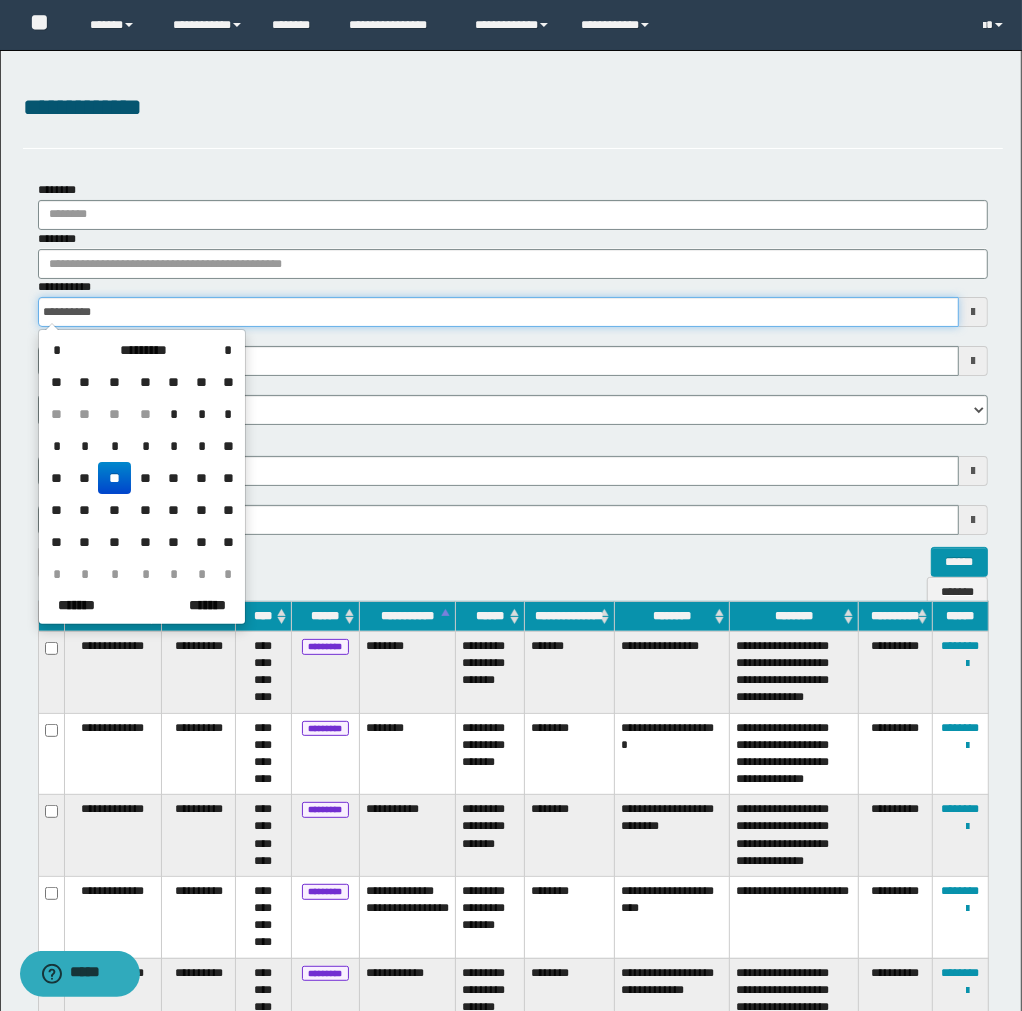type 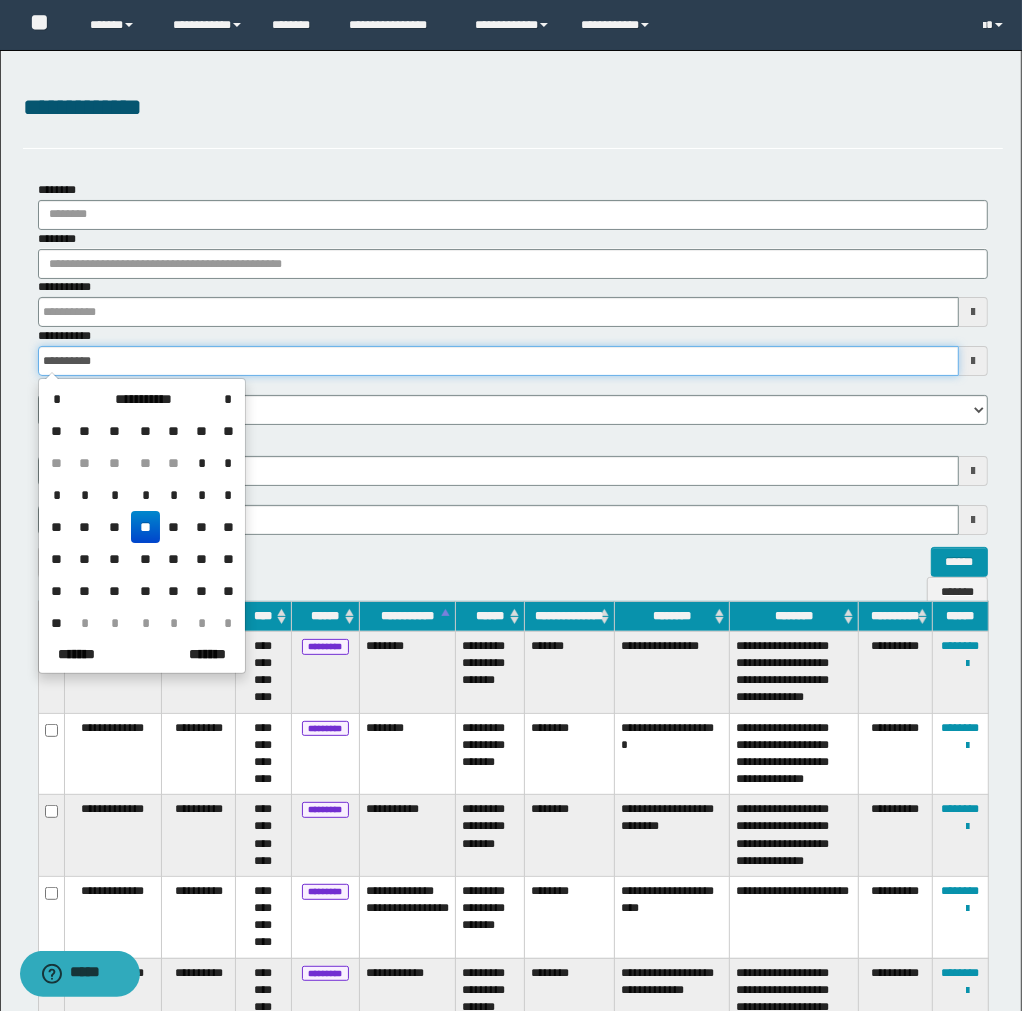 drag, startPoint x: 286, startPoint y: 361, endPoint x: -2, endPoint y: 346, distance: 288.39035 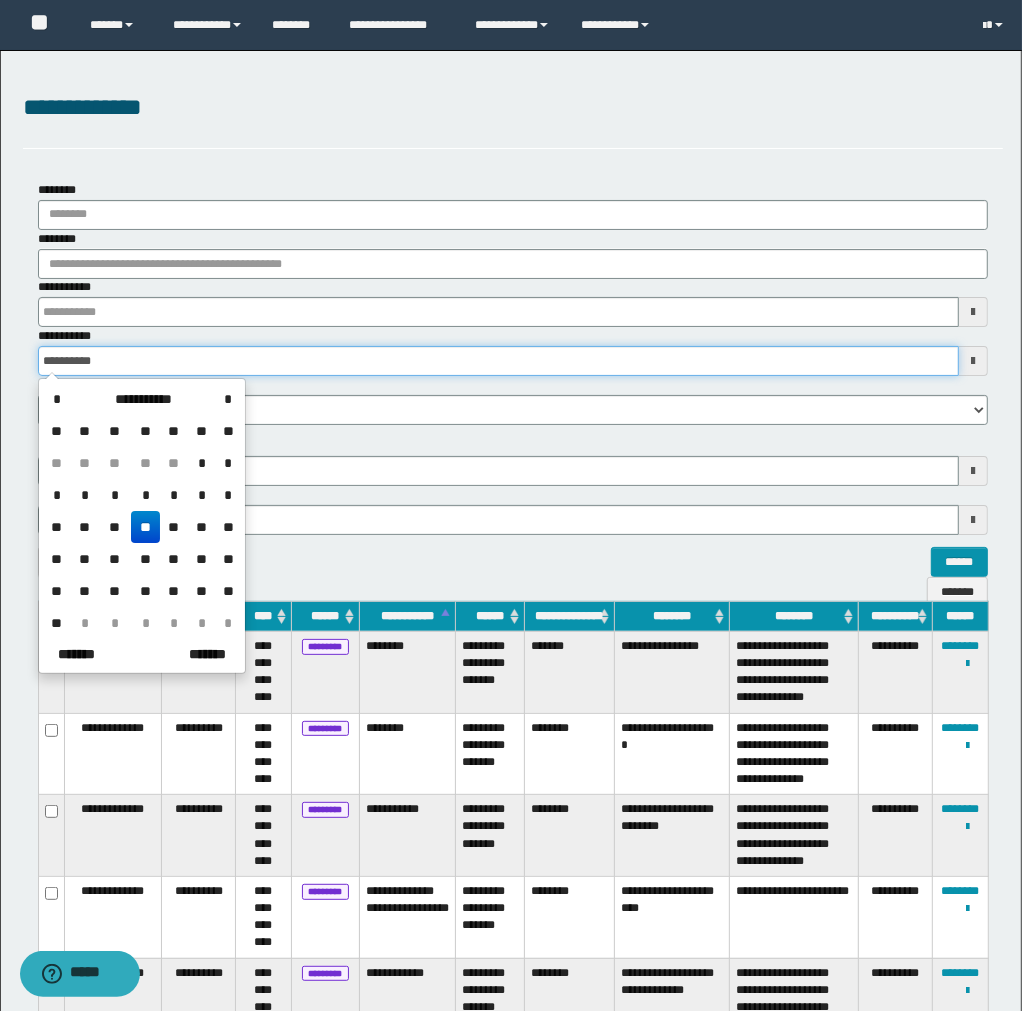 click on "**********" at bounding box center [511, 505] 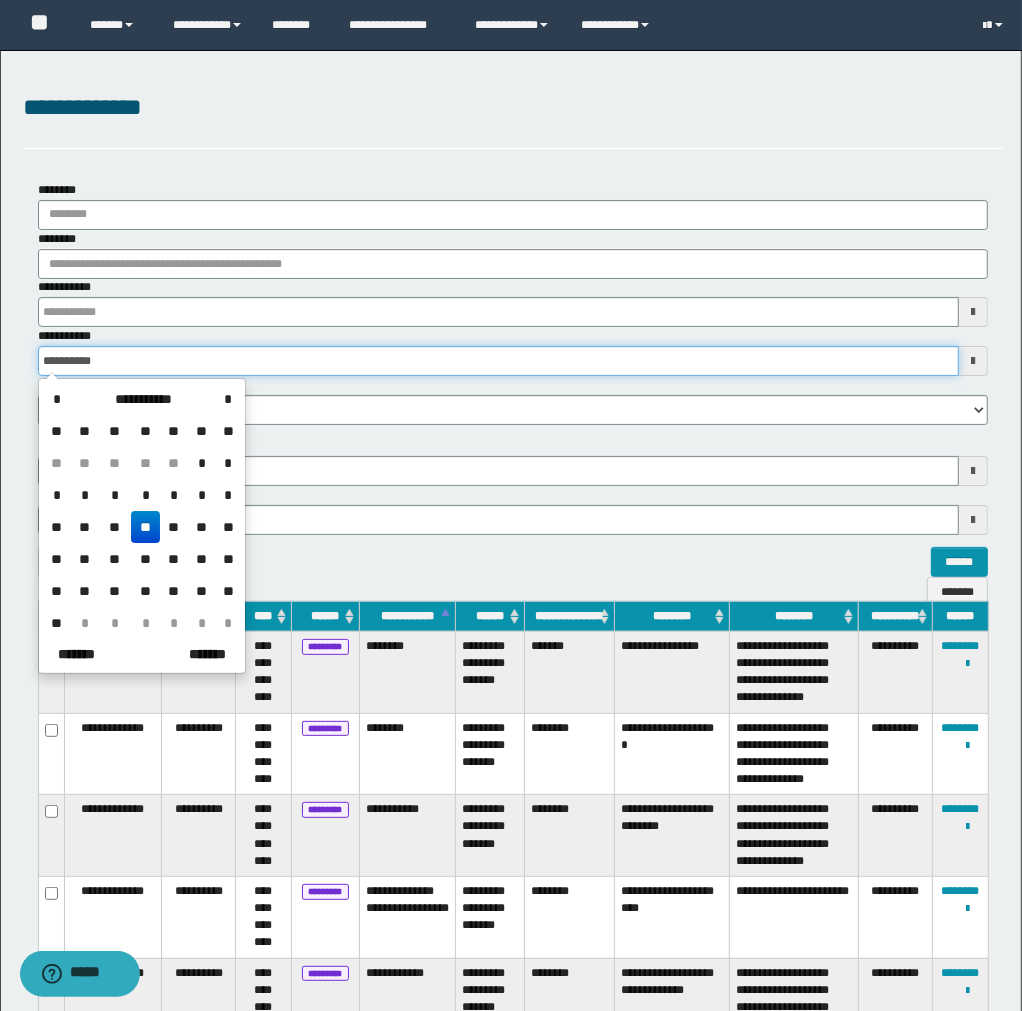 type 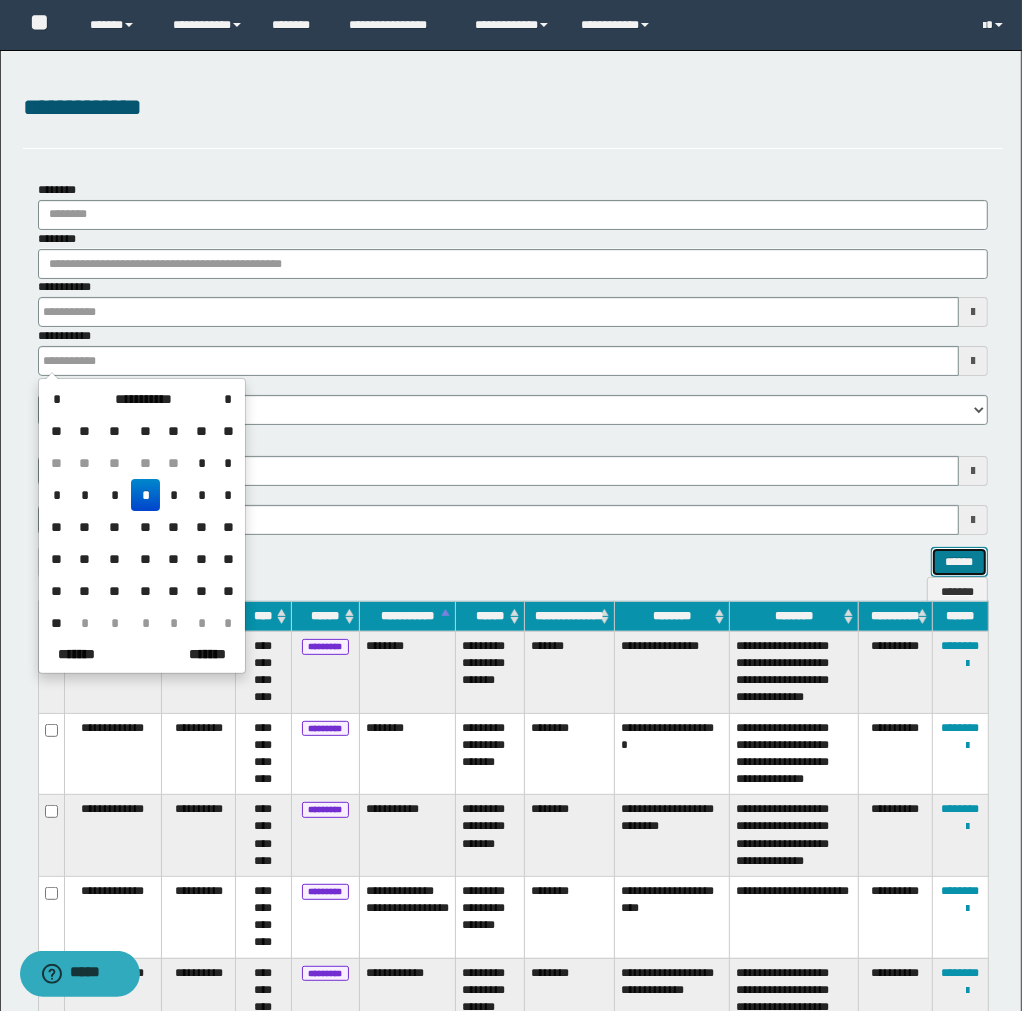 click on "******" at bounding box center [959, 562] 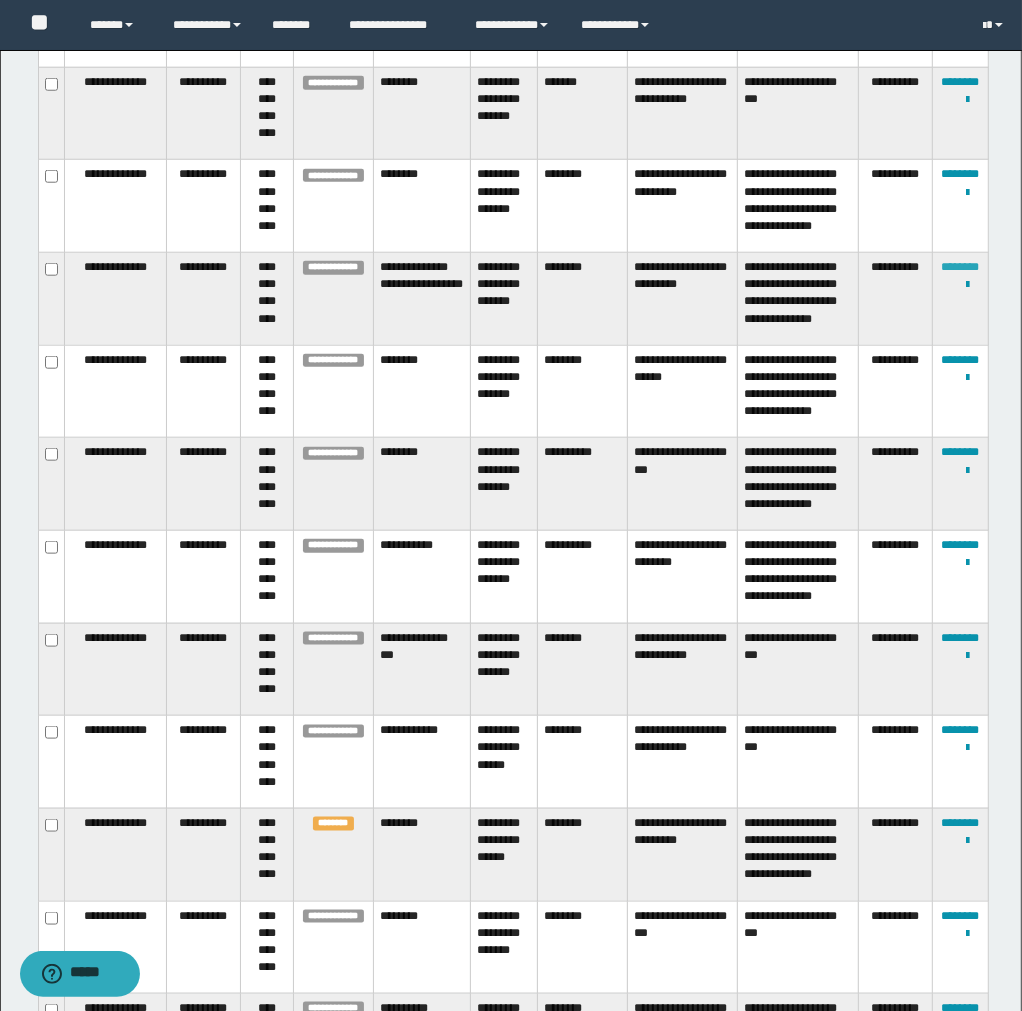 scroll, scrollTop: 818, scrollLeft: 0, axis: vertical 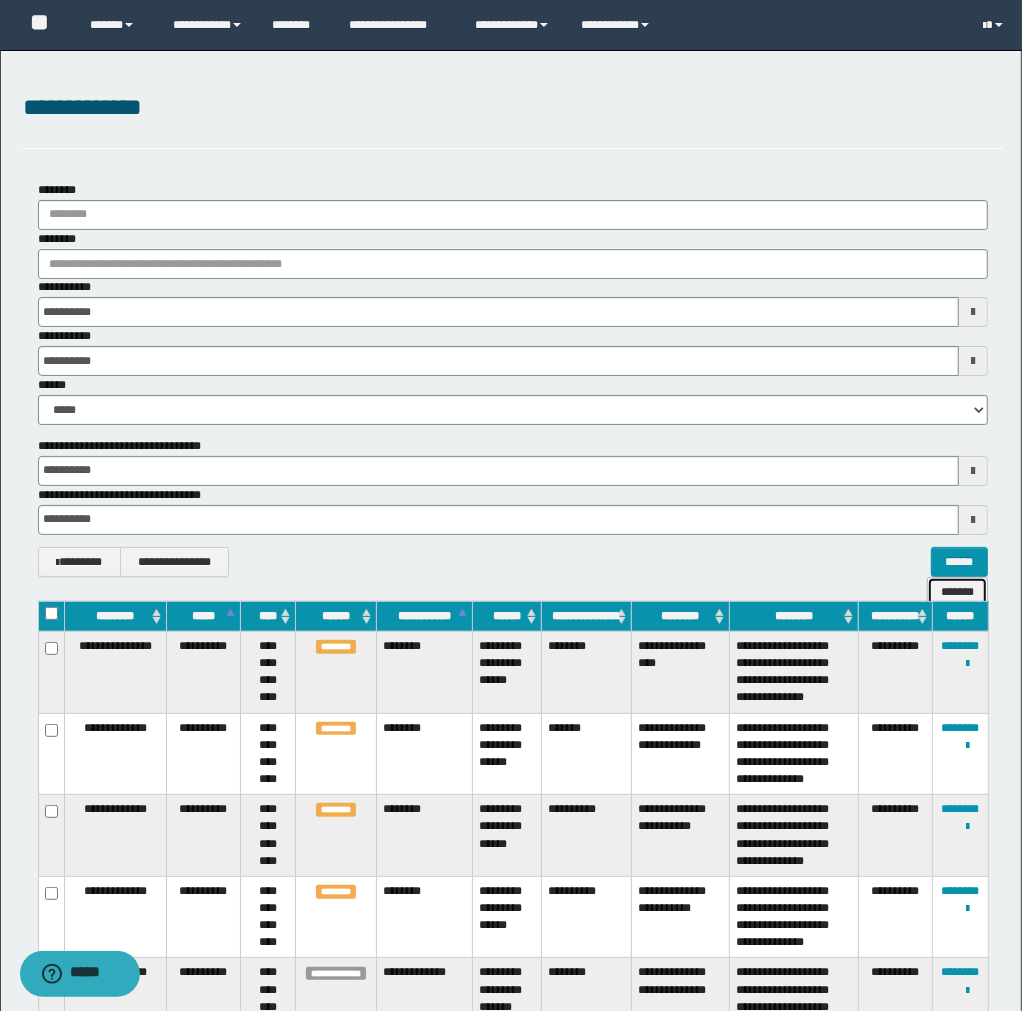 click on "*******" at bounding box center [957, 592] 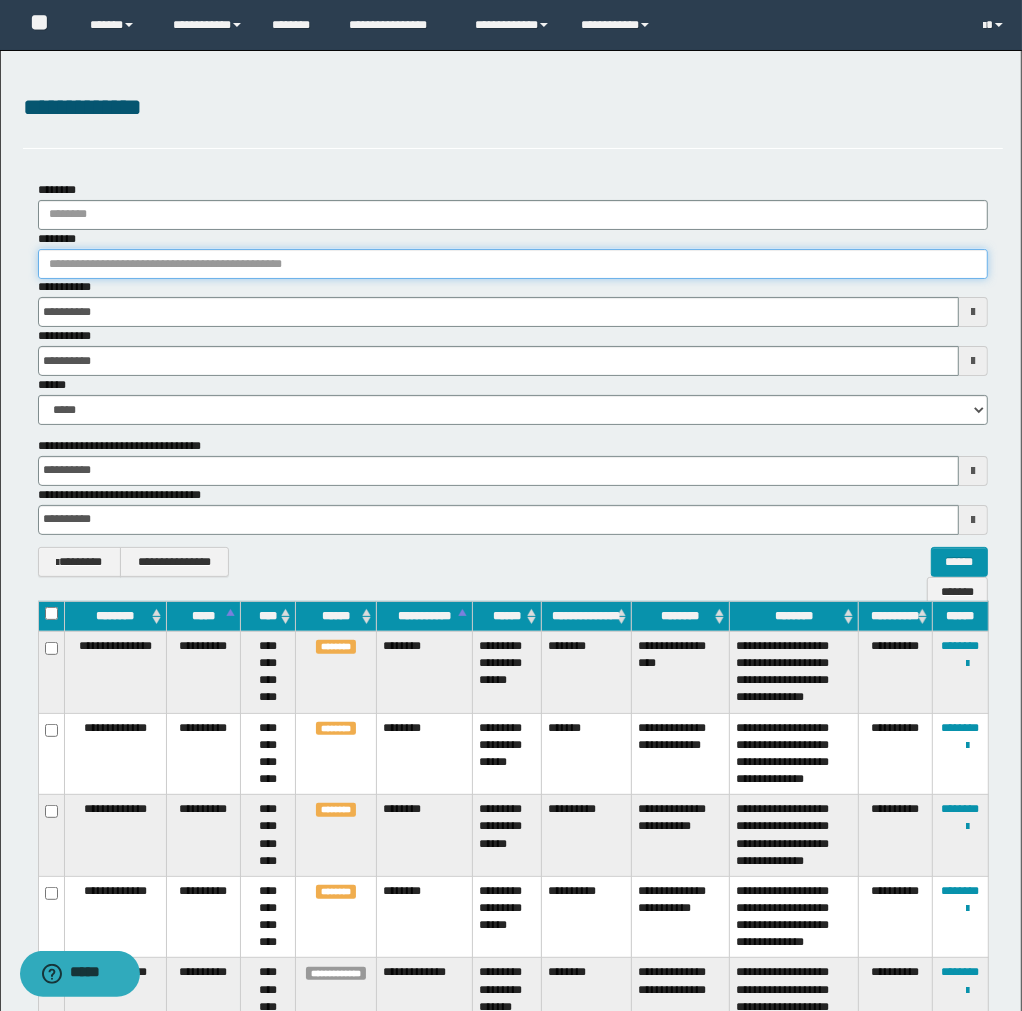 click on "********" at bounding box center [513, 264] 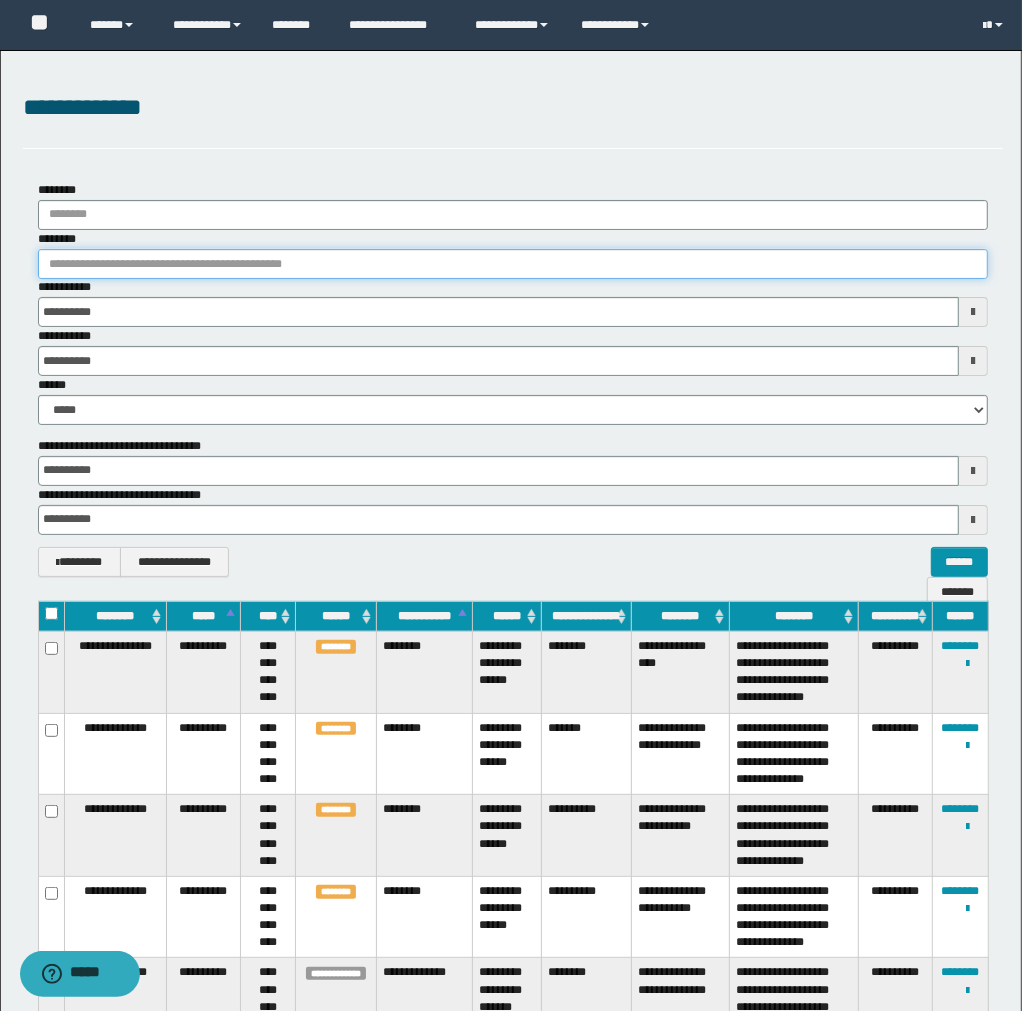 paste on "********" 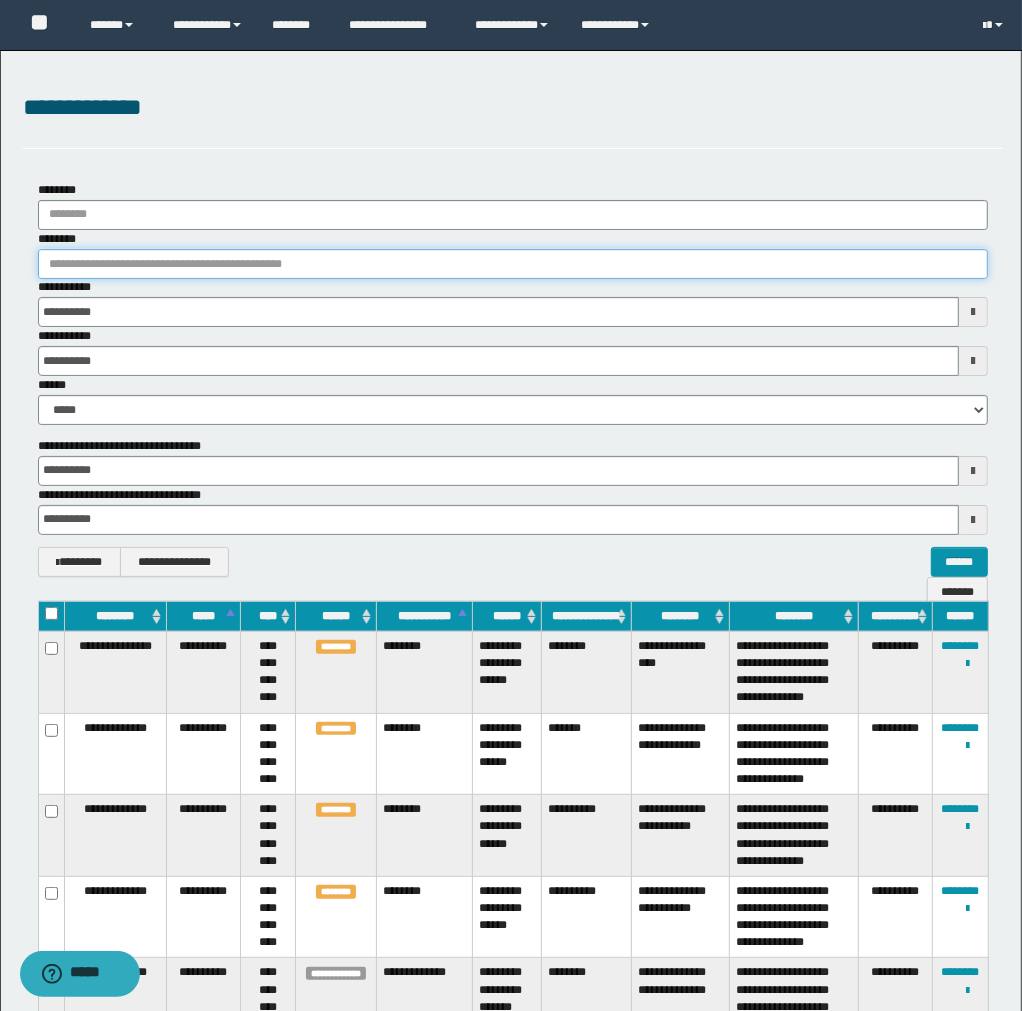 type on "********" 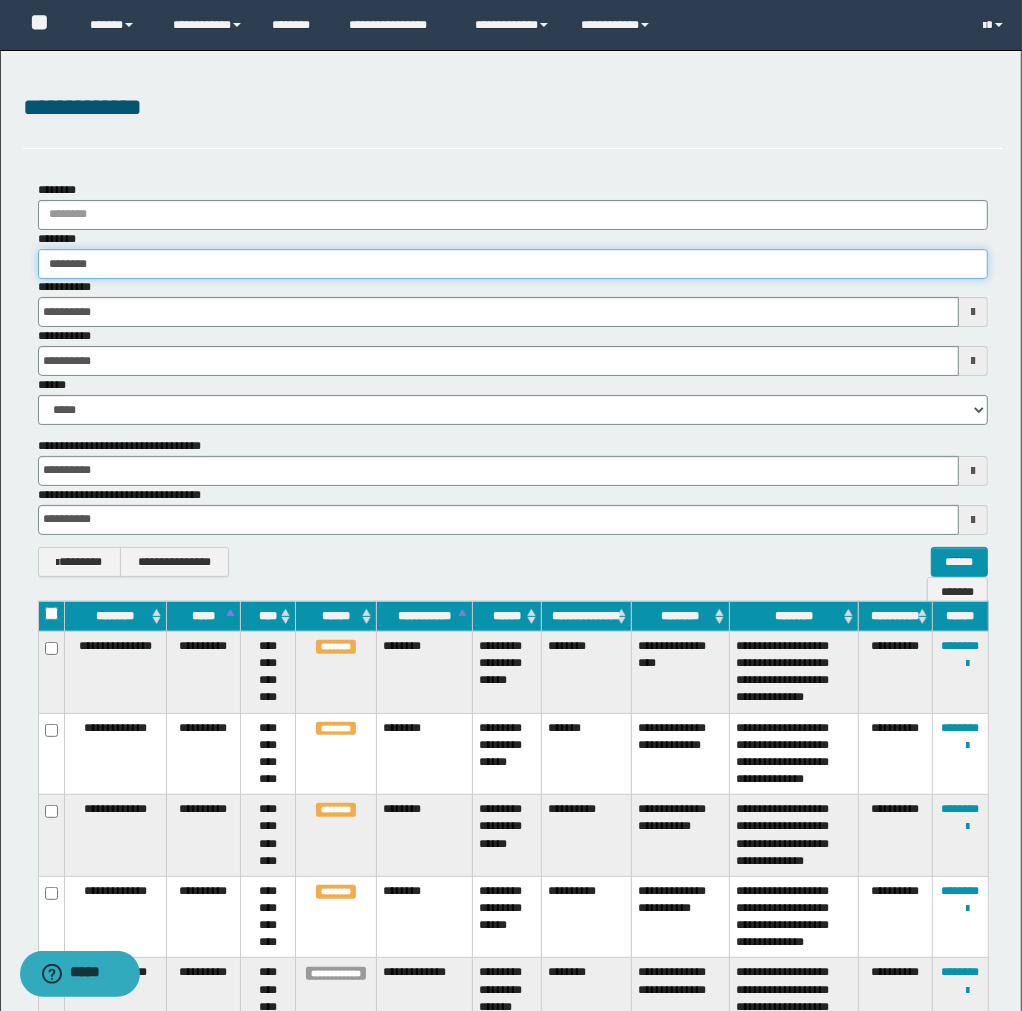 type on "********" 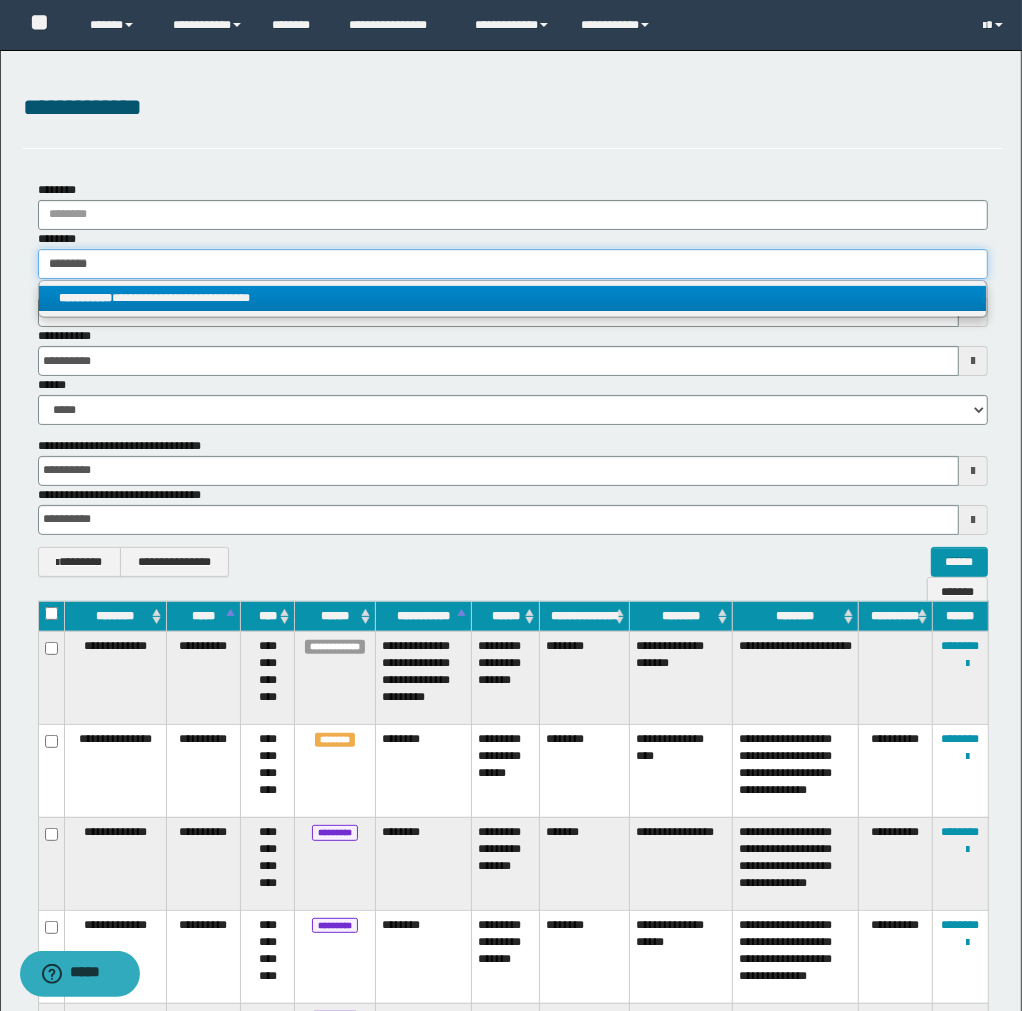 type on "********" 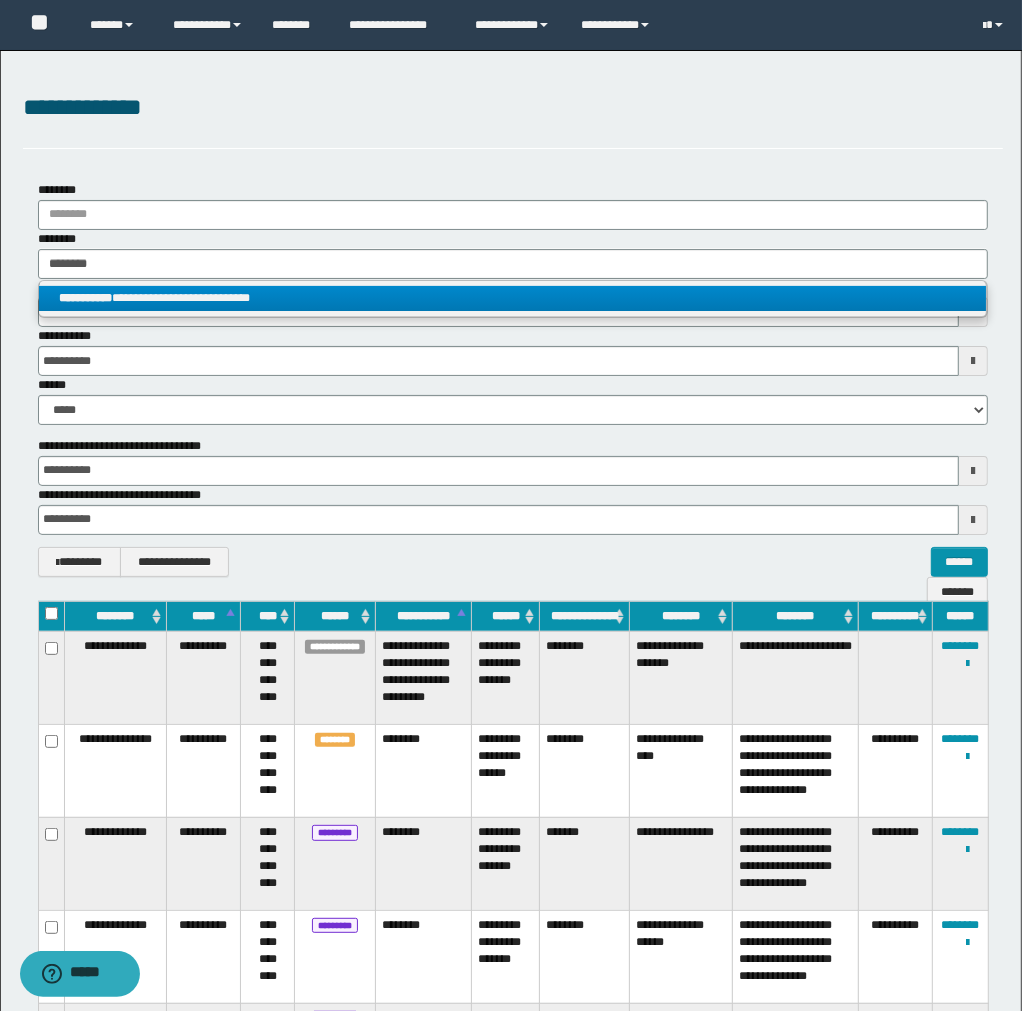 drag, startPoint x: 160, startPoint y: 304, endPoint x: 170, endPoint y: 303, distance: 10.049875 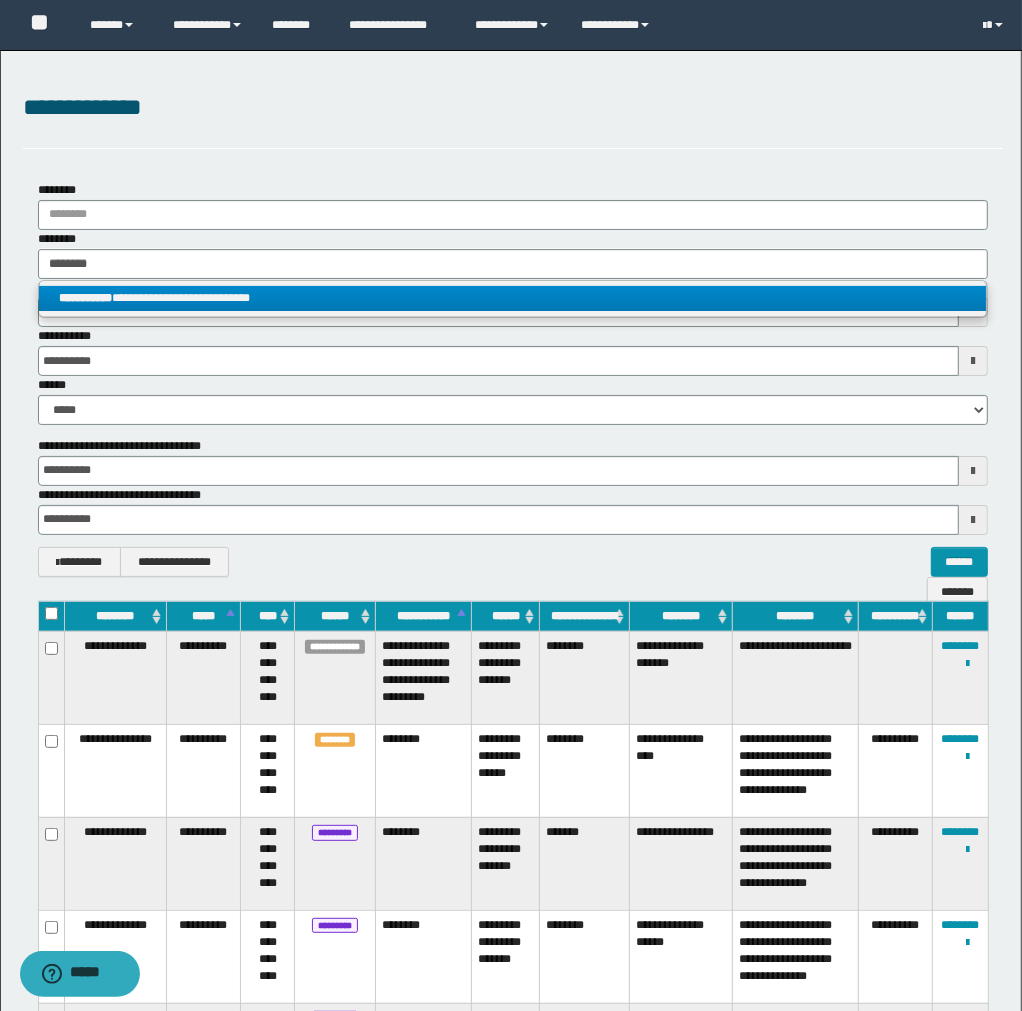 click on "**********" at bounding box center (513, 298) 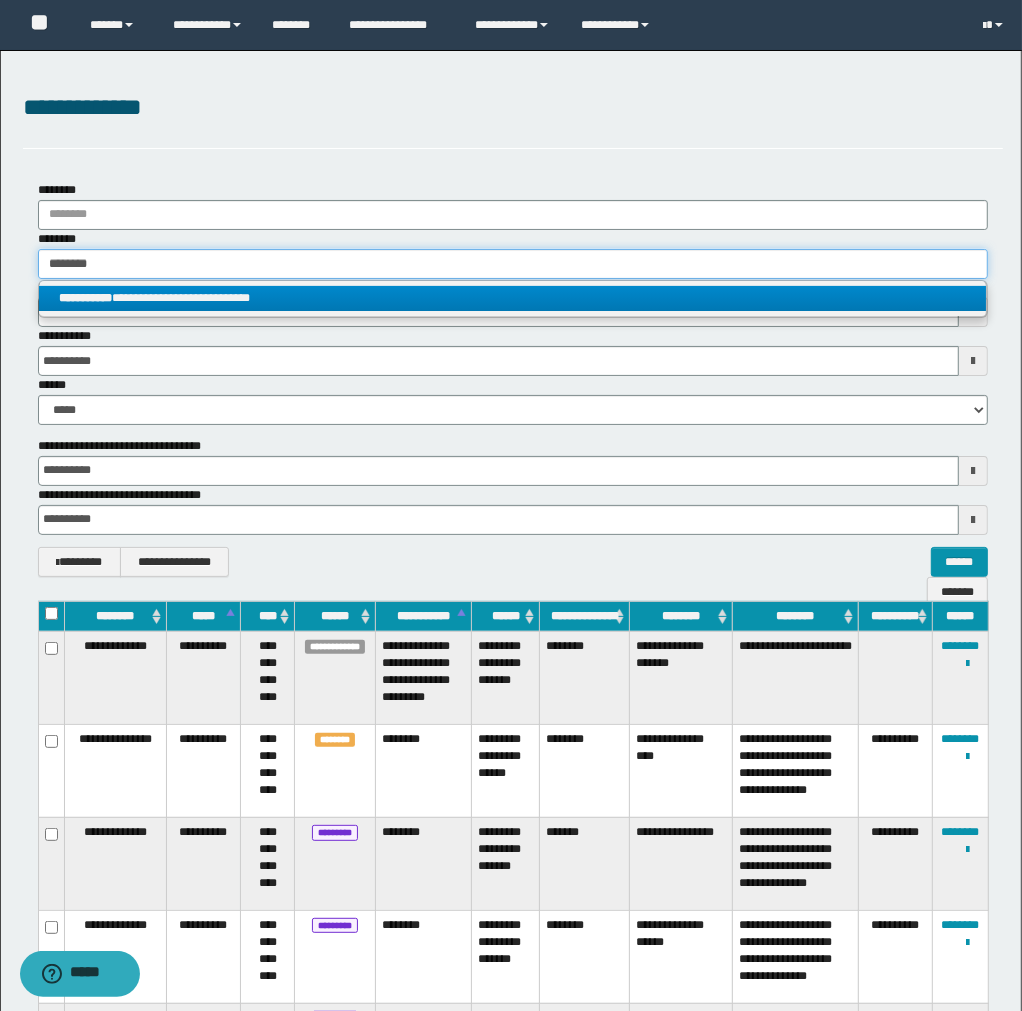 type 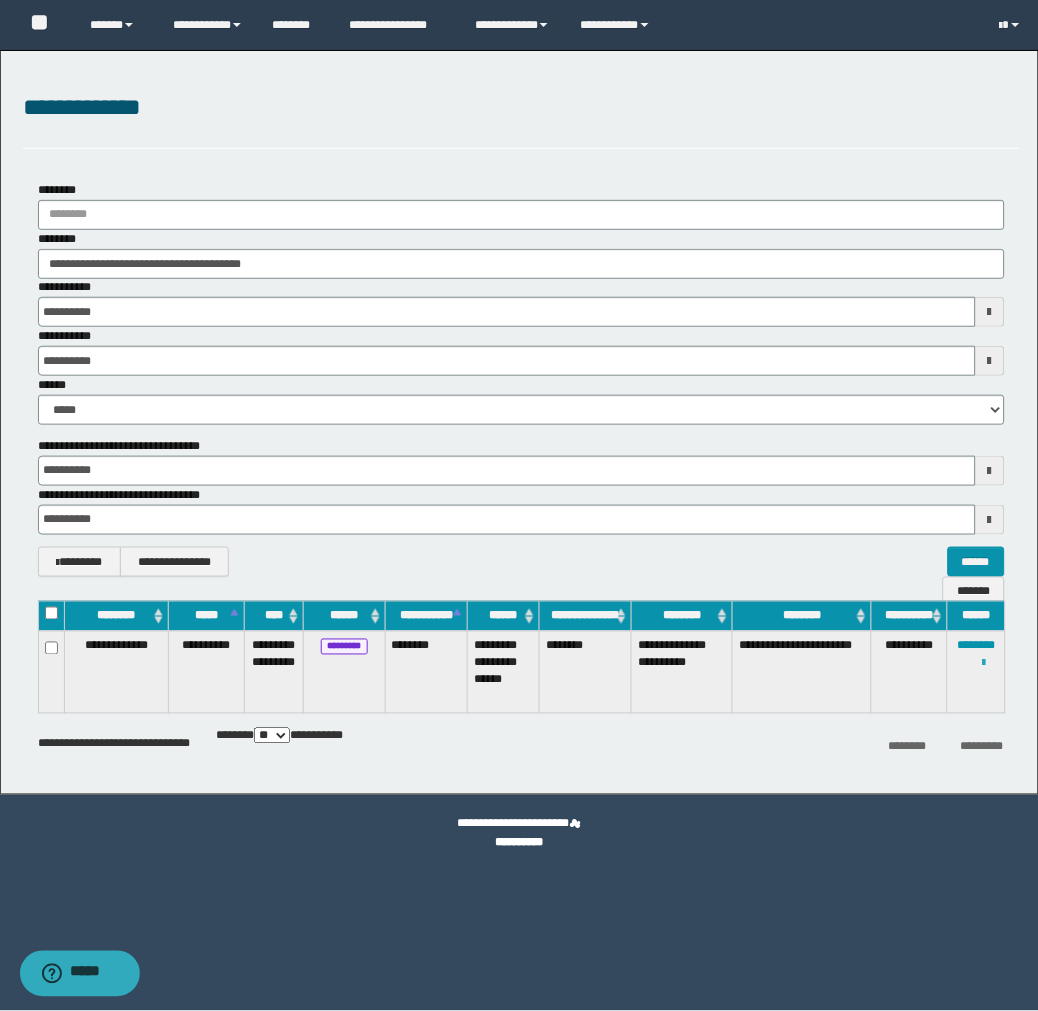 click at bounding box center (984, 664) 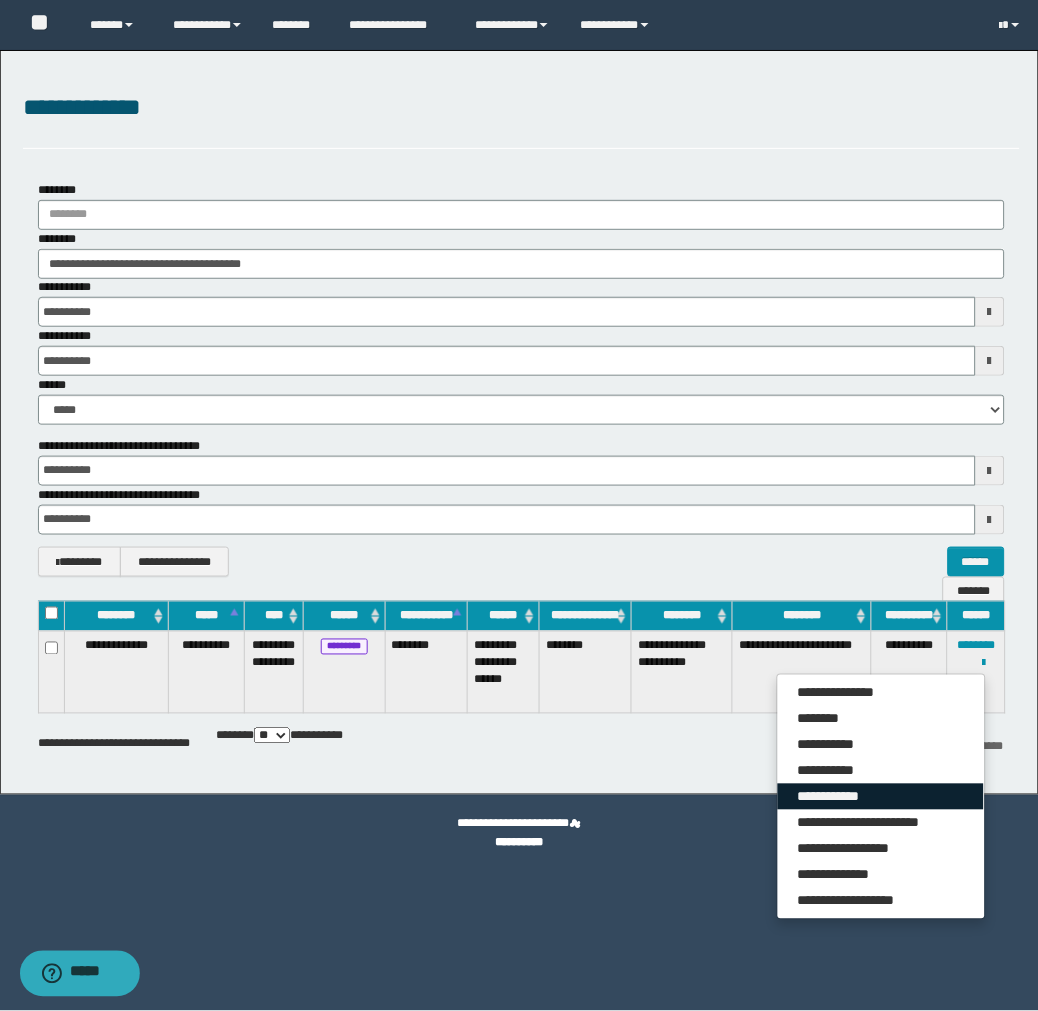 click on "**********" at bounding box center (881, 797) 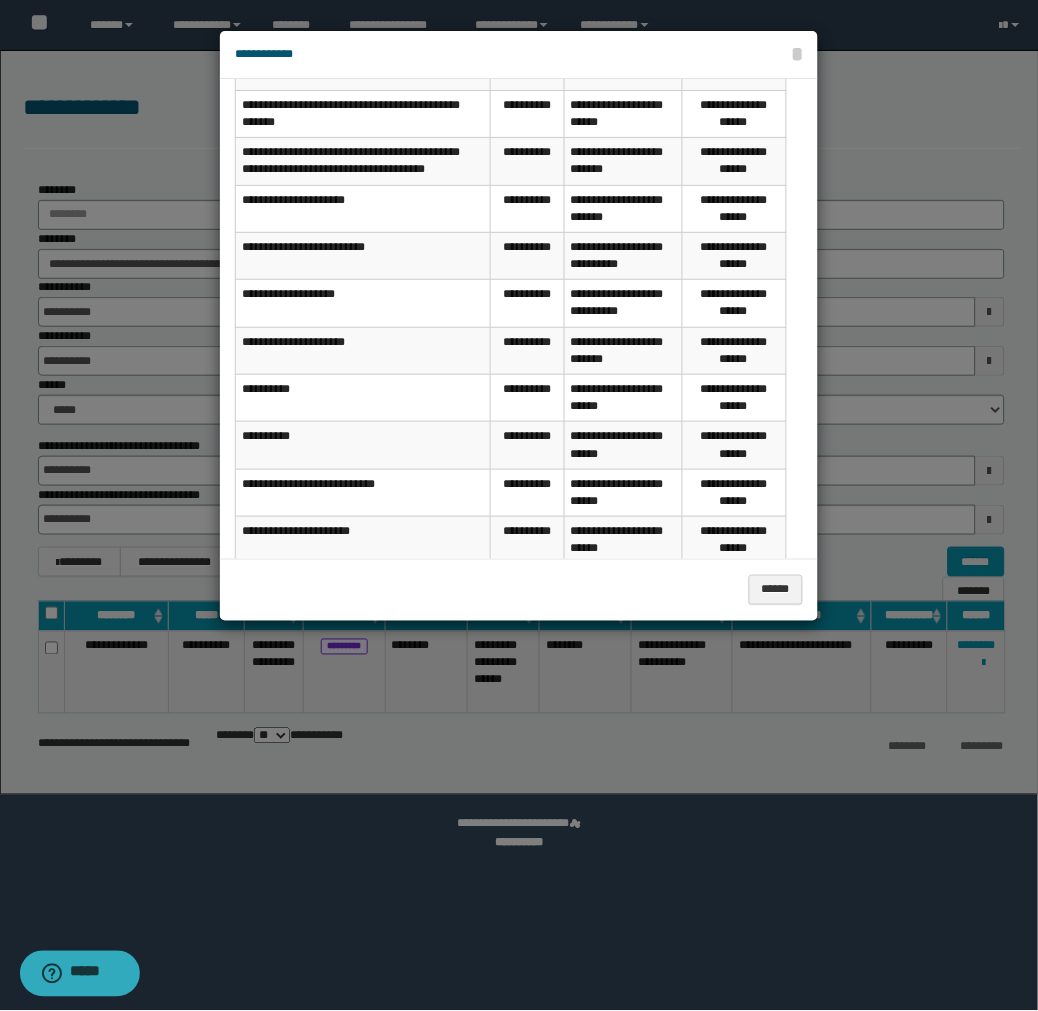 scroll, scrollTop: 42, scrollLeft: 0, axis: vertical 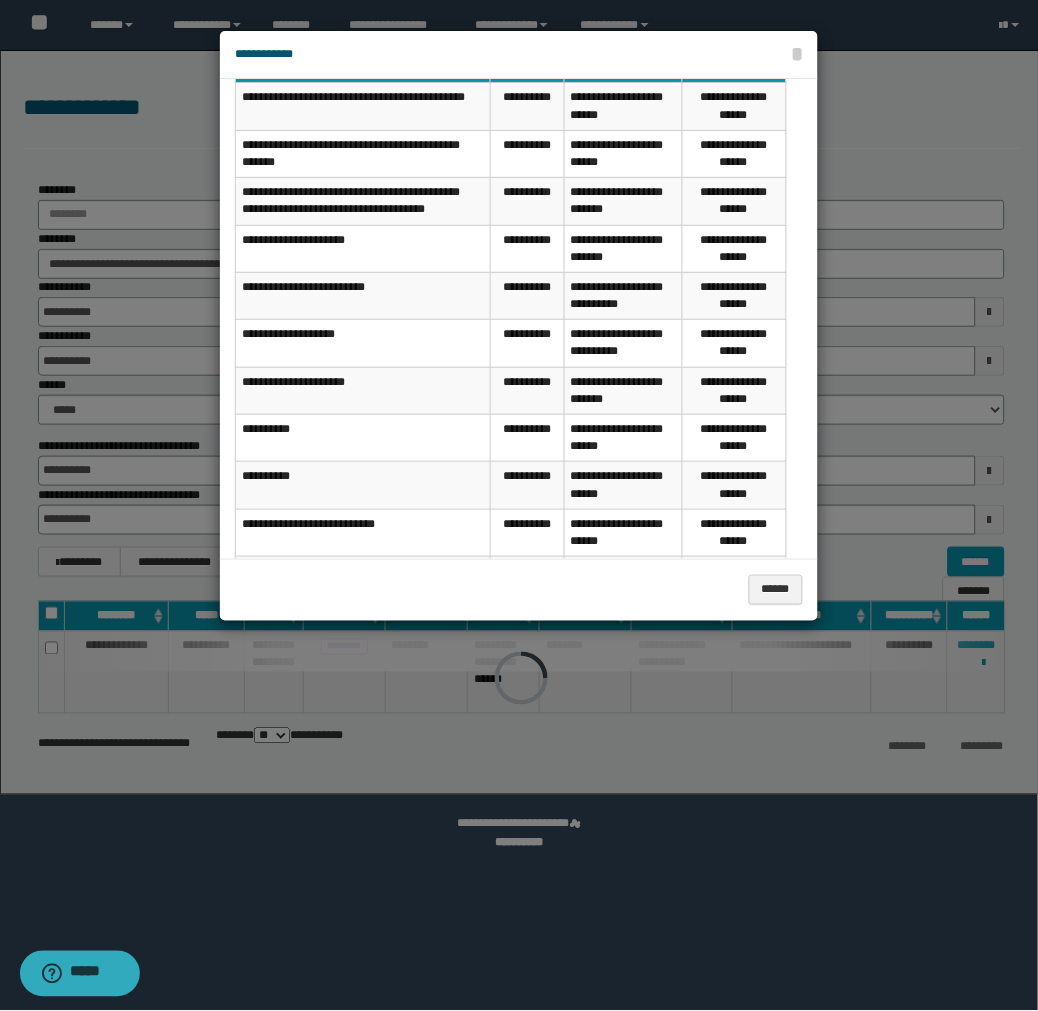 click on "**********" at bounding box center (623, 438) 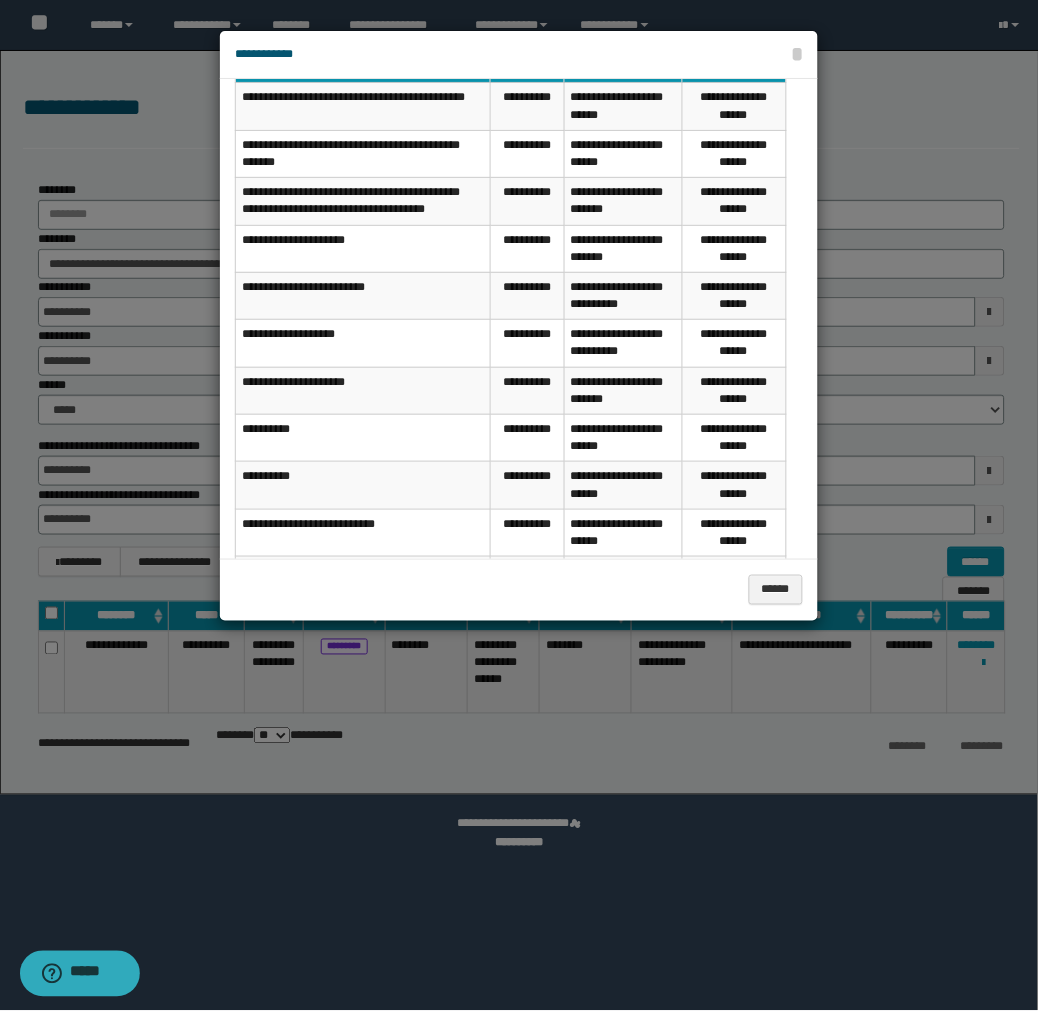 click on "**********" at bounding box center (519, 54) 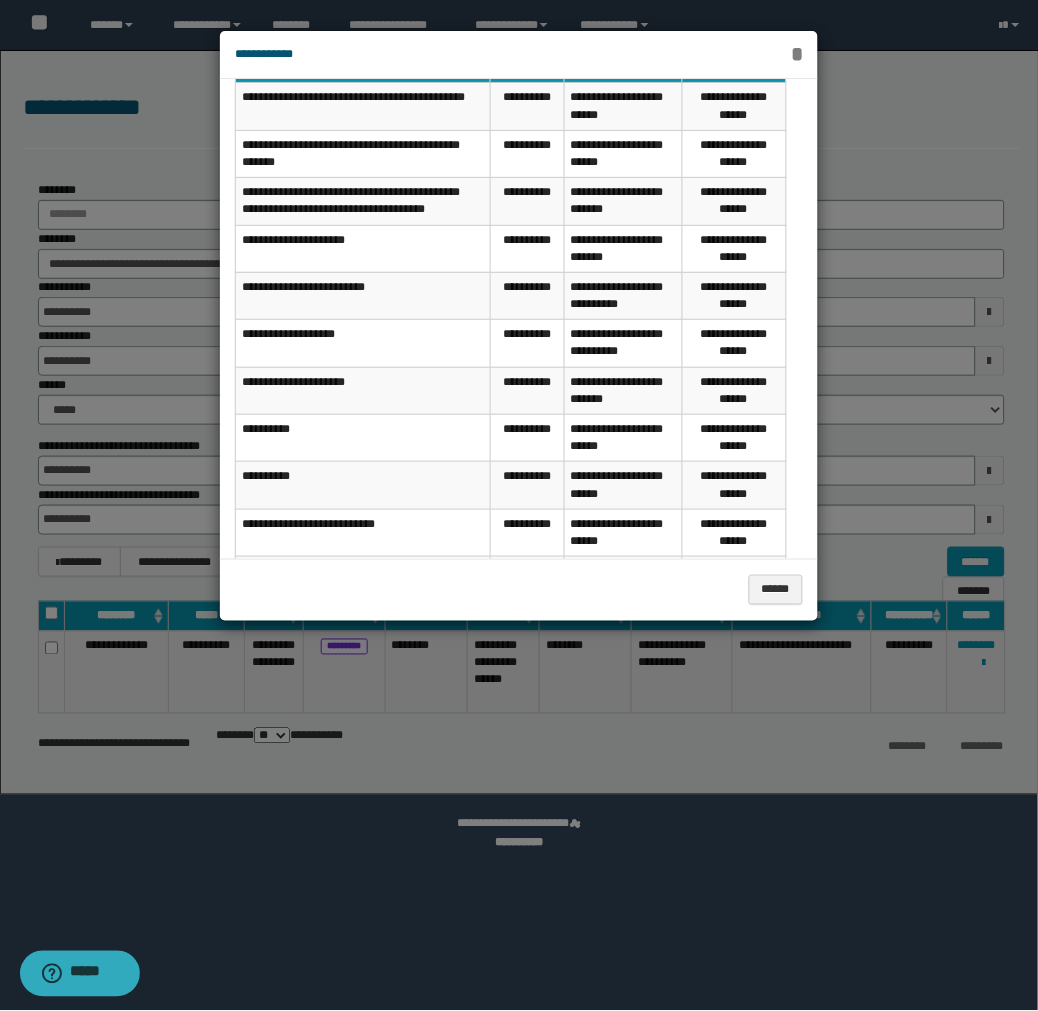 click on "*" at bounding box center (797, 54) 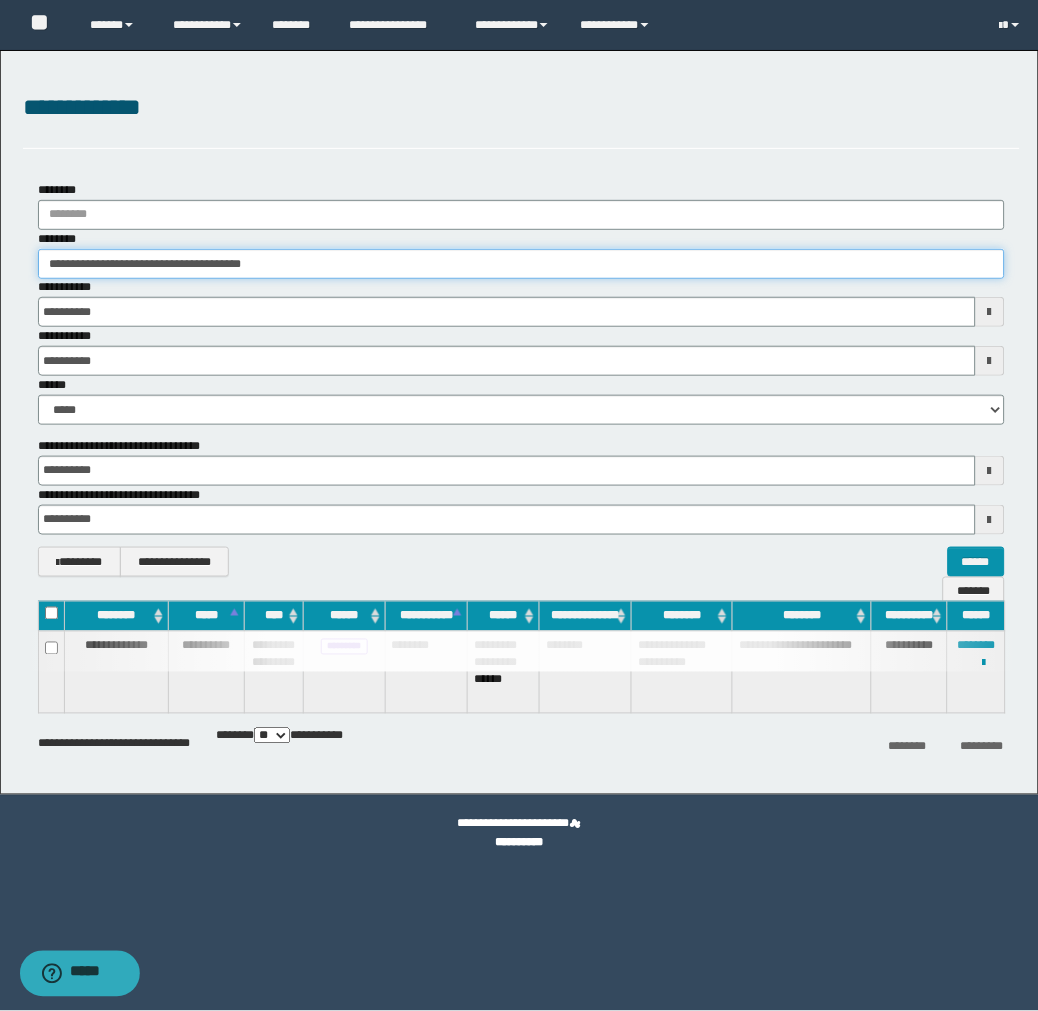 drag, startPoint x: 394, startPoint y: 263, endPoint x: -2, endPoint y: 290, distance: 396.91937 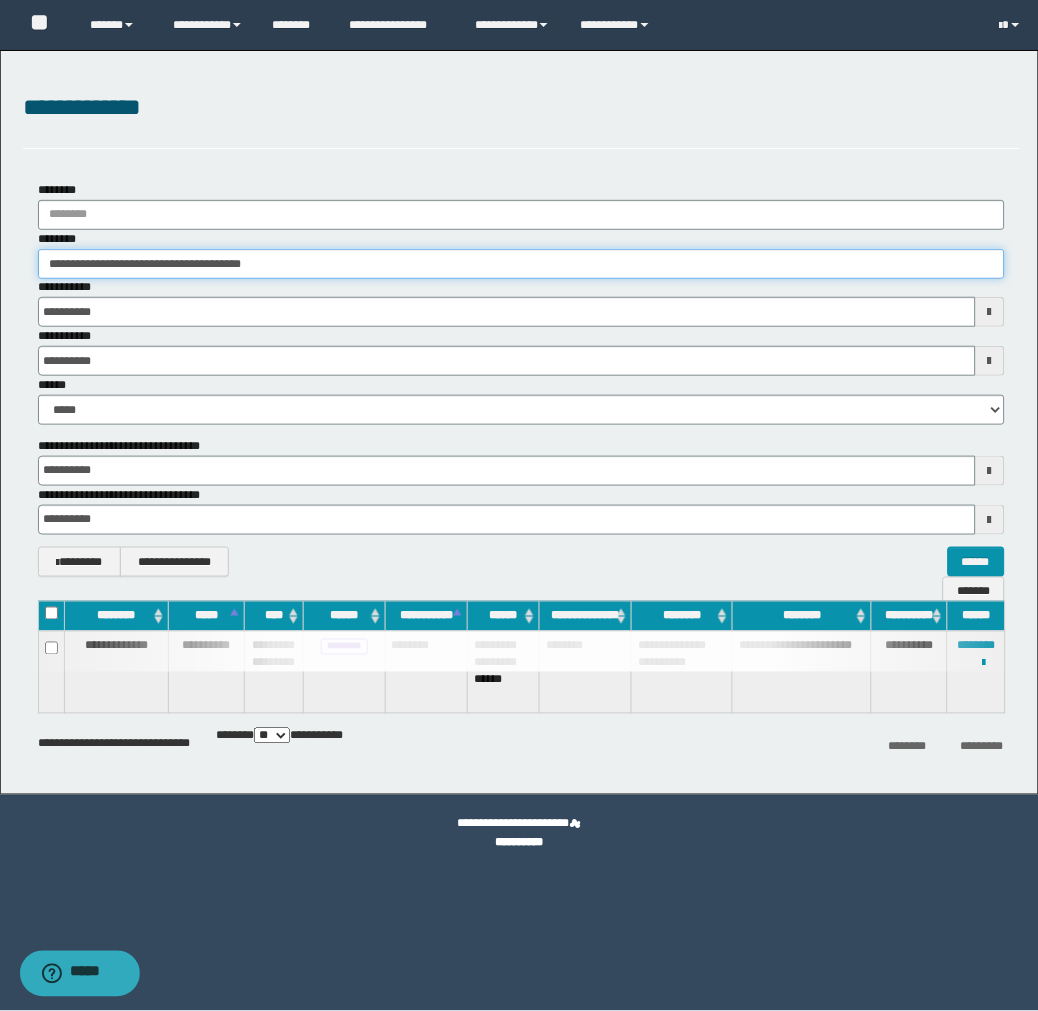 click on "**********" at bounding box center [519, 505] 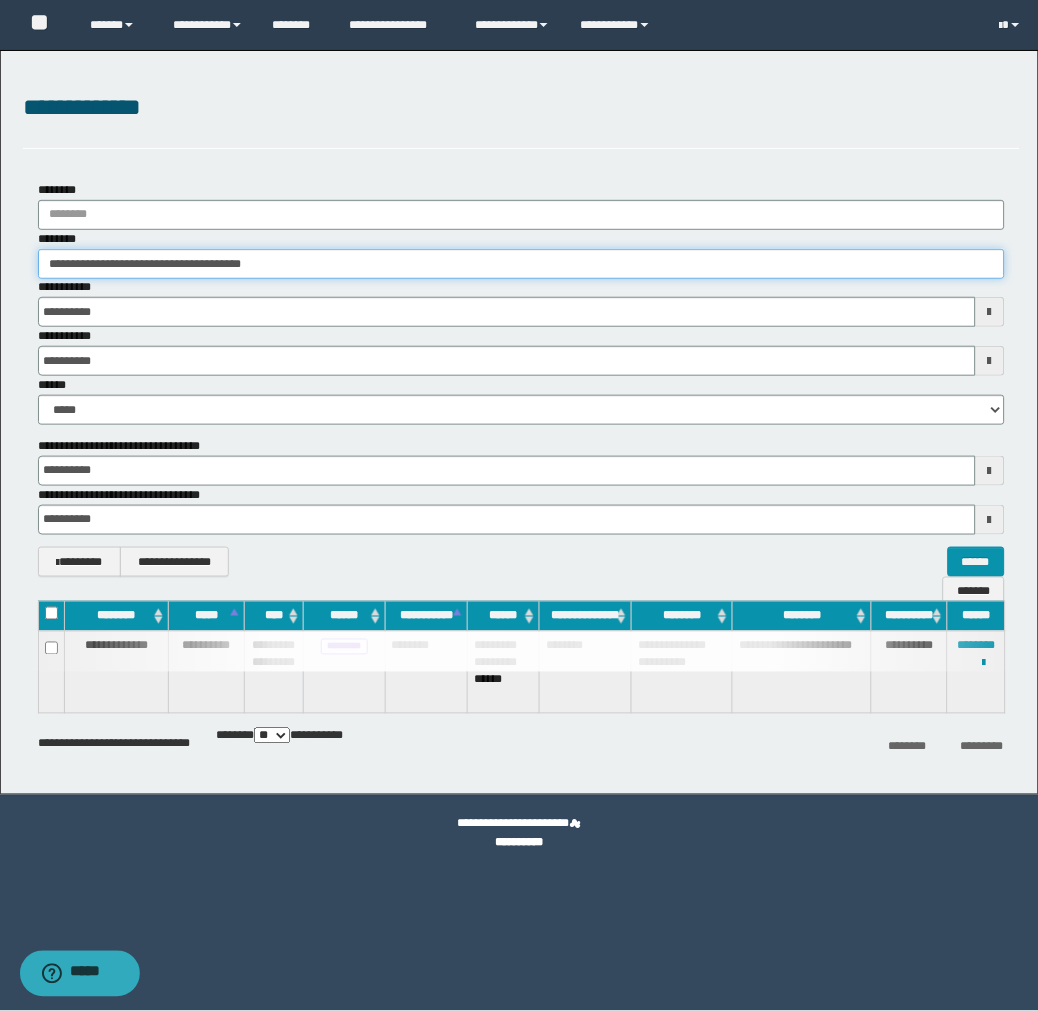type on "********" 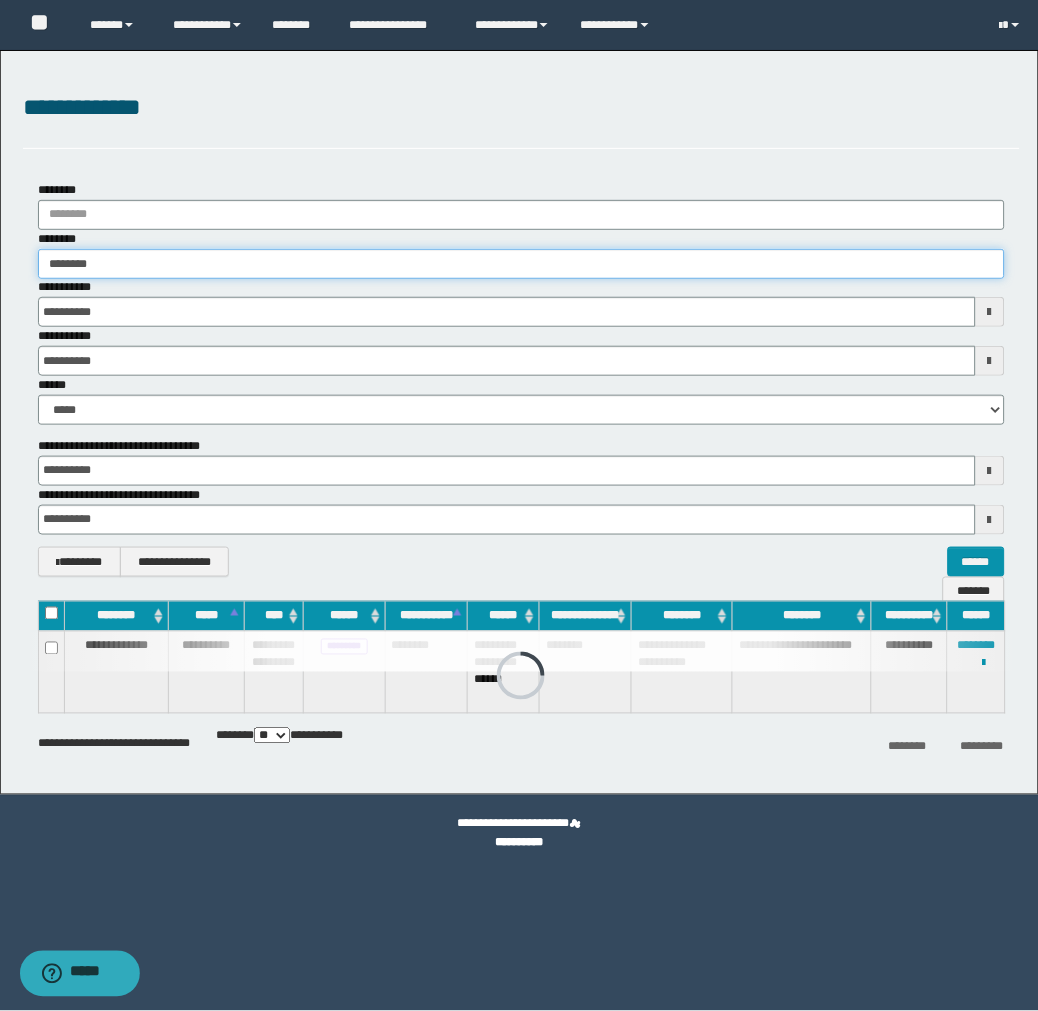 type on "********" 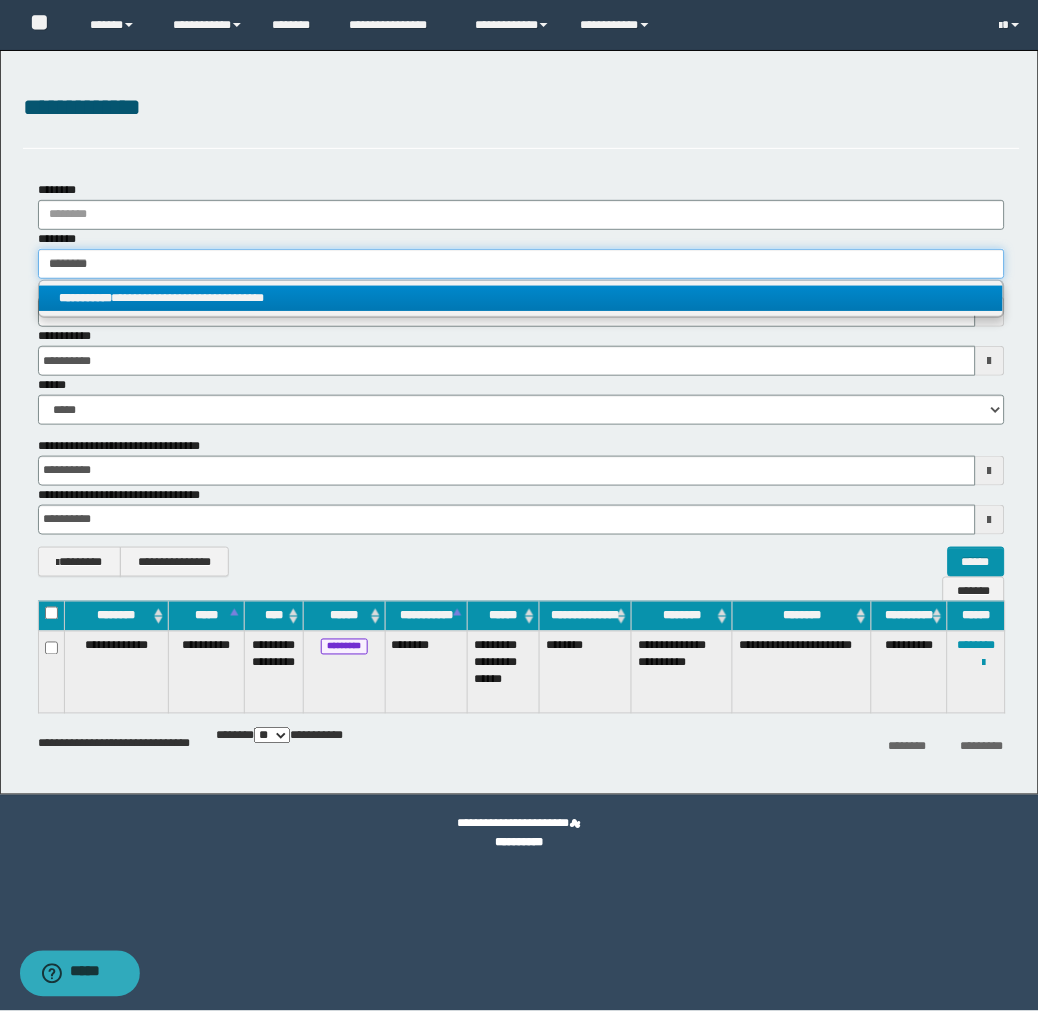 type on "********" 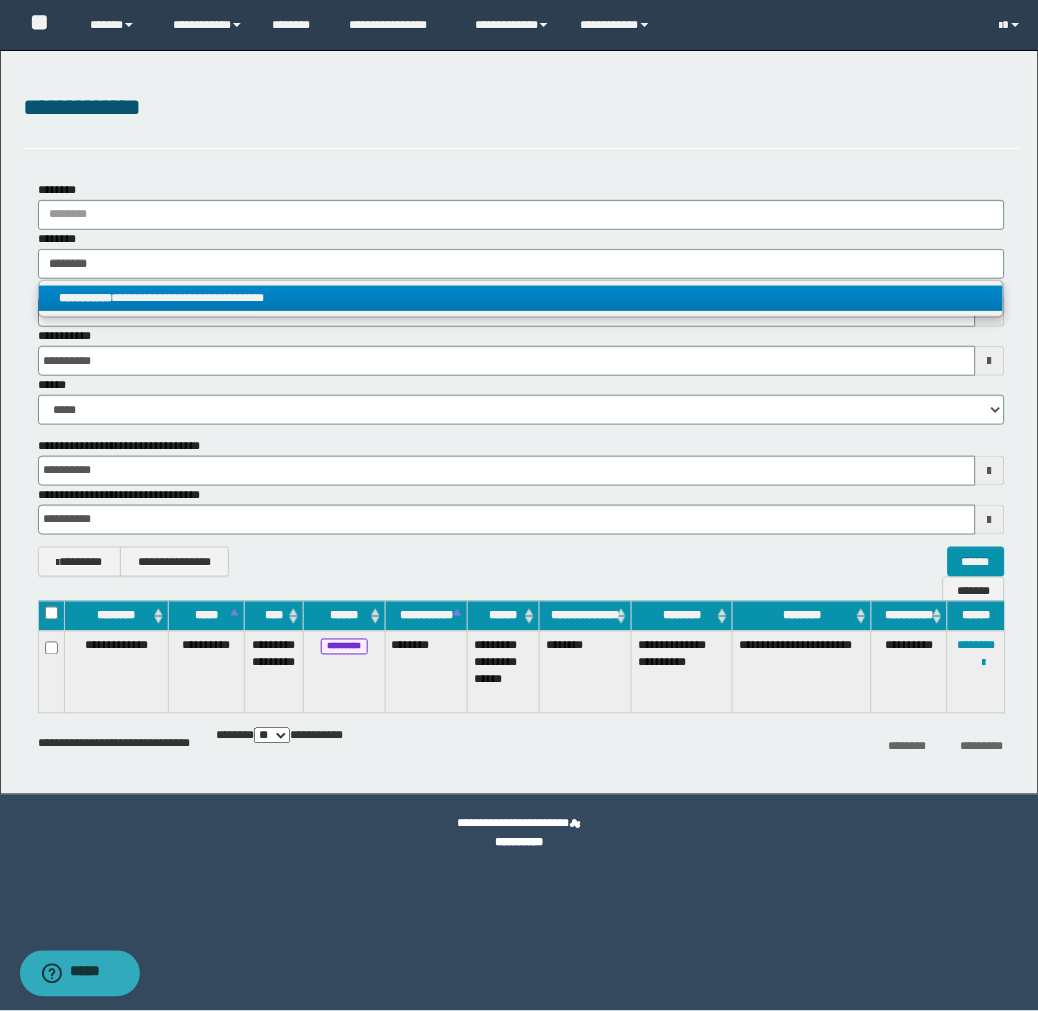 click on "**********" at bounding box center [85, 298] 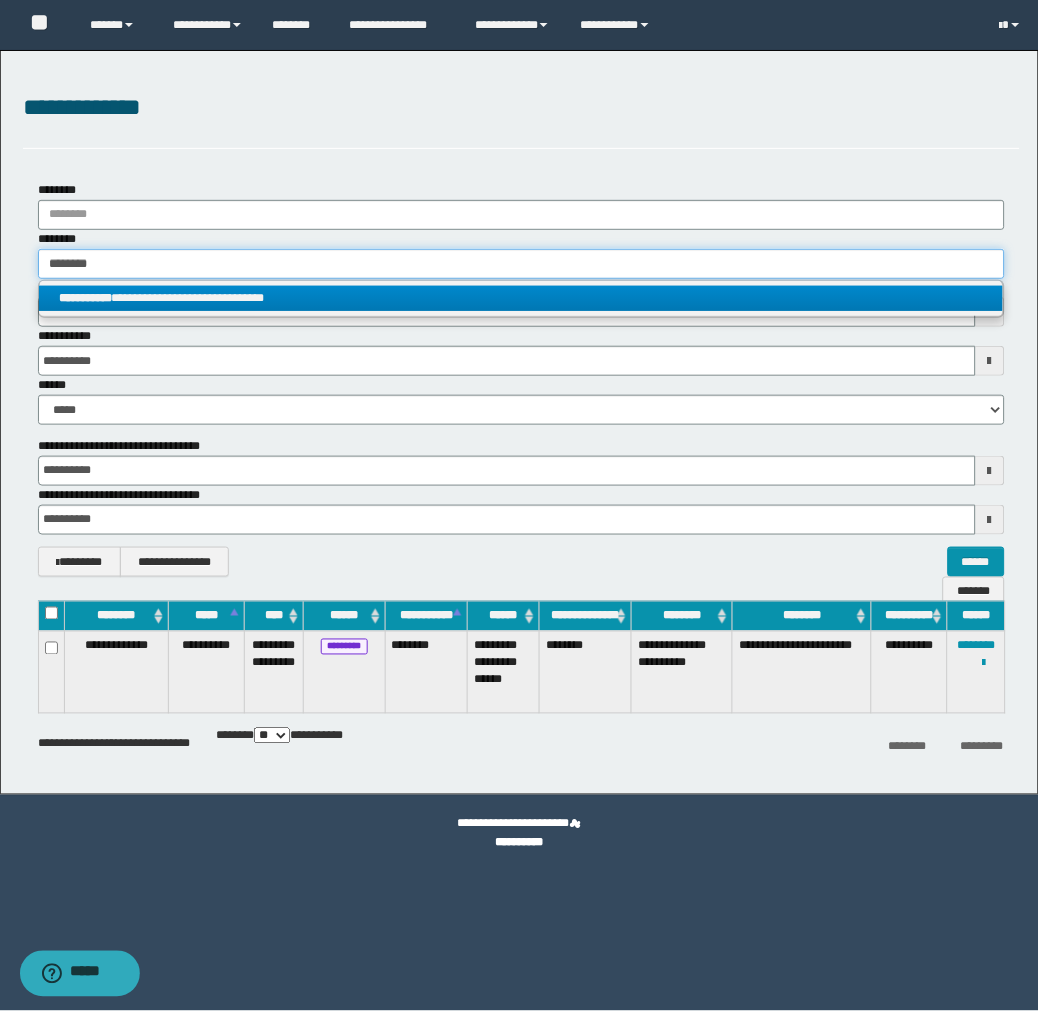 type 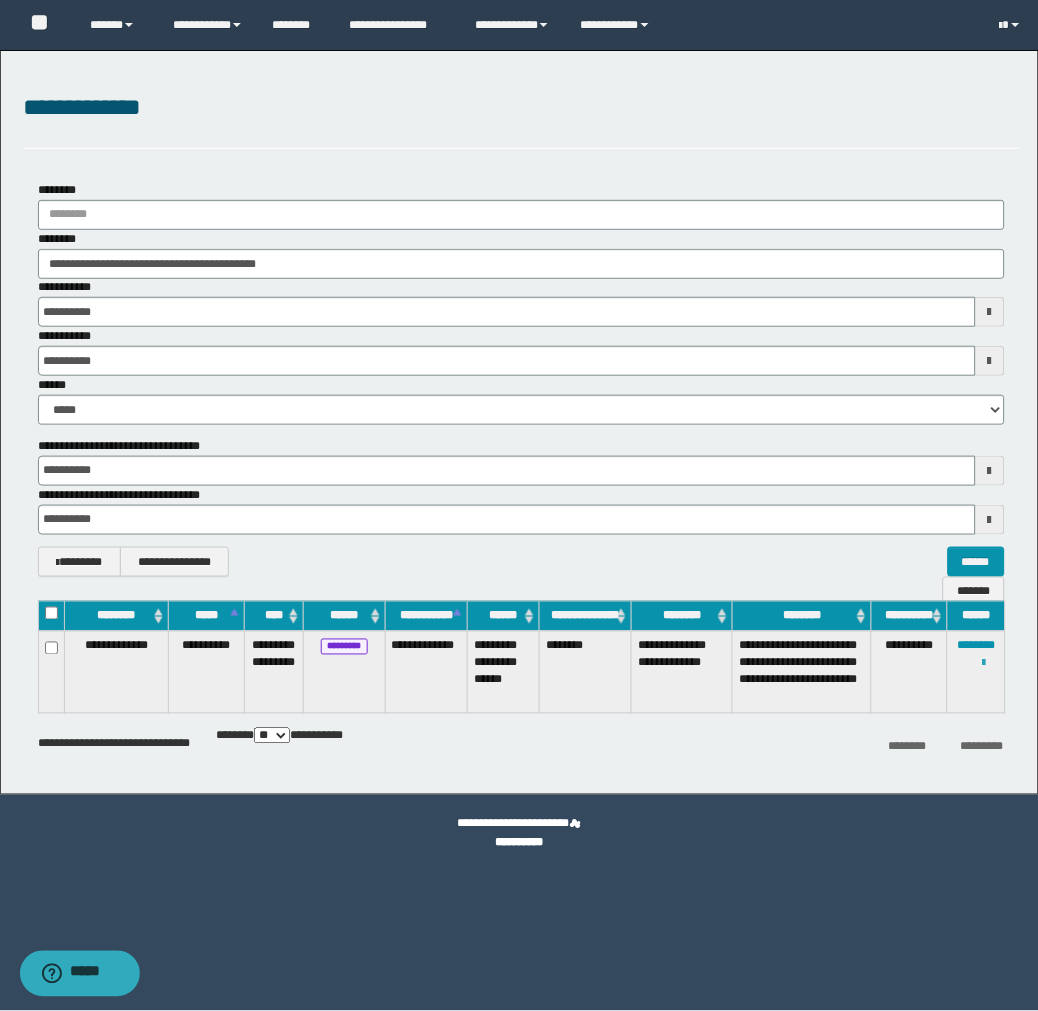 click at bounding box center (984, 664) 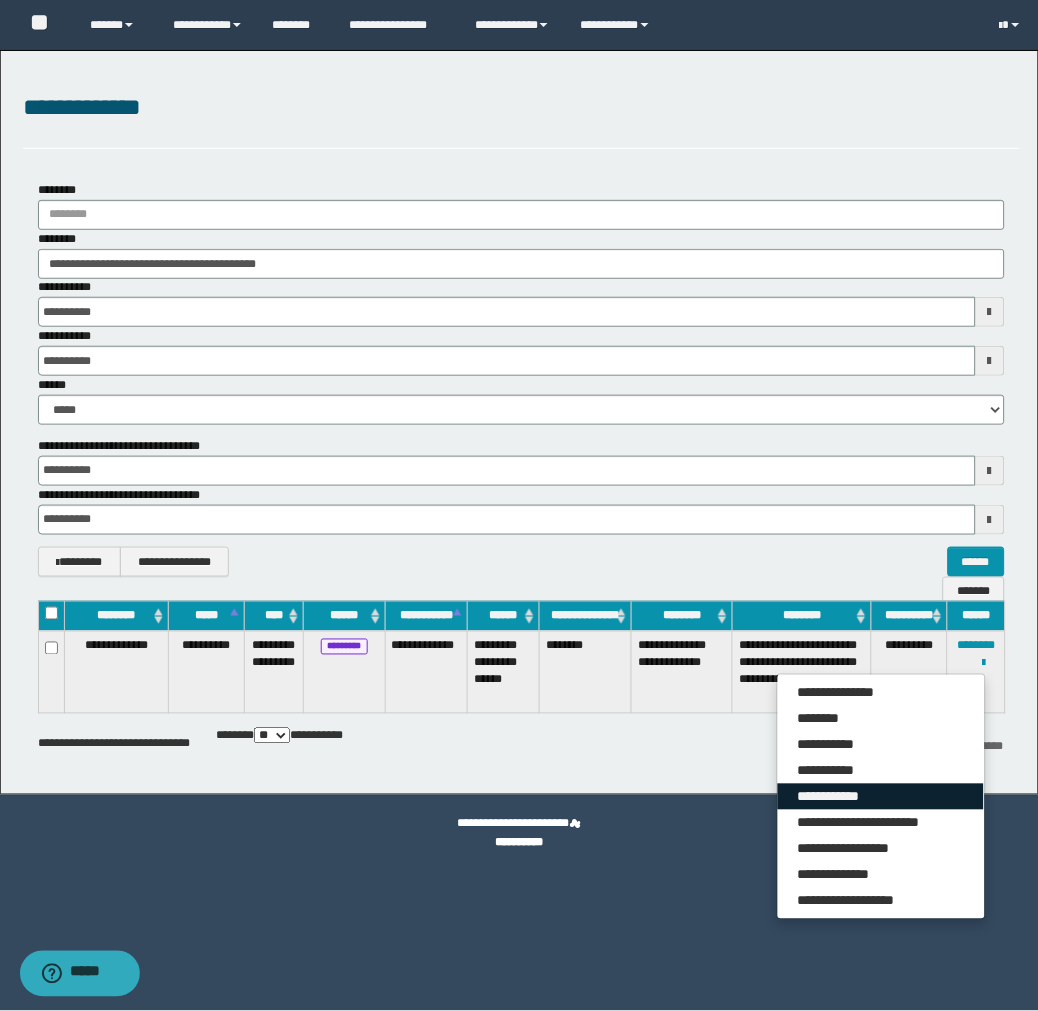 click on "**********" at bounding box center (881, 797) 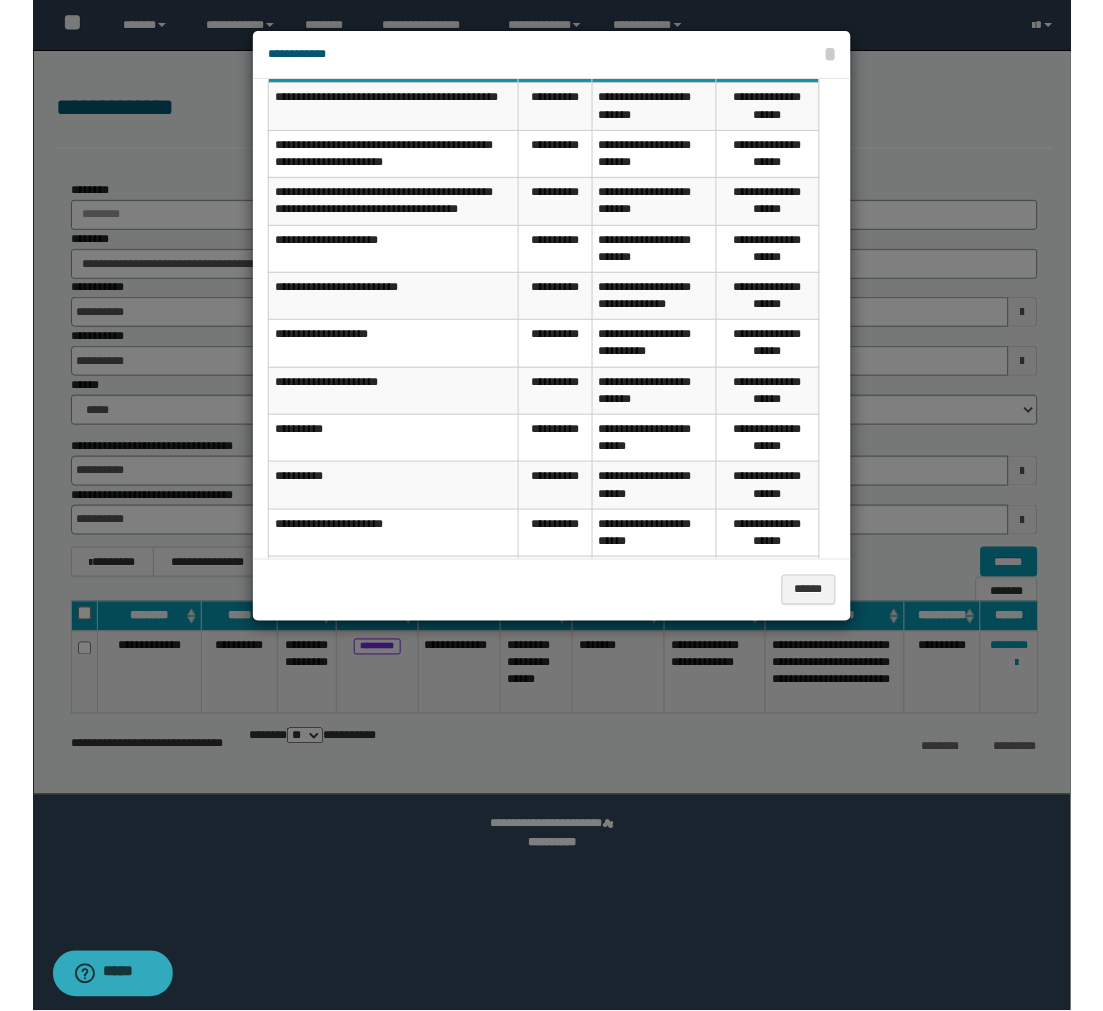 scroll, scrollTop: 0, scrollLeft: 0, axis: both 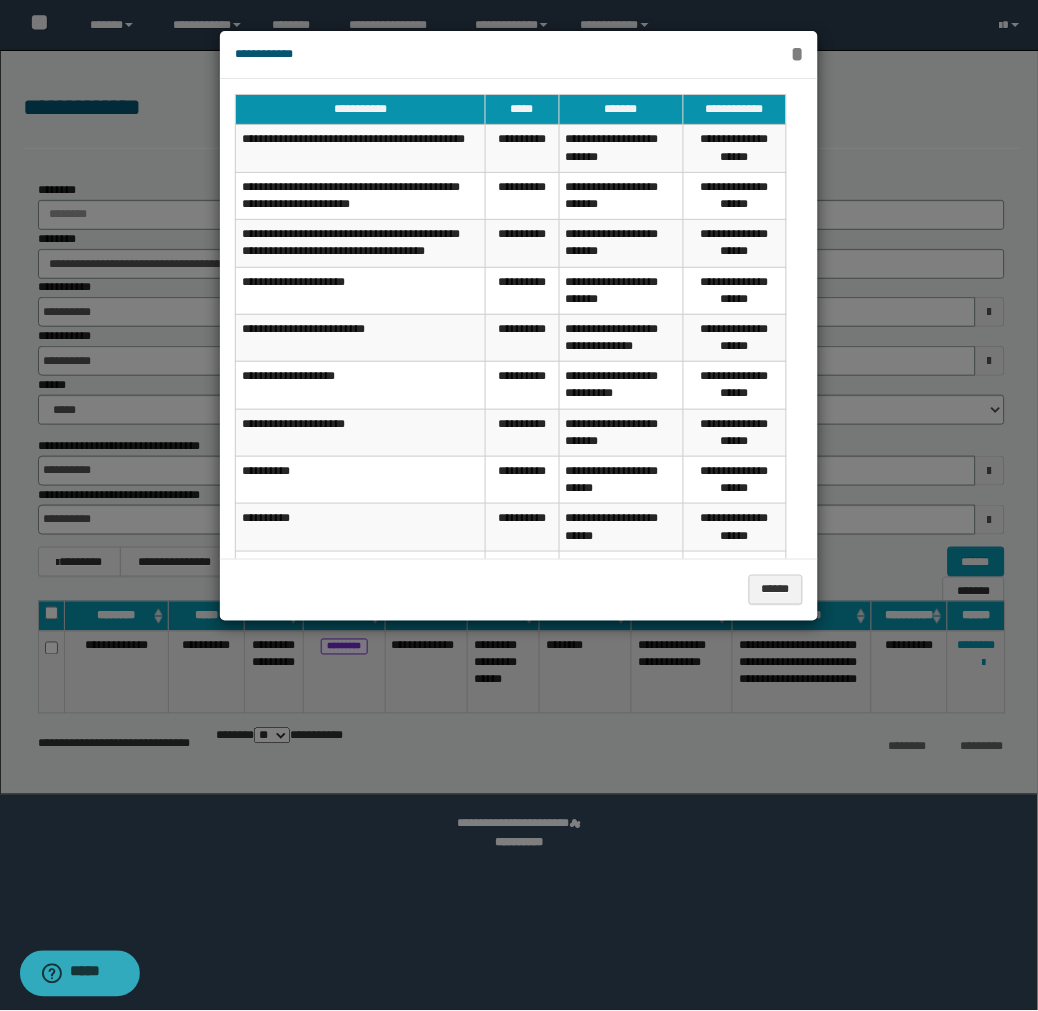 click on "*" at bounding box center (797, 54) 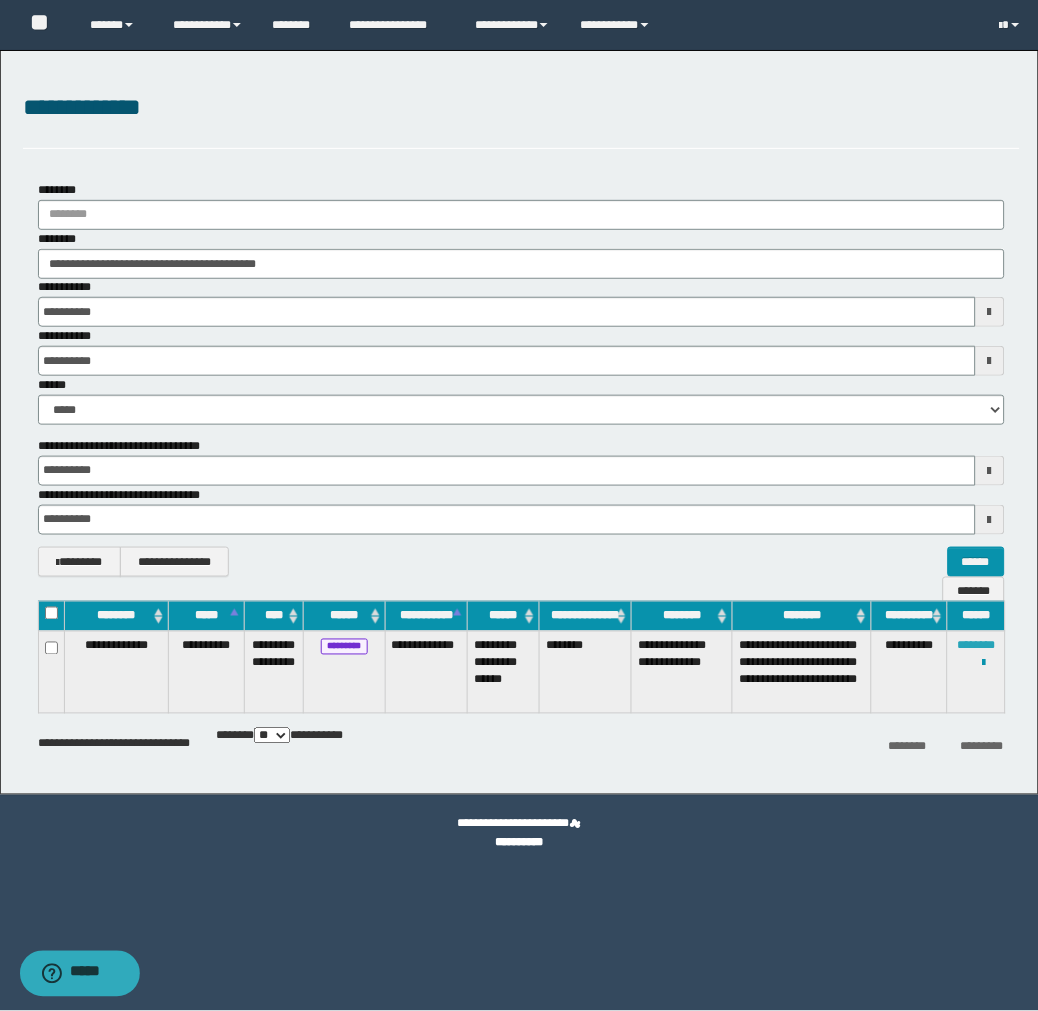 click on "********" at bounding box center (977, 646) 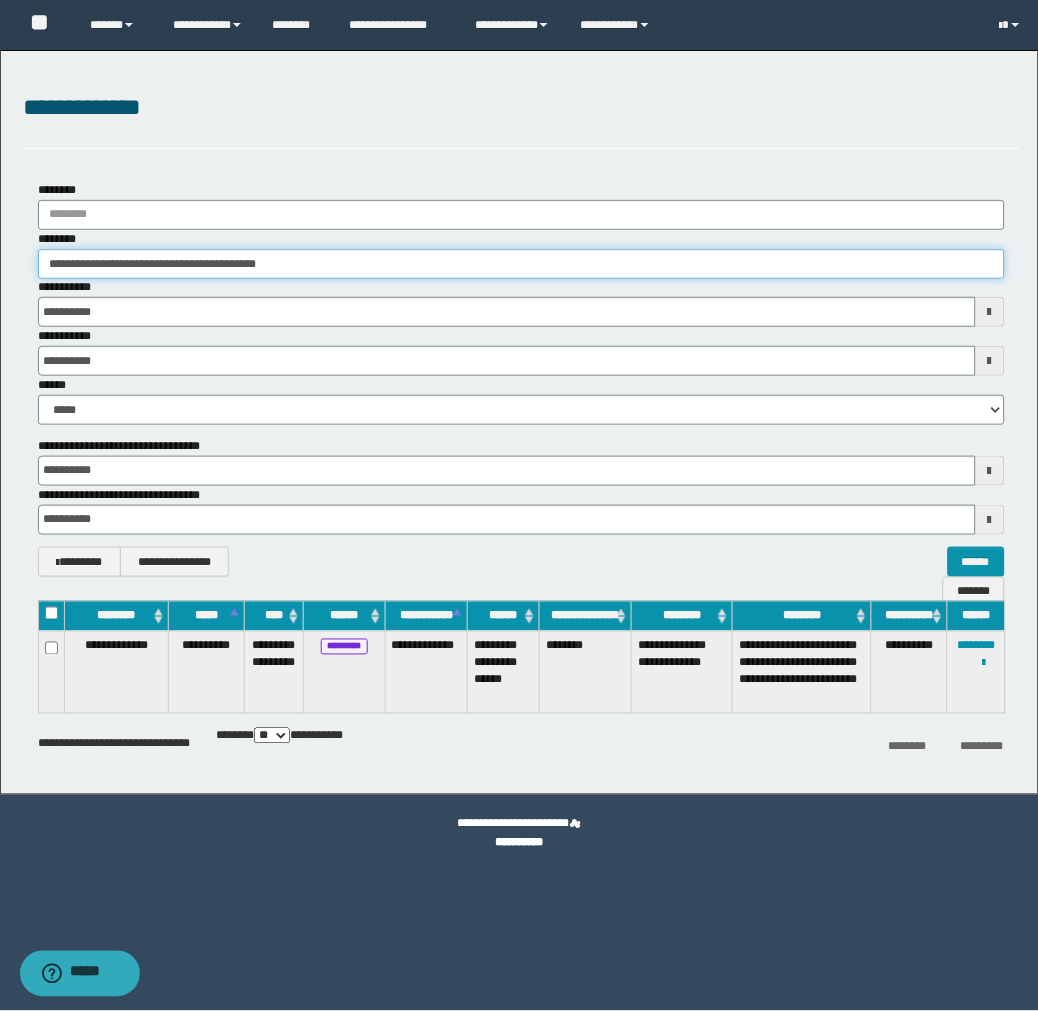 drag, startPoint x: 370, startPoint y: 263, endPoint x: -2, endPoint y: 242, distance: 372.5923 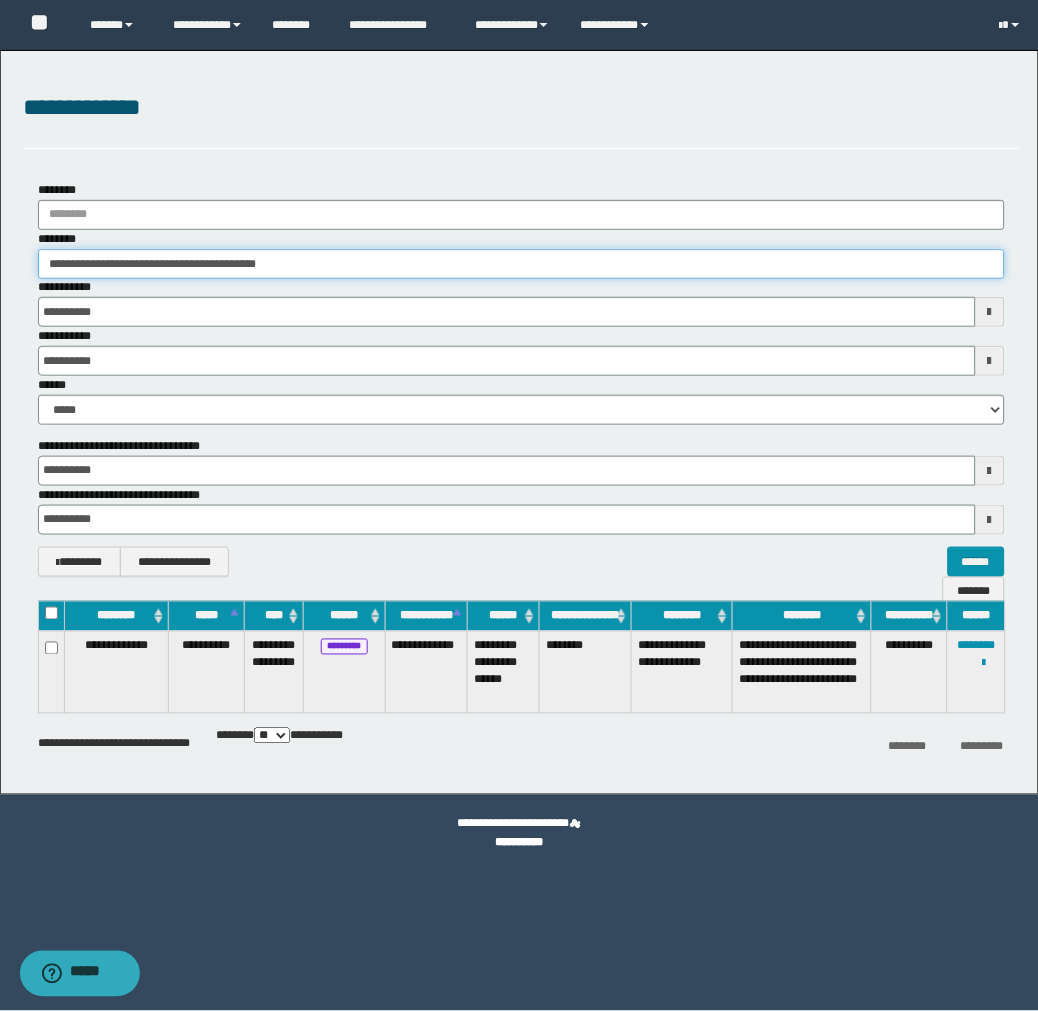 click on "**********" at bounding box center (519, 505) 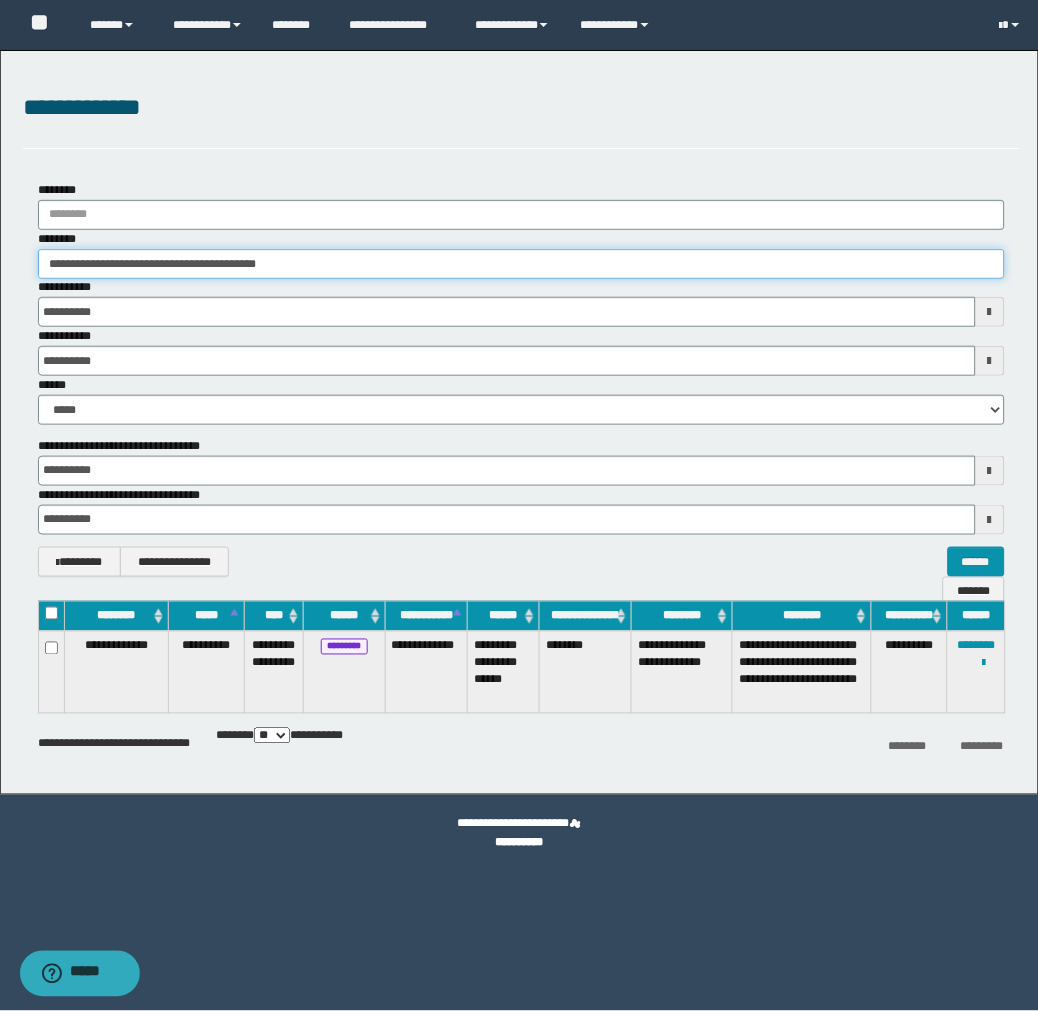 paste 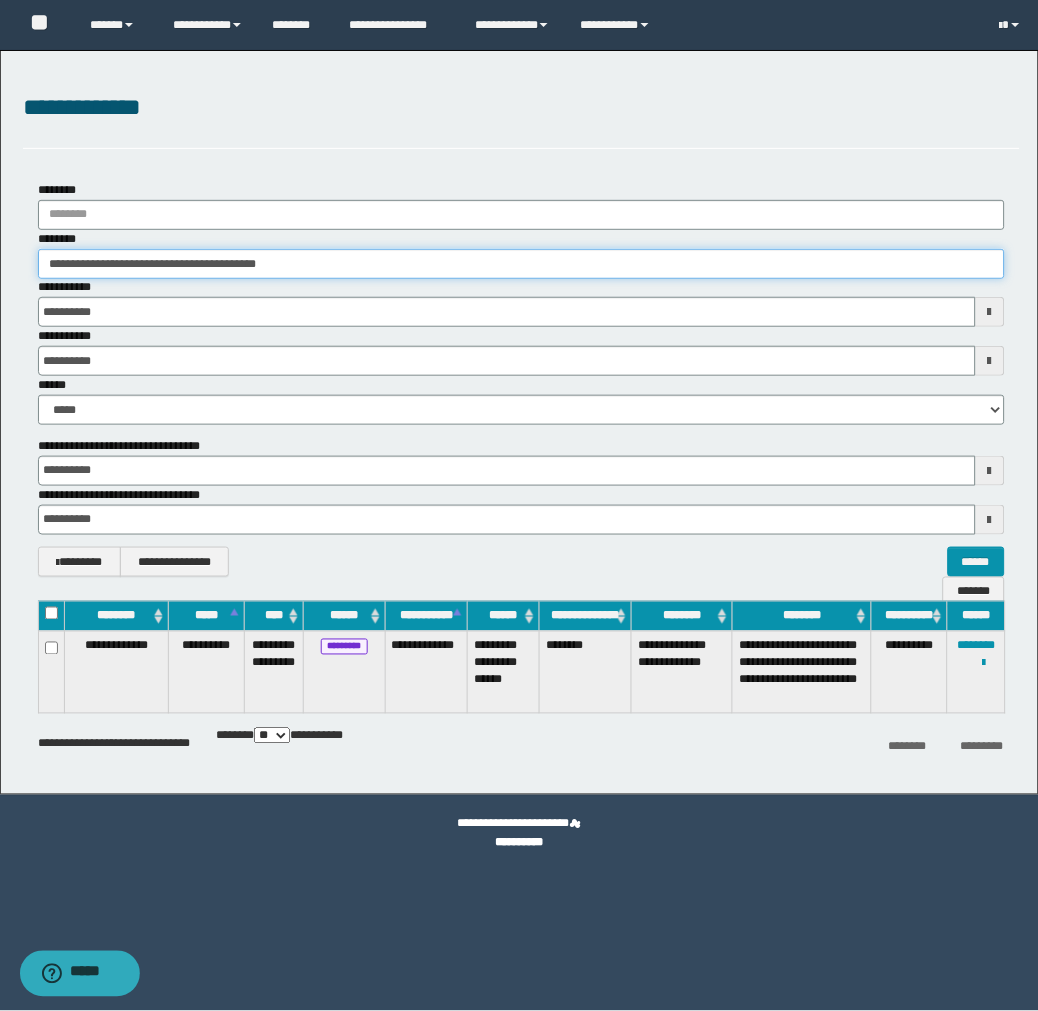 type on "********" 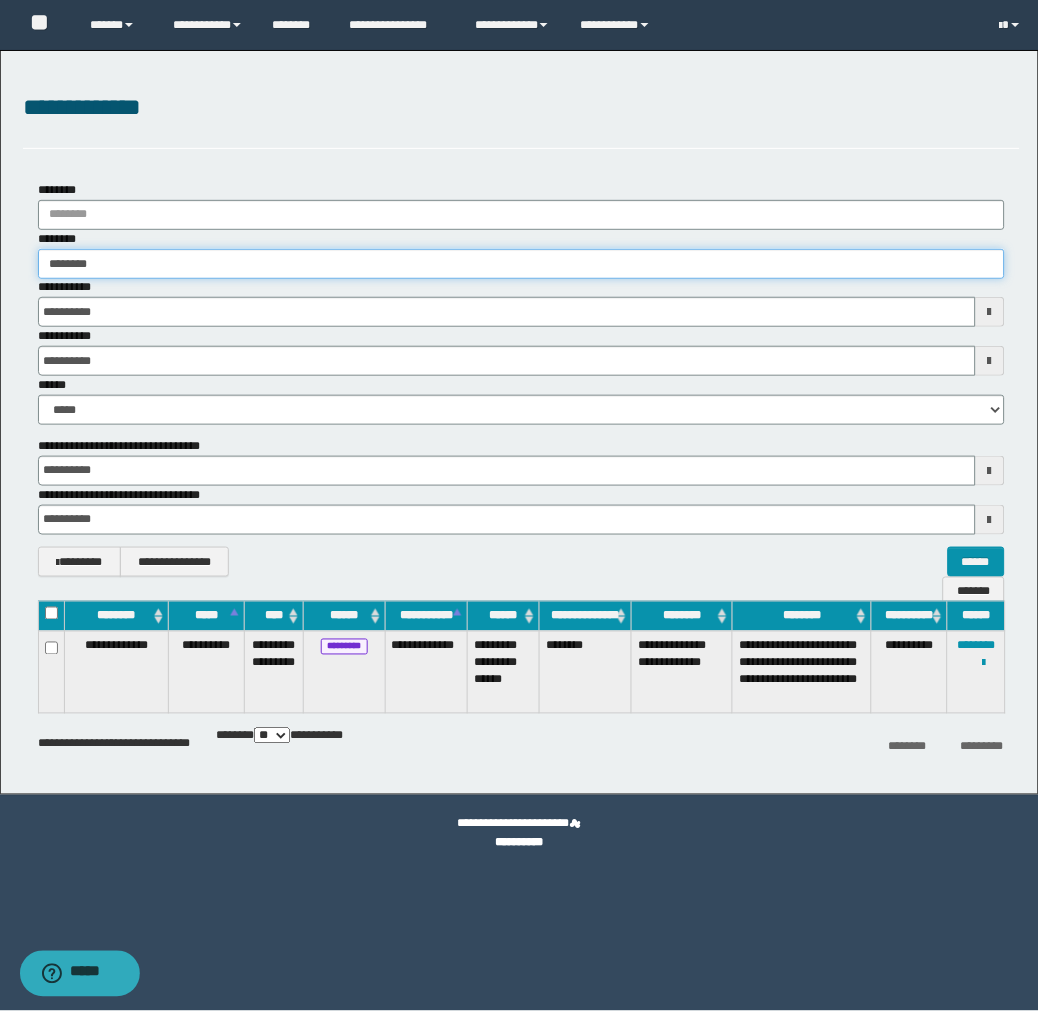 type on "********" 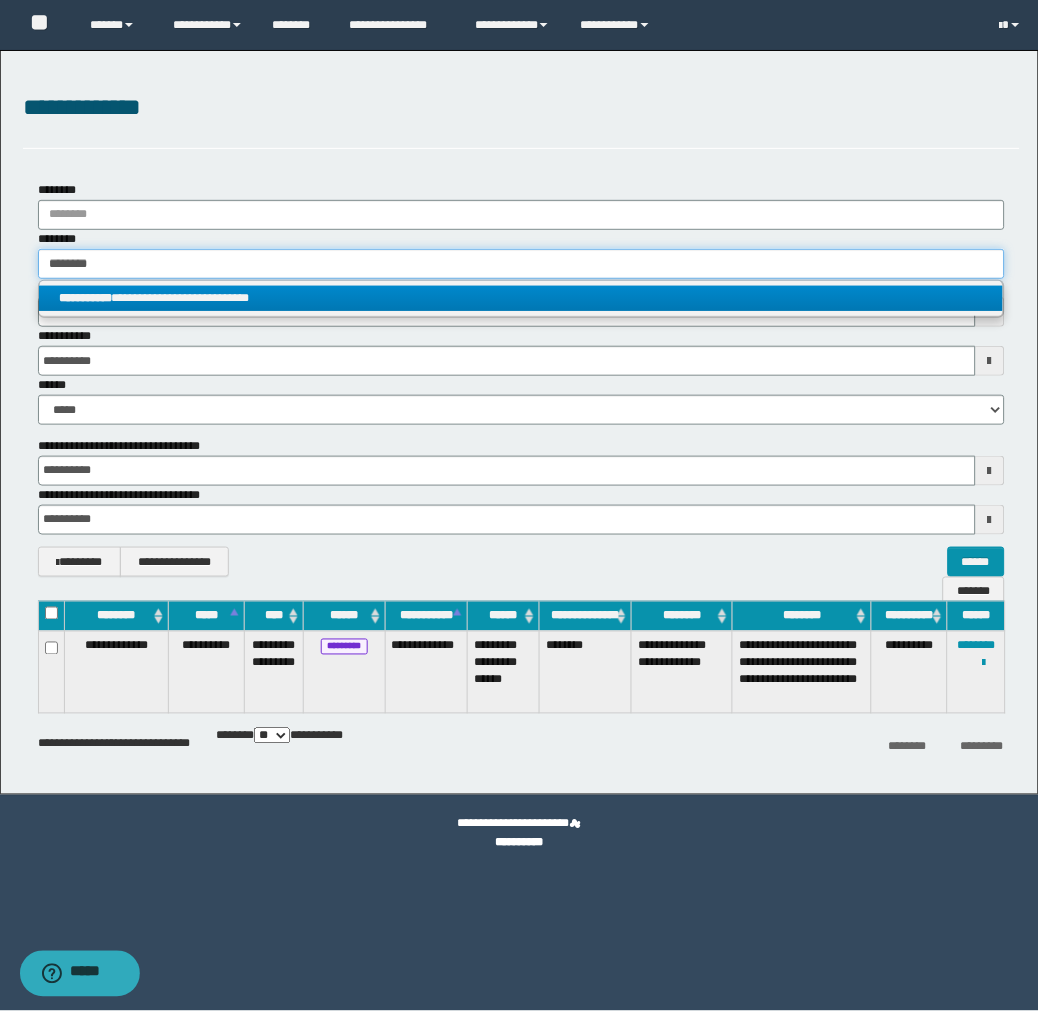 type on "********" 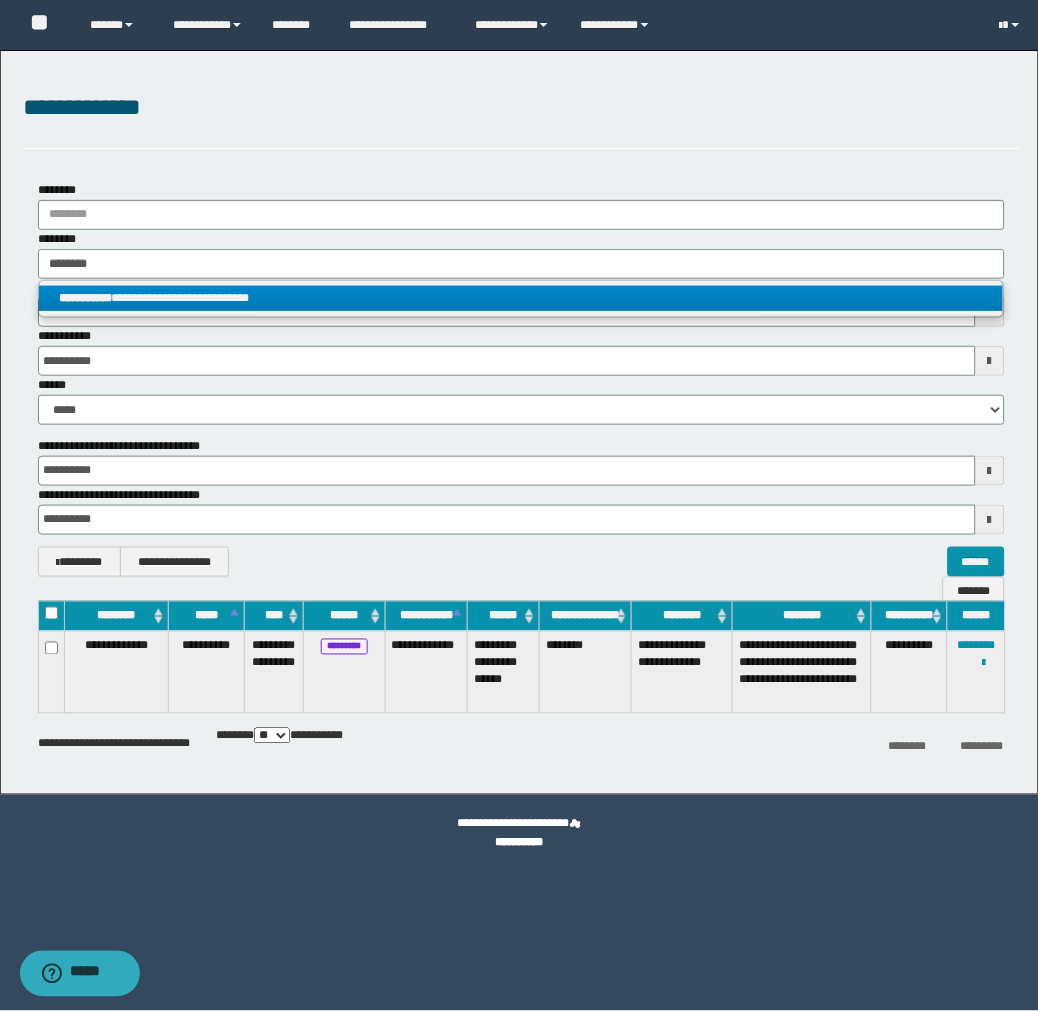 click on "**********" at bounding box center (521, 298) 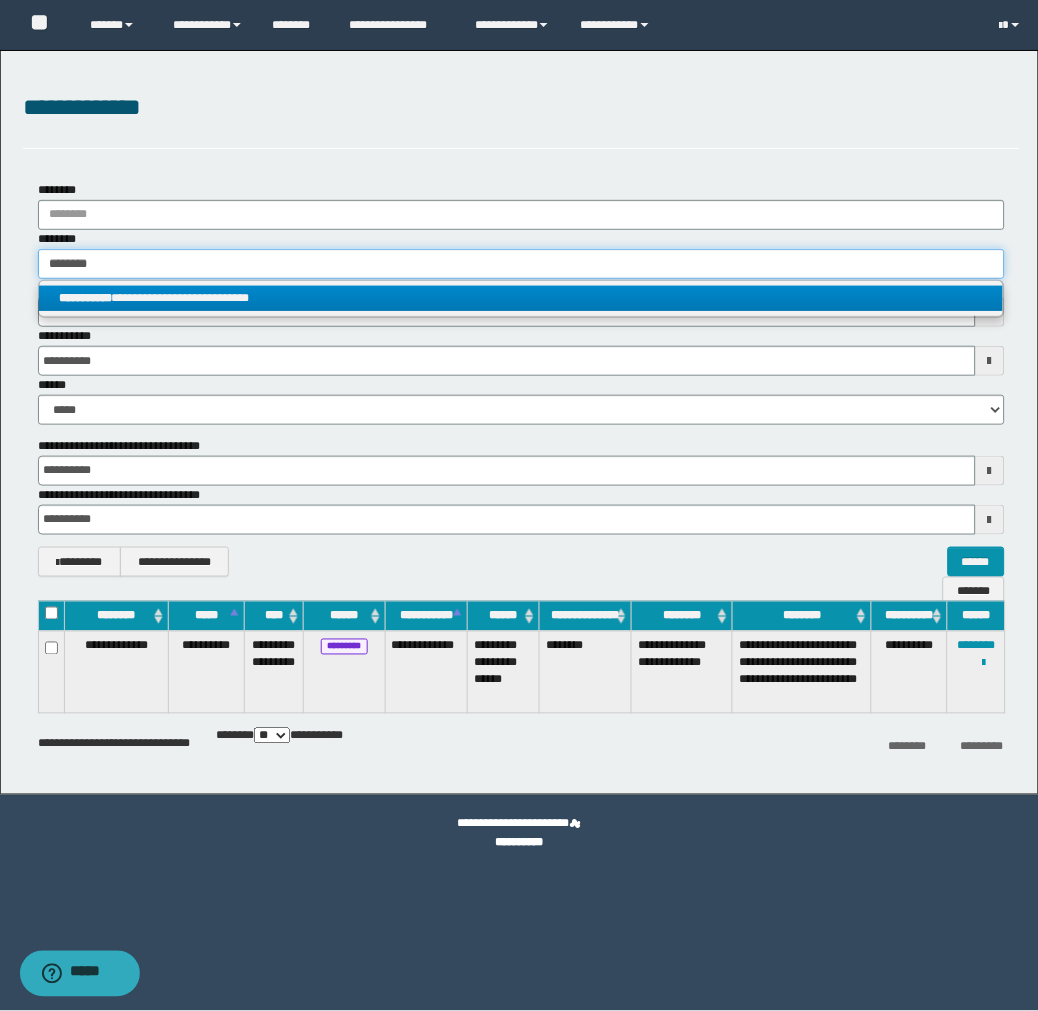 type 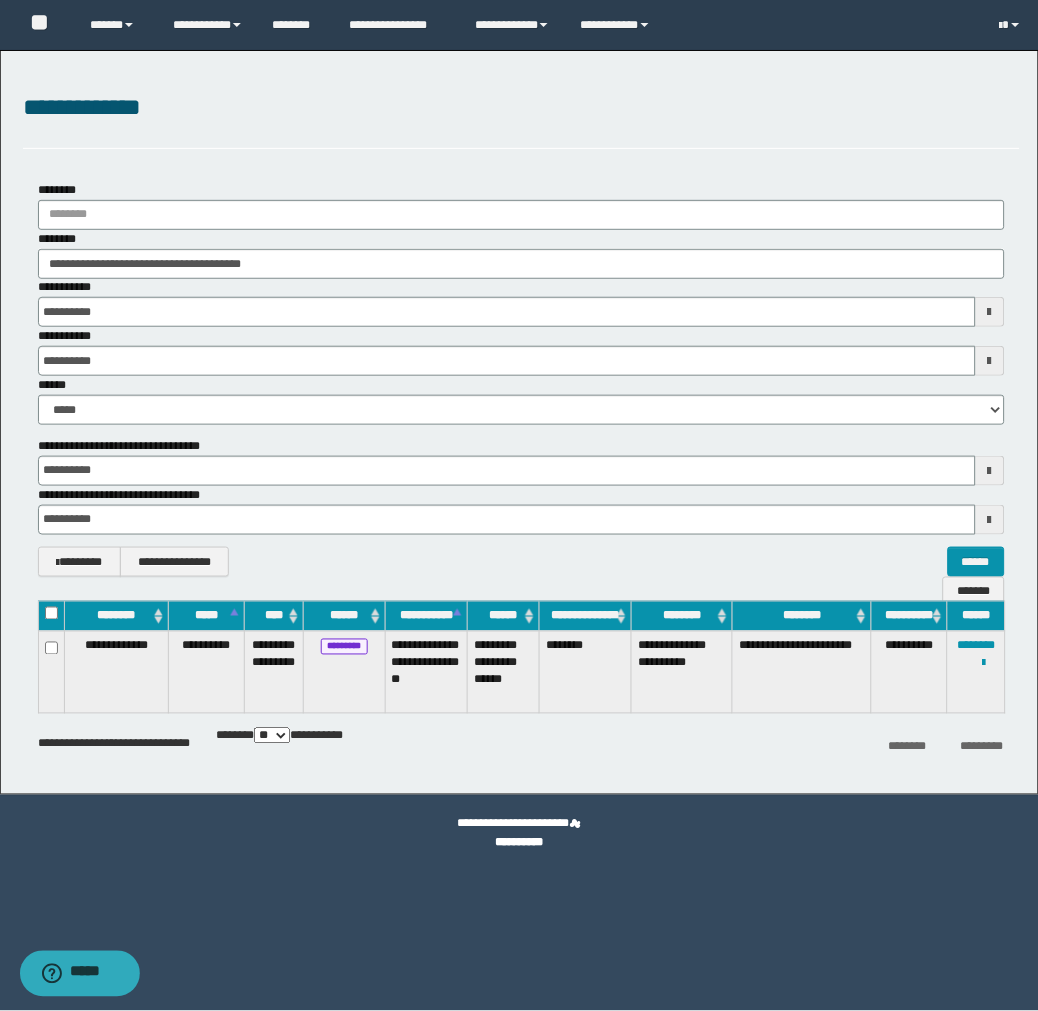 click on "**********" at bounding box center (519, 505) 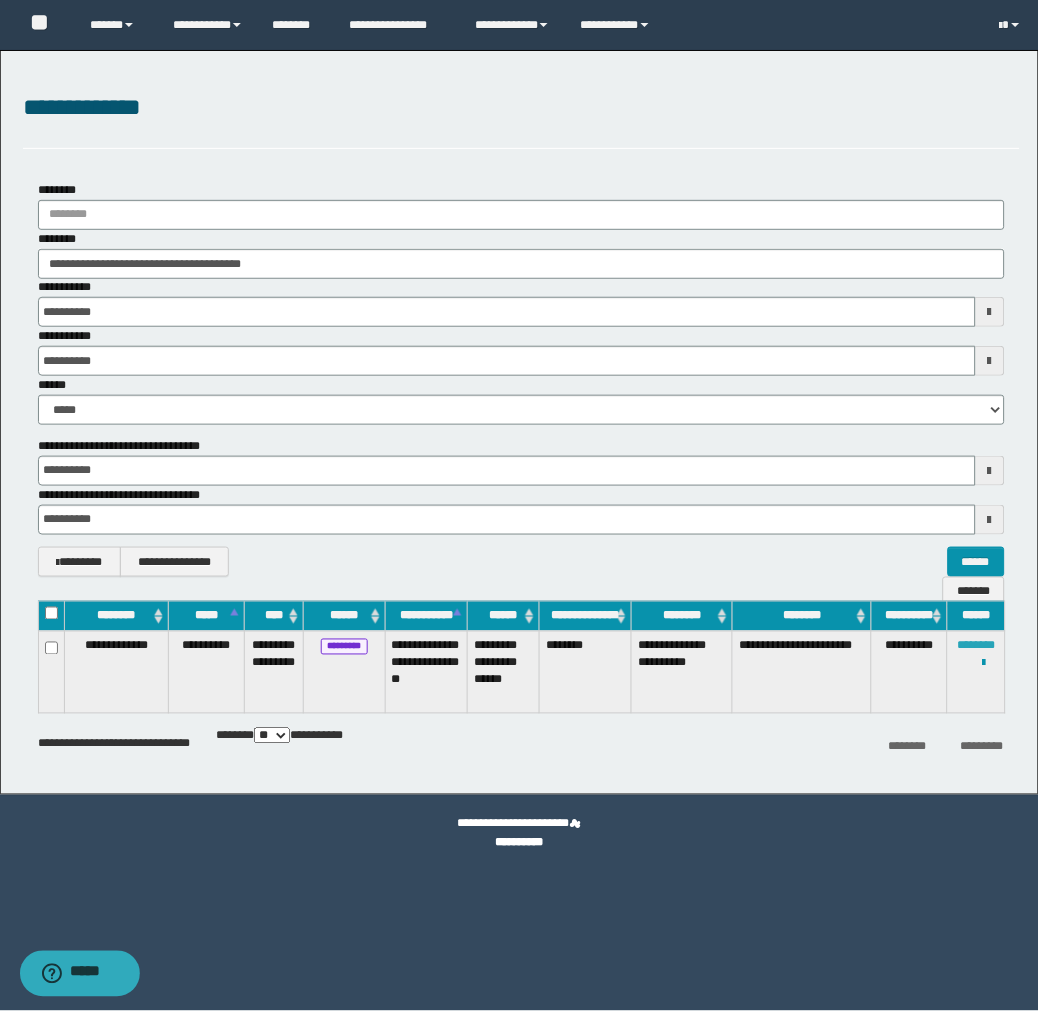 click on "********" at bounding box center [977, 646] 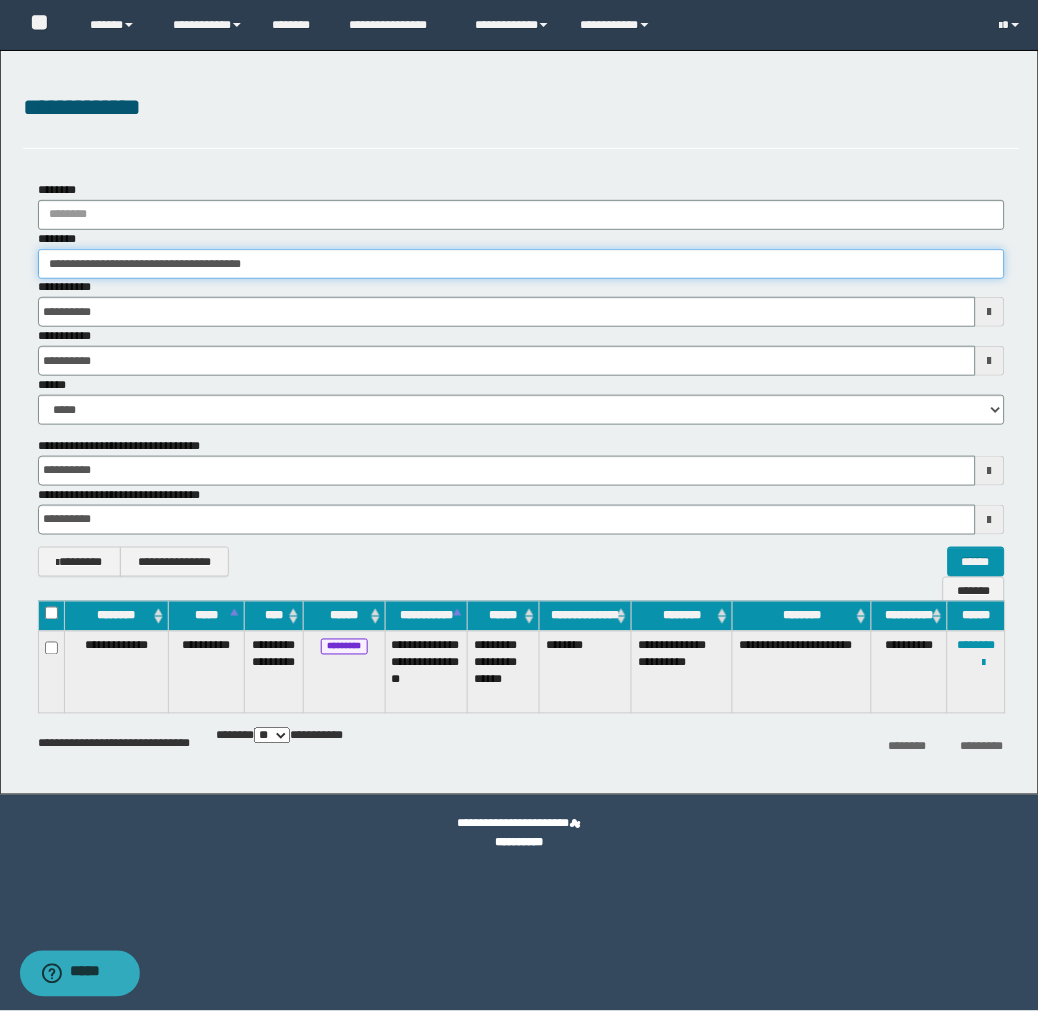 drag, startPoint x: 373, startPoint y: 266, endPoint x: 156, endPoint y: 273, distance: 217.11287 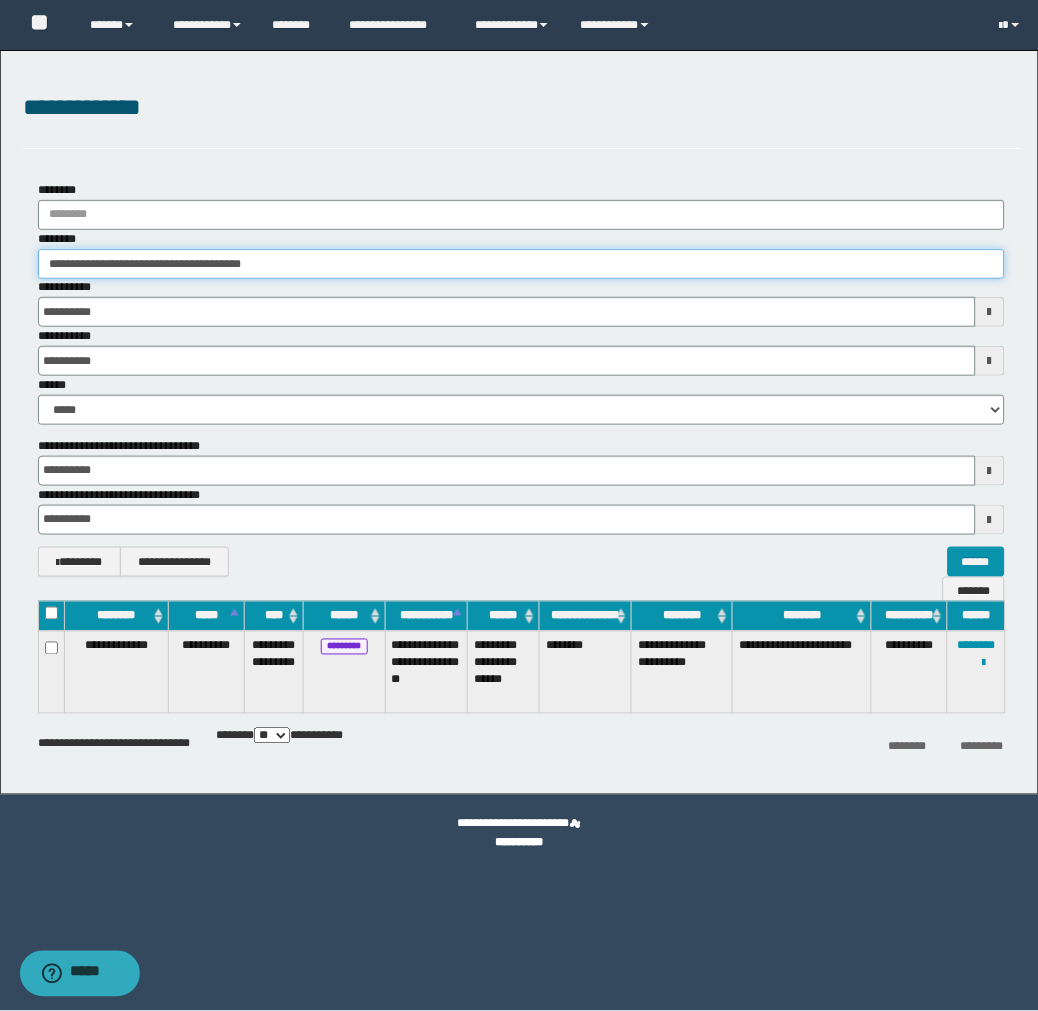 click on "**********" at bounding box center (519, 505) 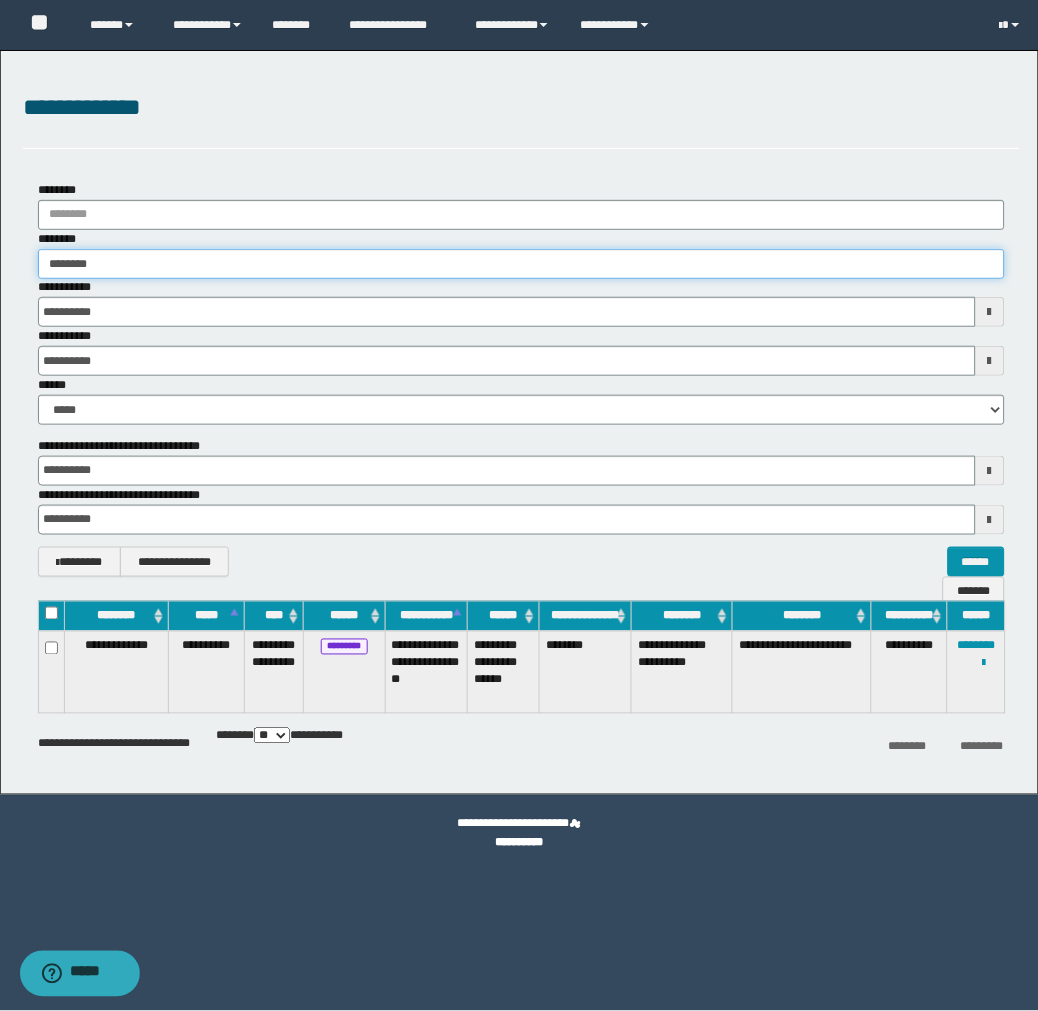 type on "********" 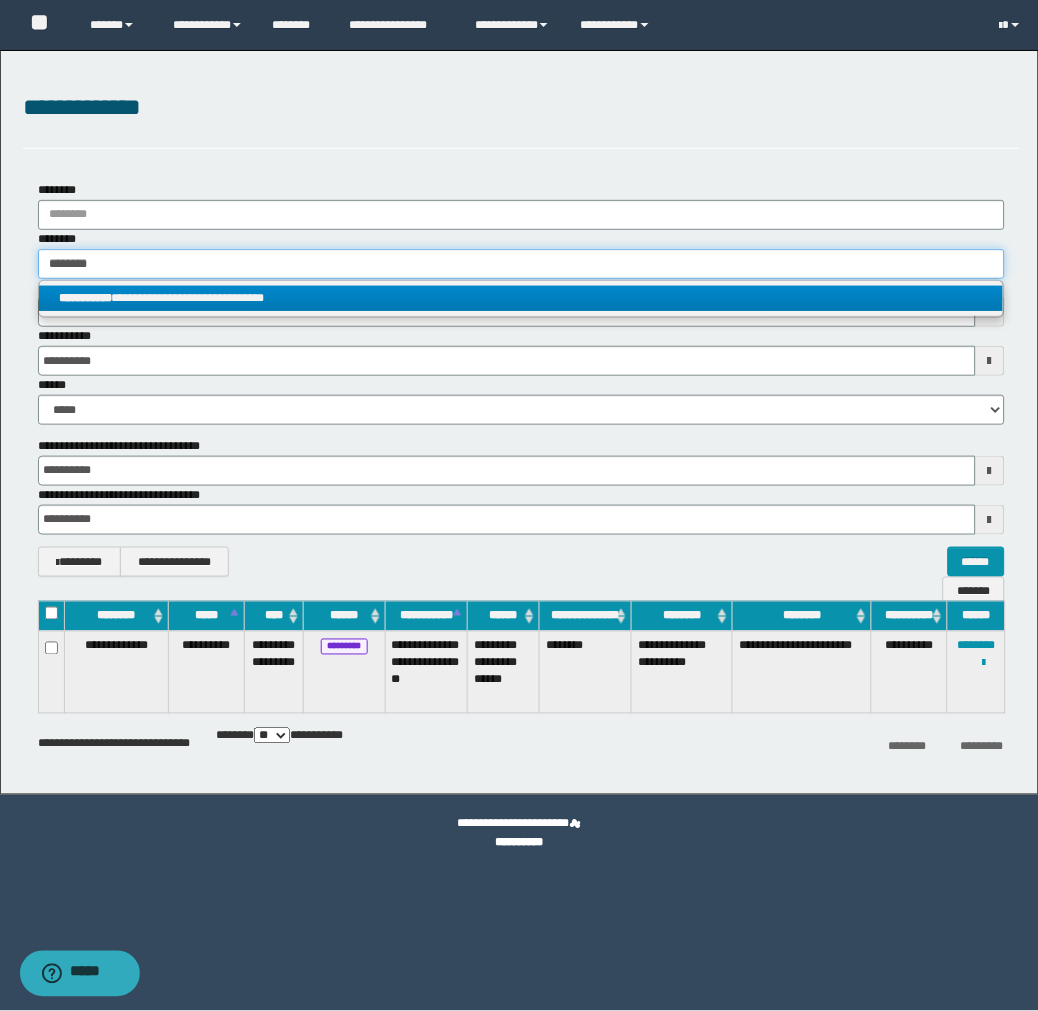type on "********" 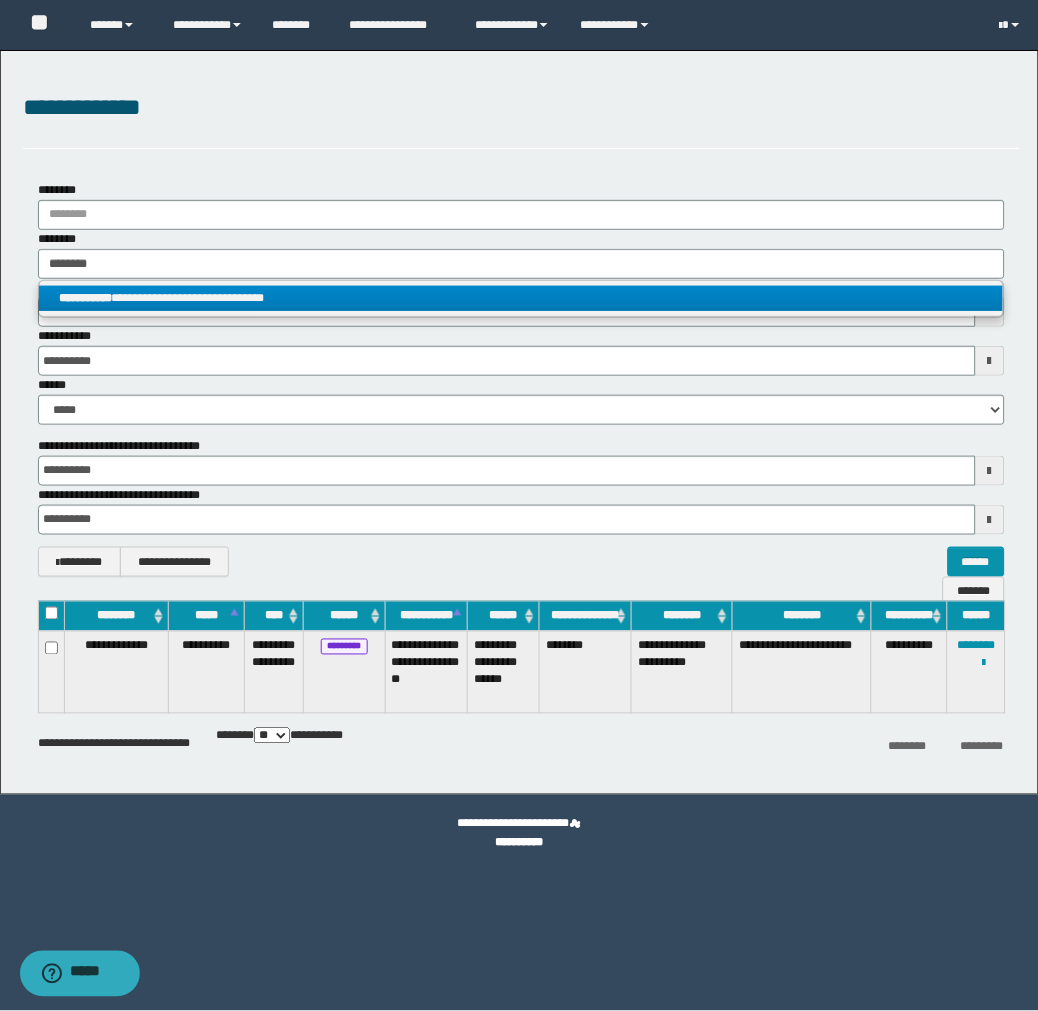 click on "**********" at bounding box center [521, 298] 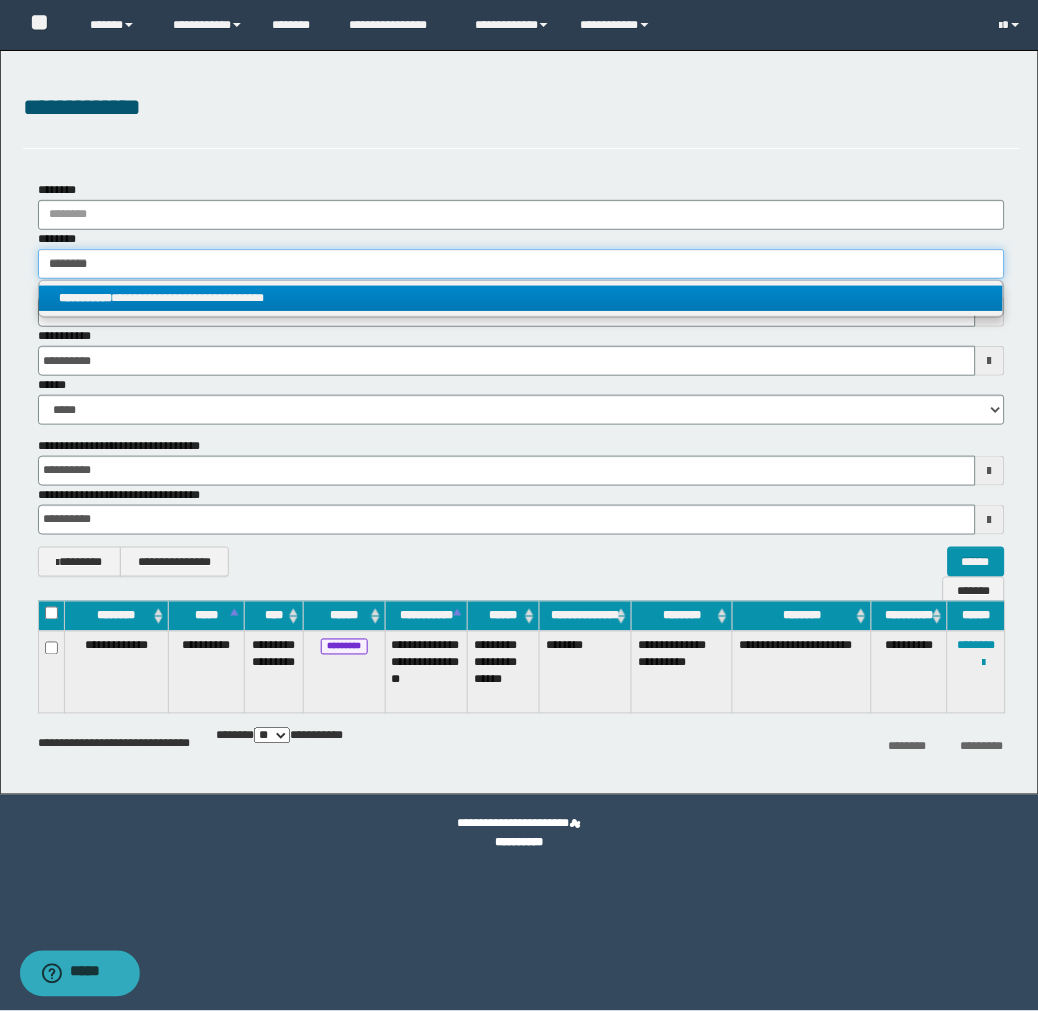 type 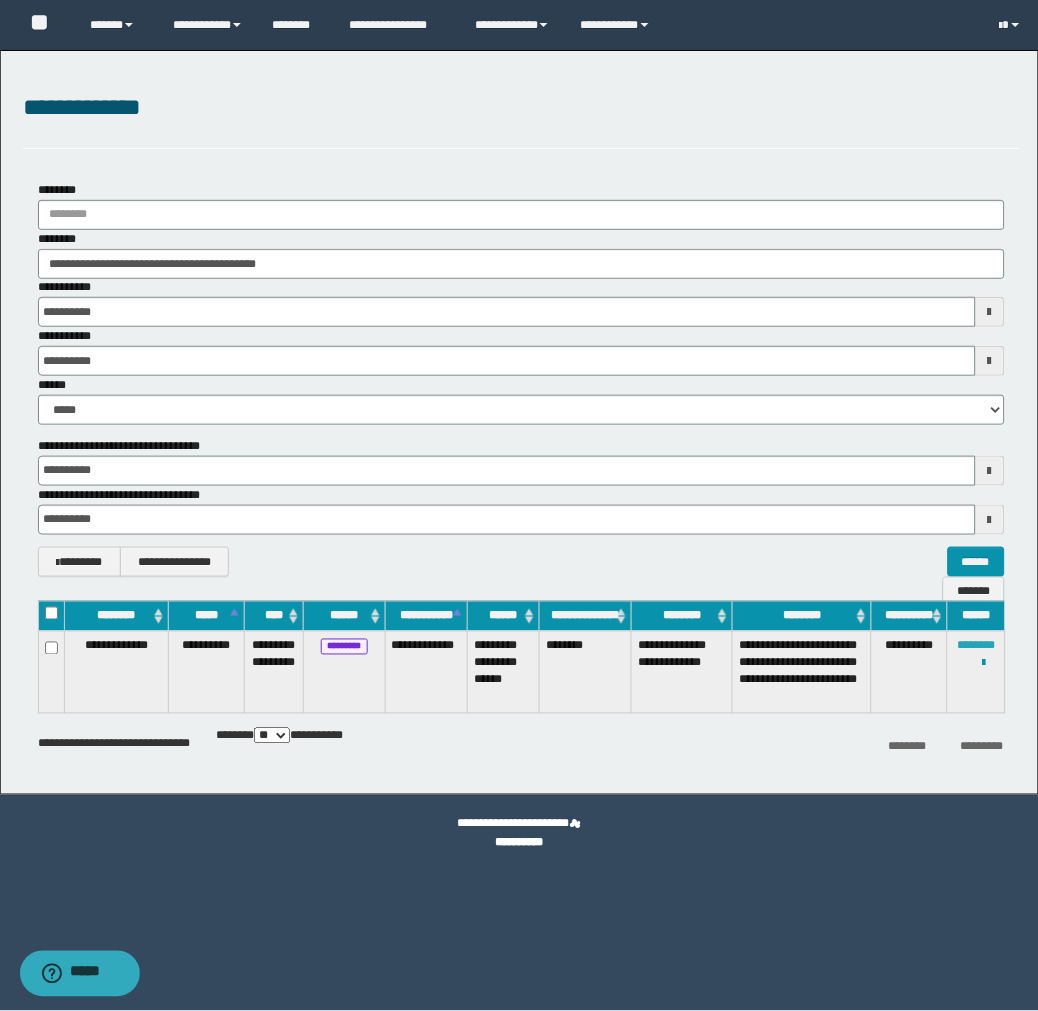 click on "********" at bounding box center (977, 646) 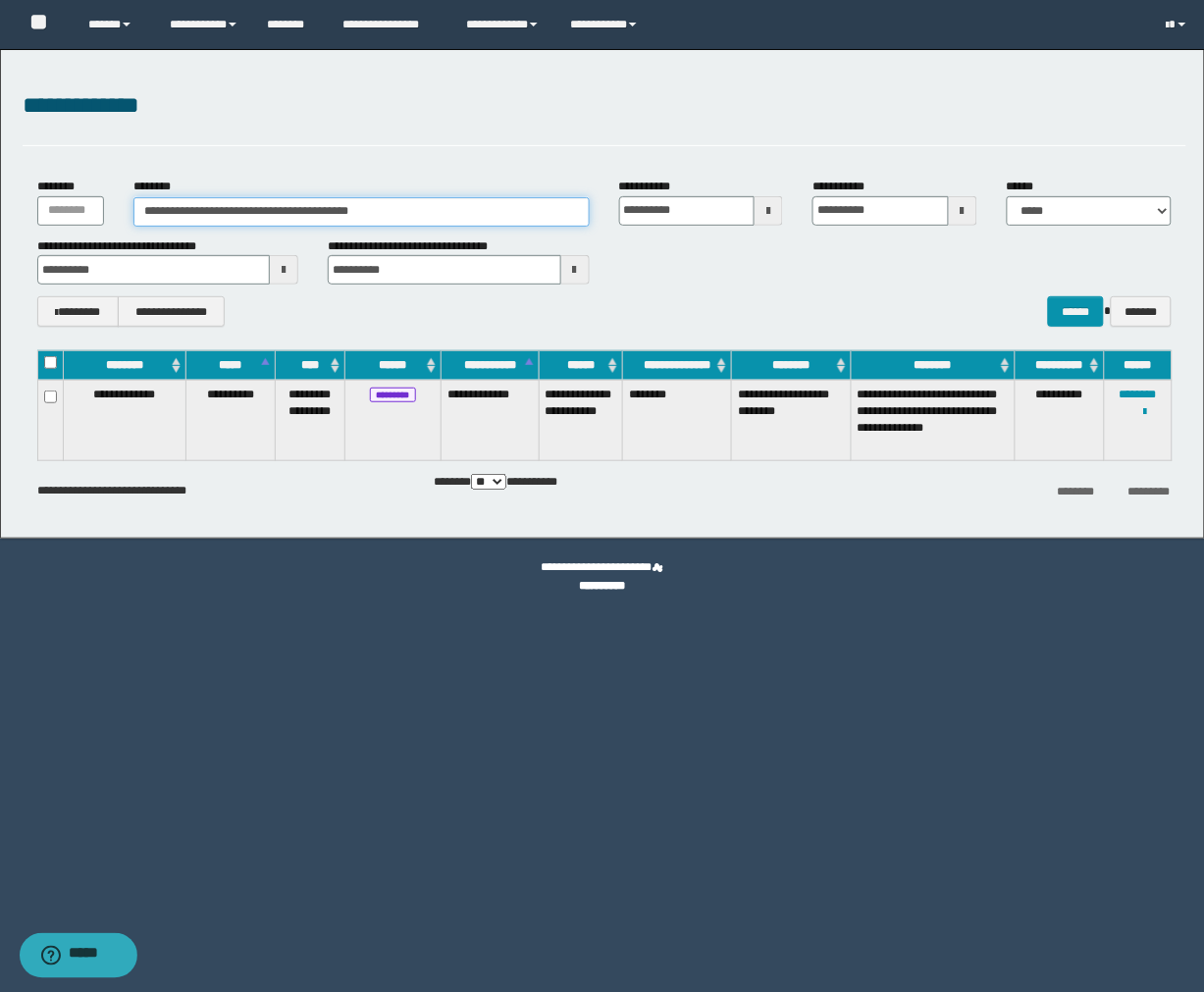 drag, startPoint x: 477, startPoint y: 214, endPoint x: -2, endPoint y: 224, distance: 479.10437 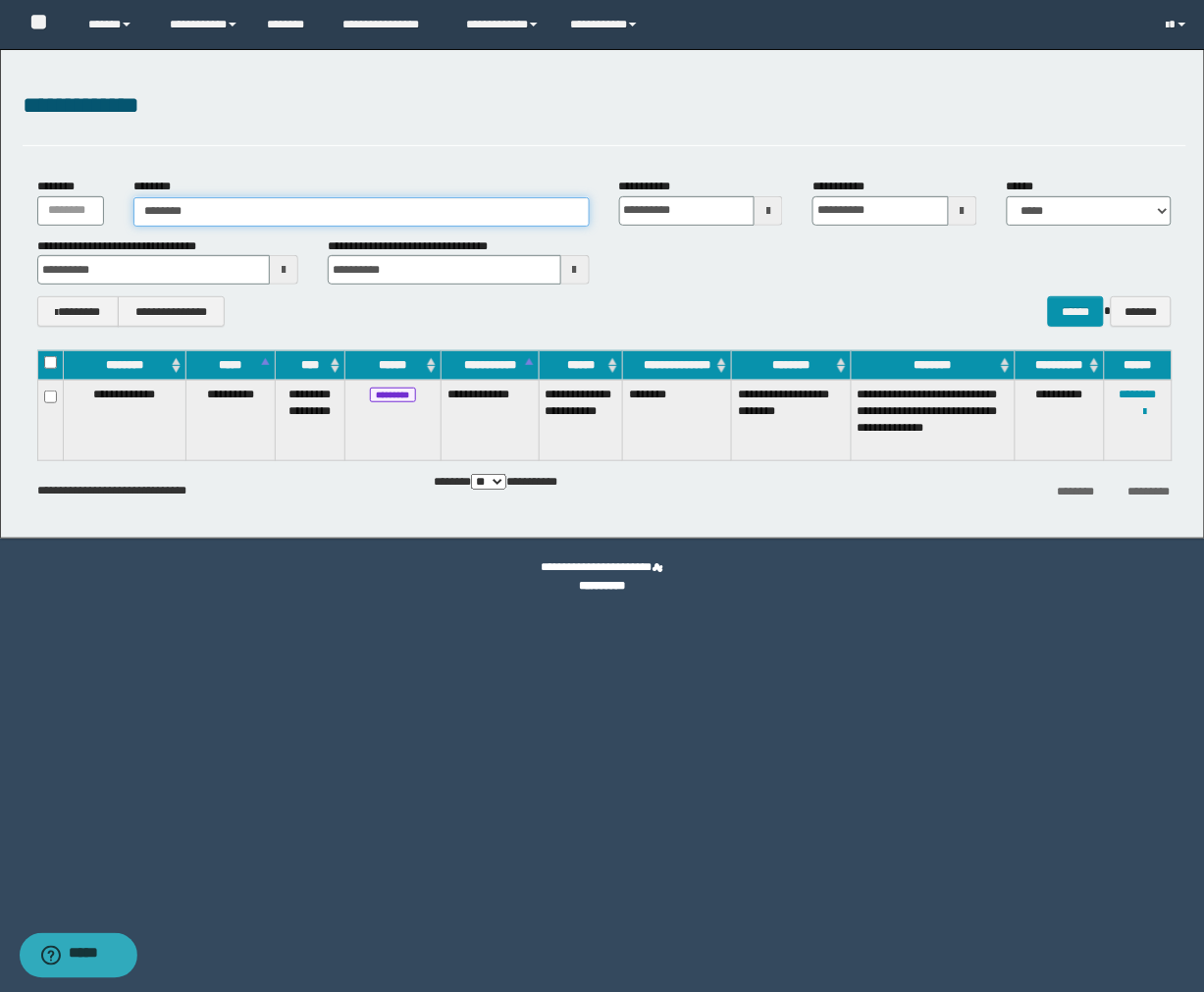 type on "********" 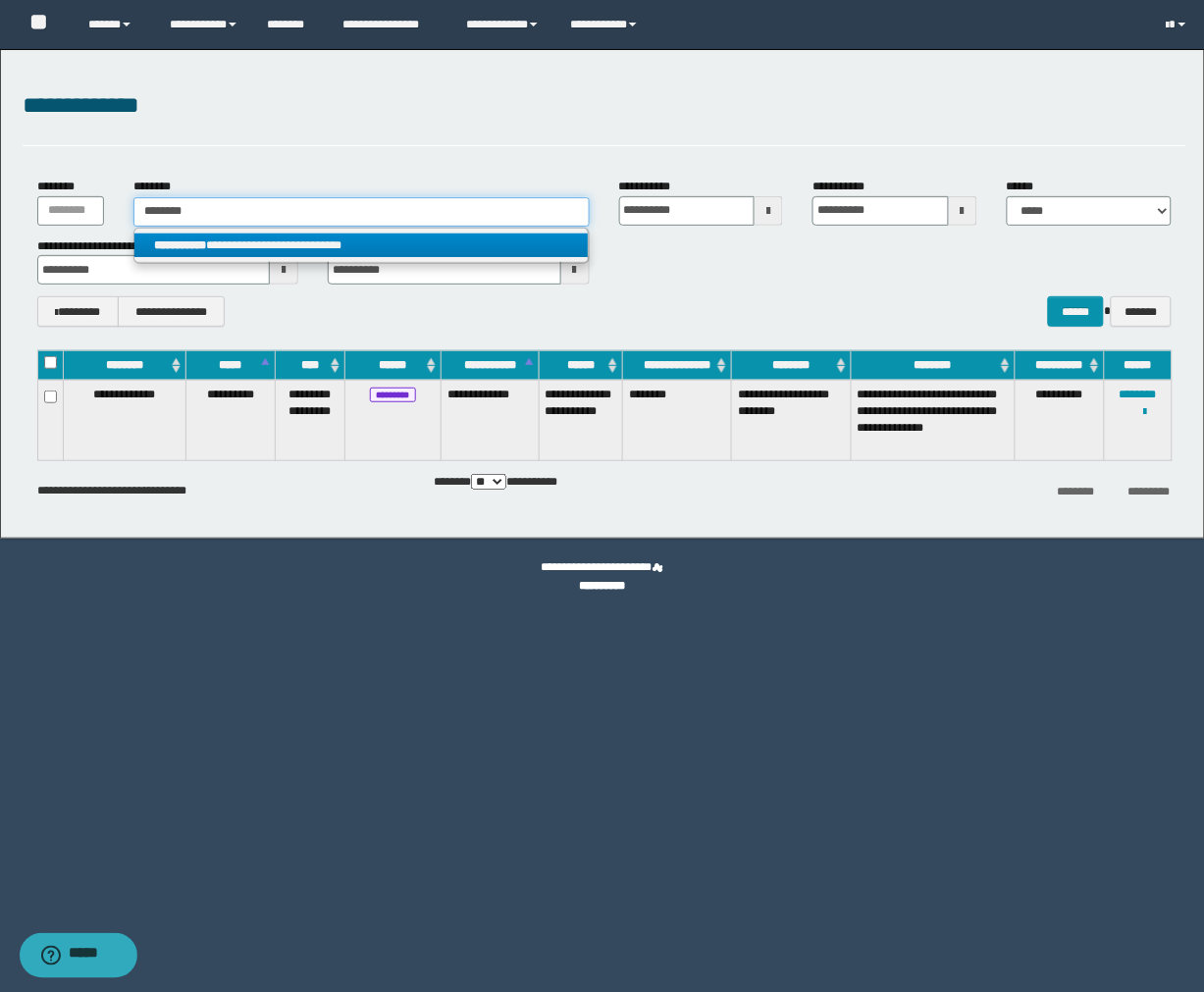 type on "********" 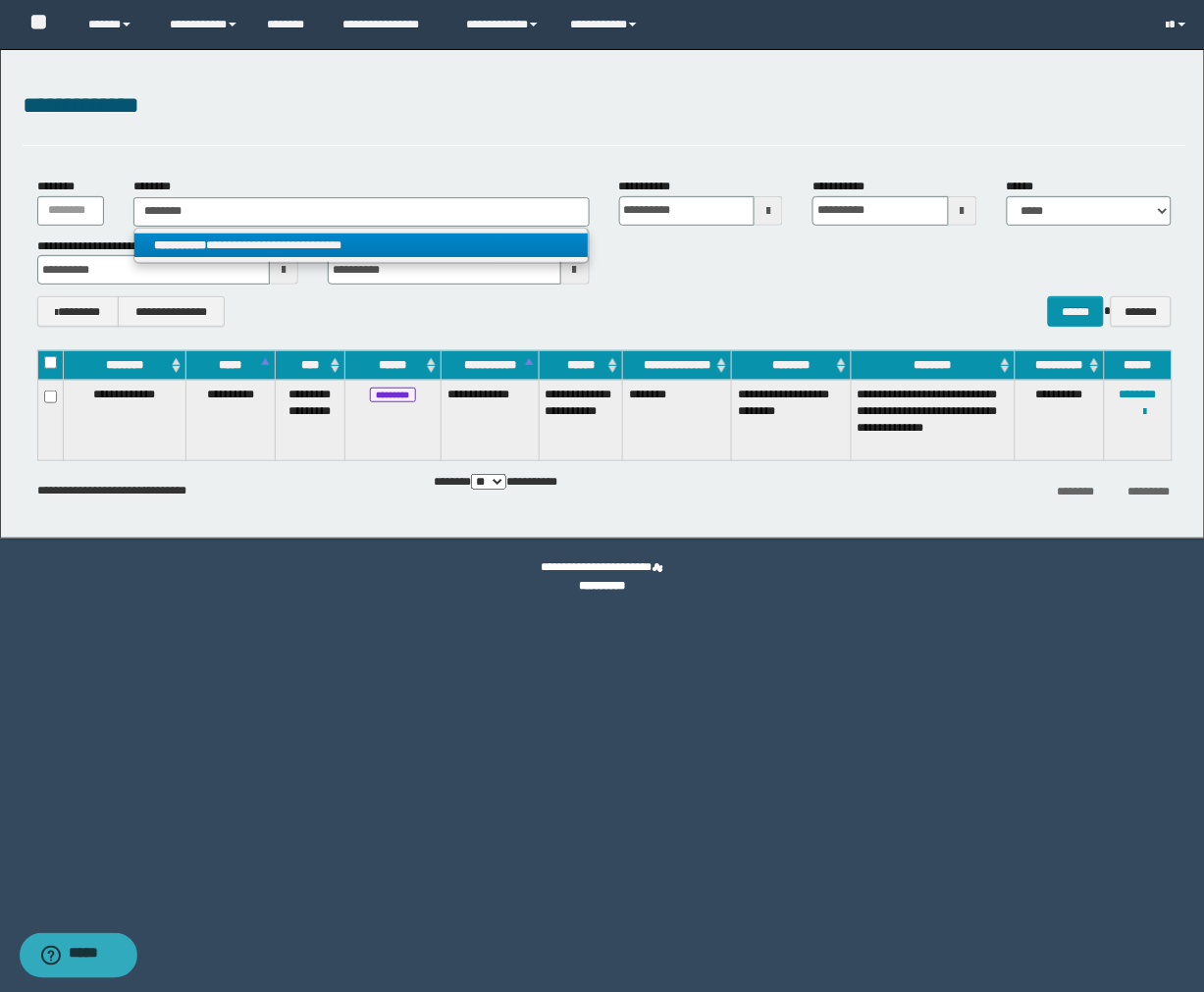 click on "**********" at bounding box center [361, 245] 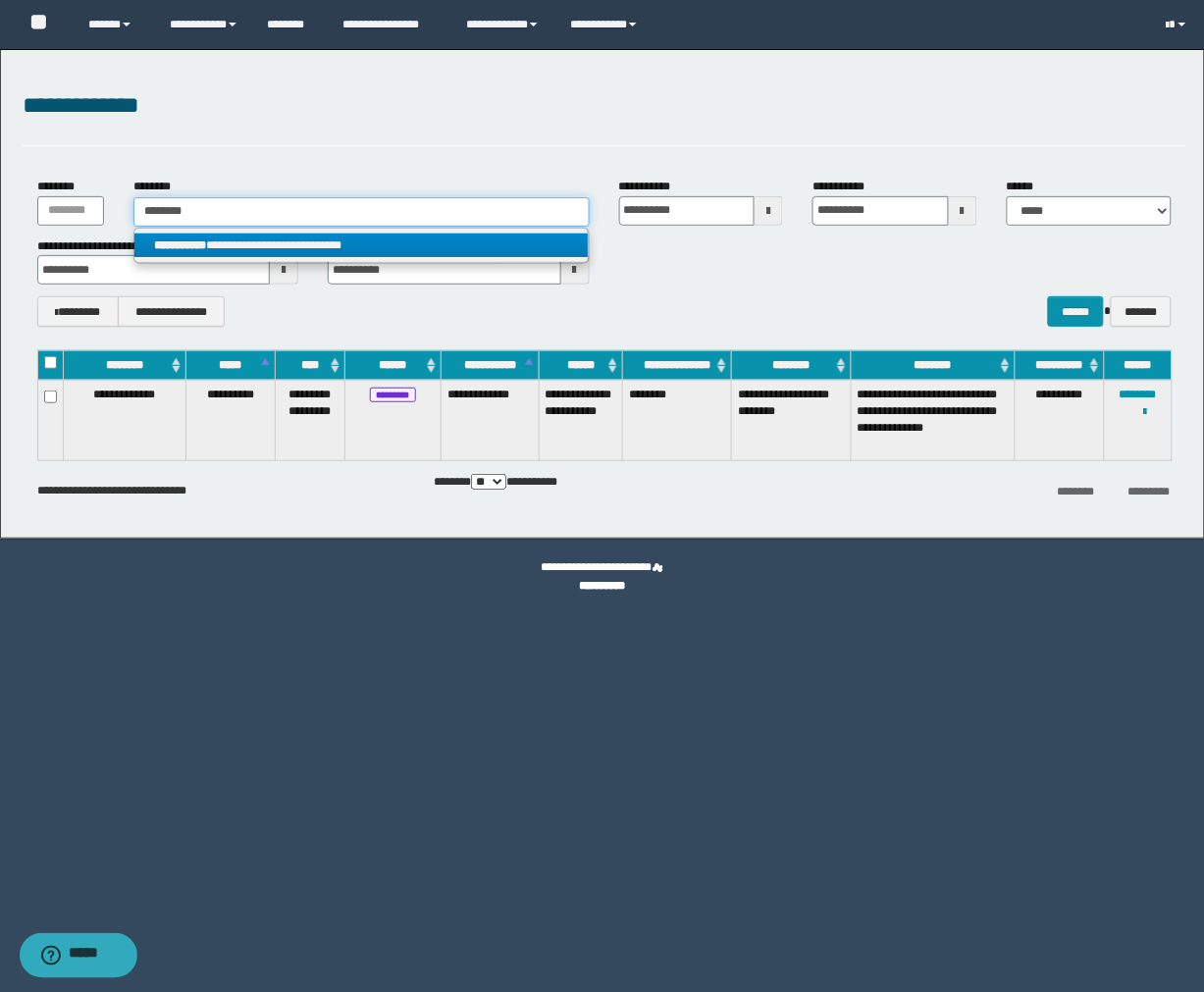 type 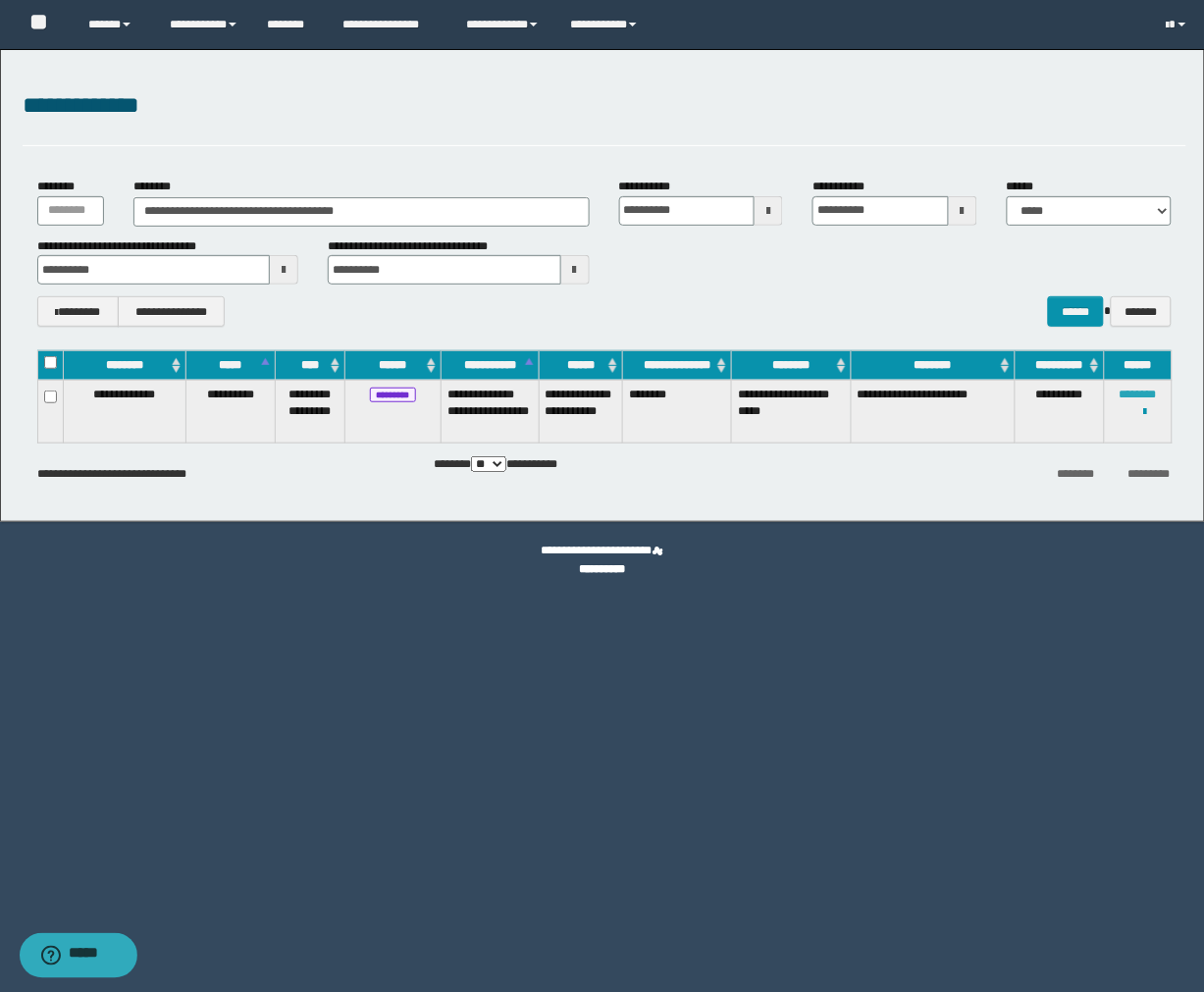 click on "********" at bounding box center [1138, 394] 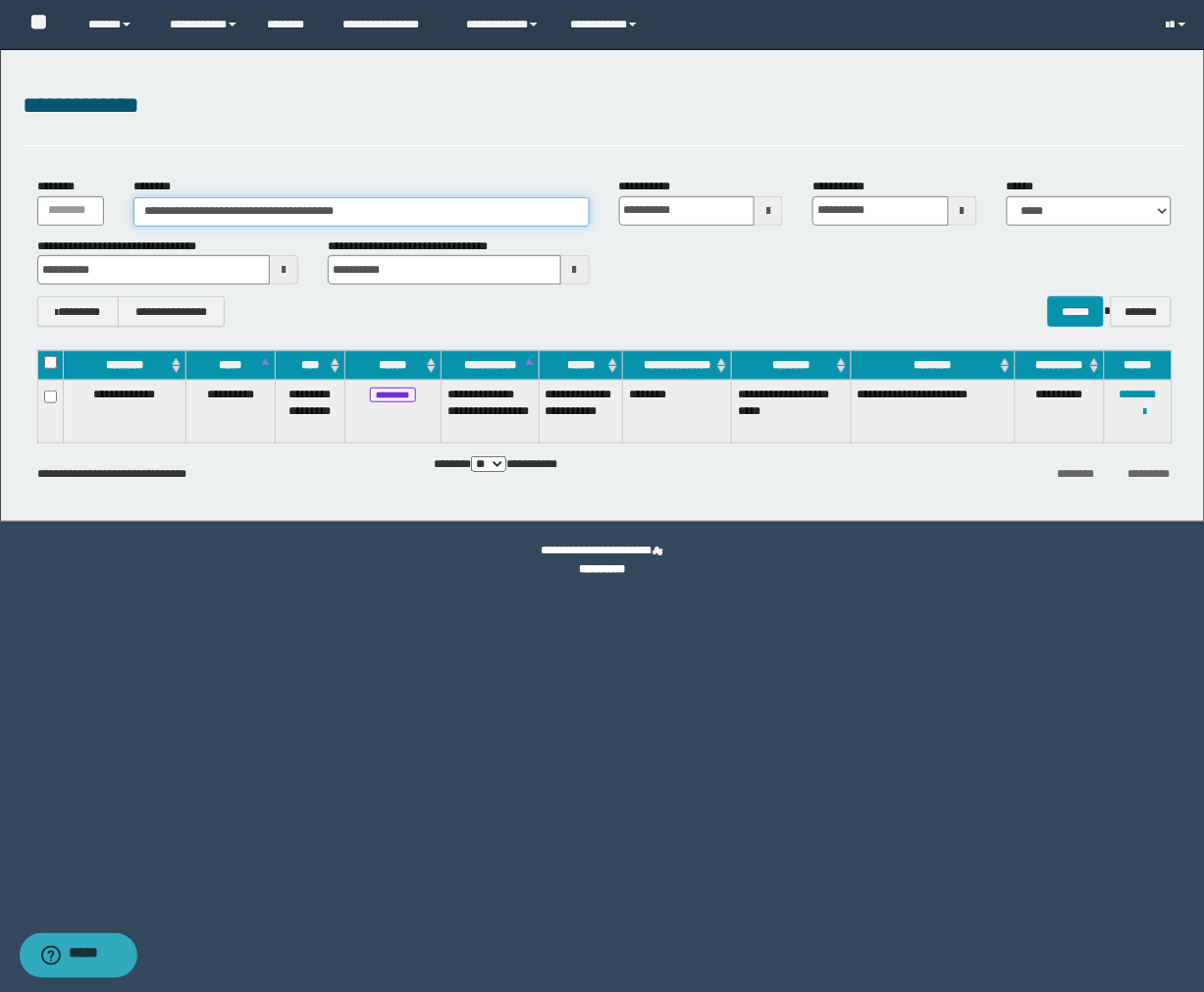 drag, startPoint x: 448, startPoint y: 206, endPoint x: -2, endPoint y: 209, distance: 450.01 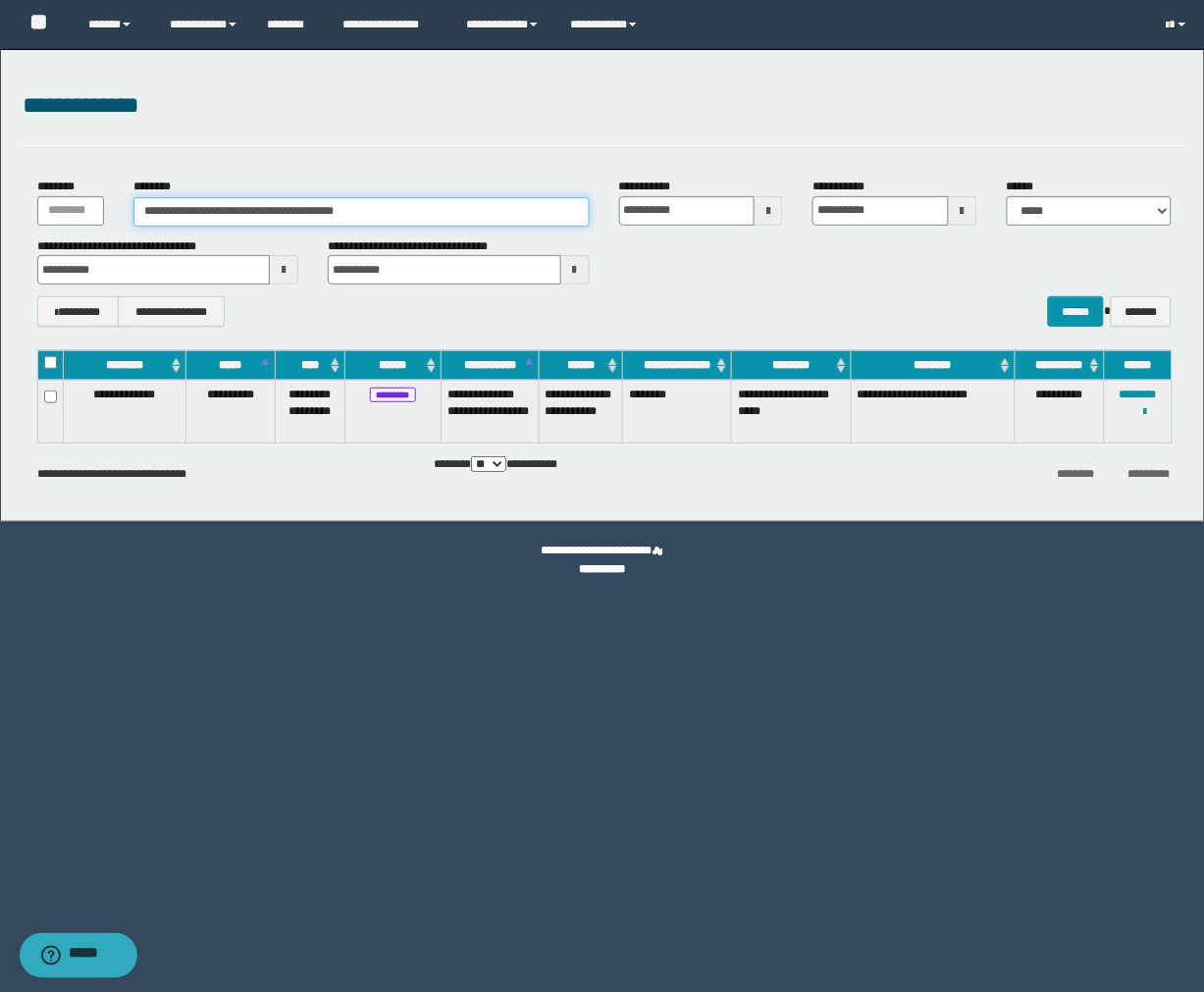 paste 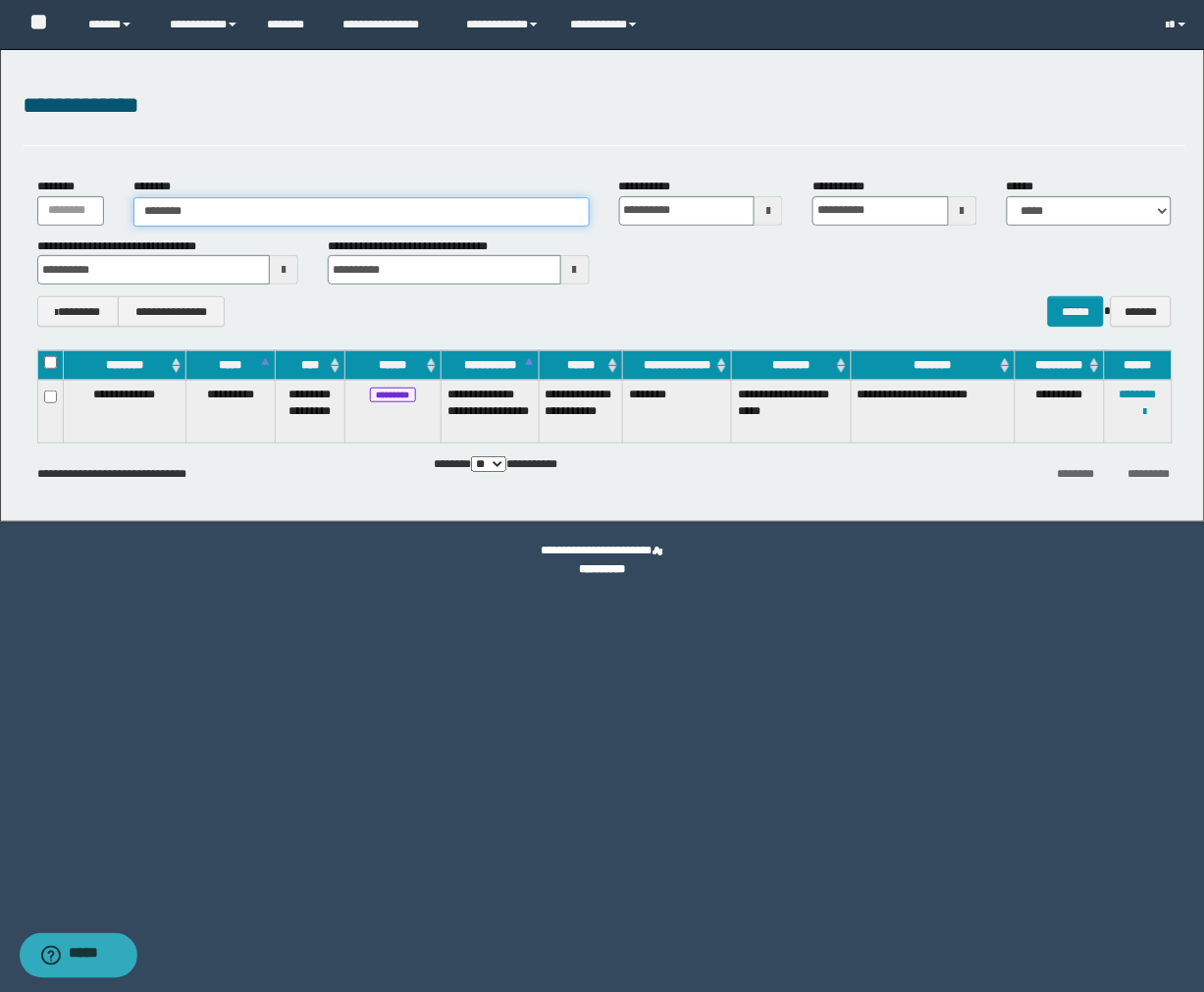 type on "********" 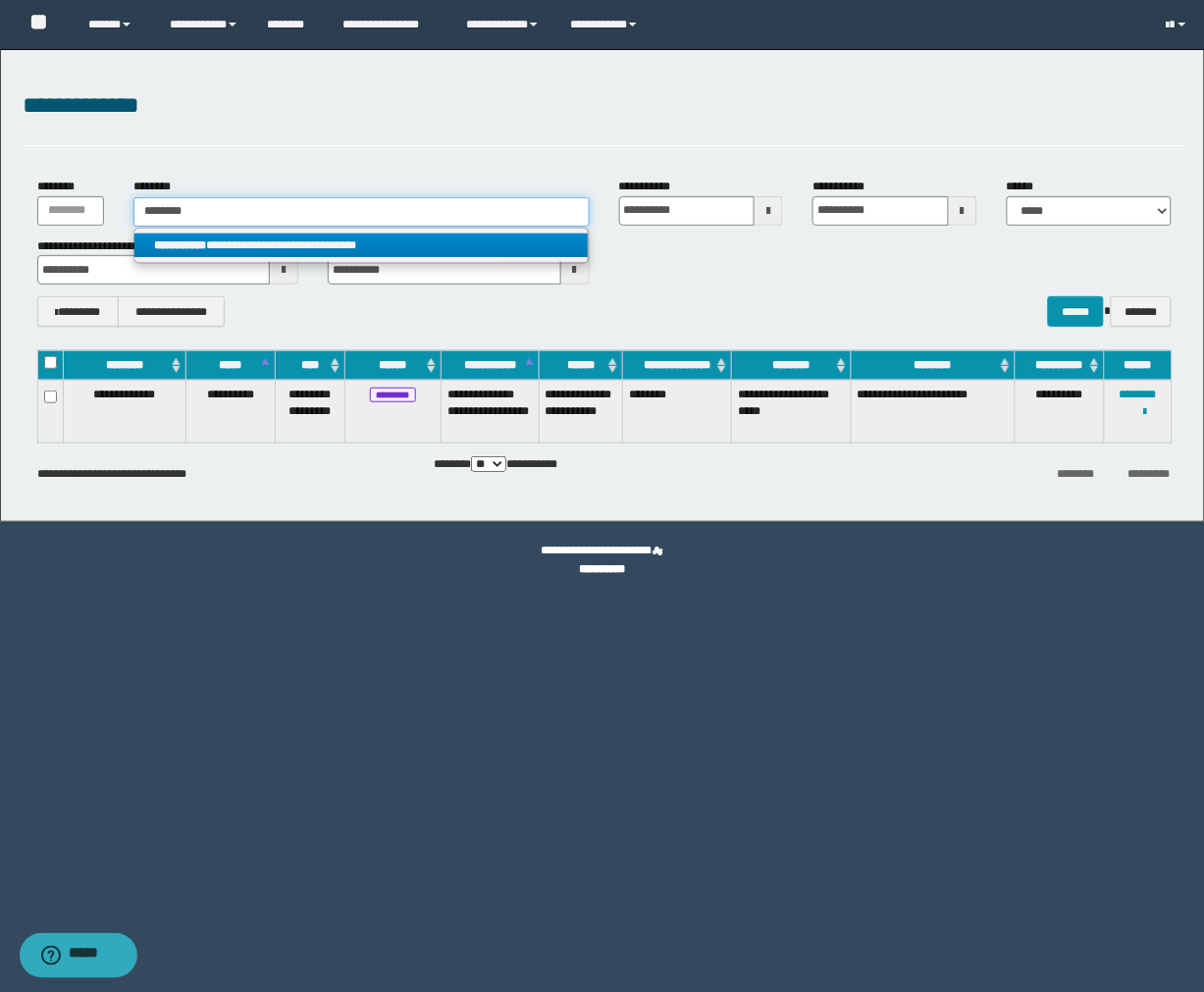 type on "********" 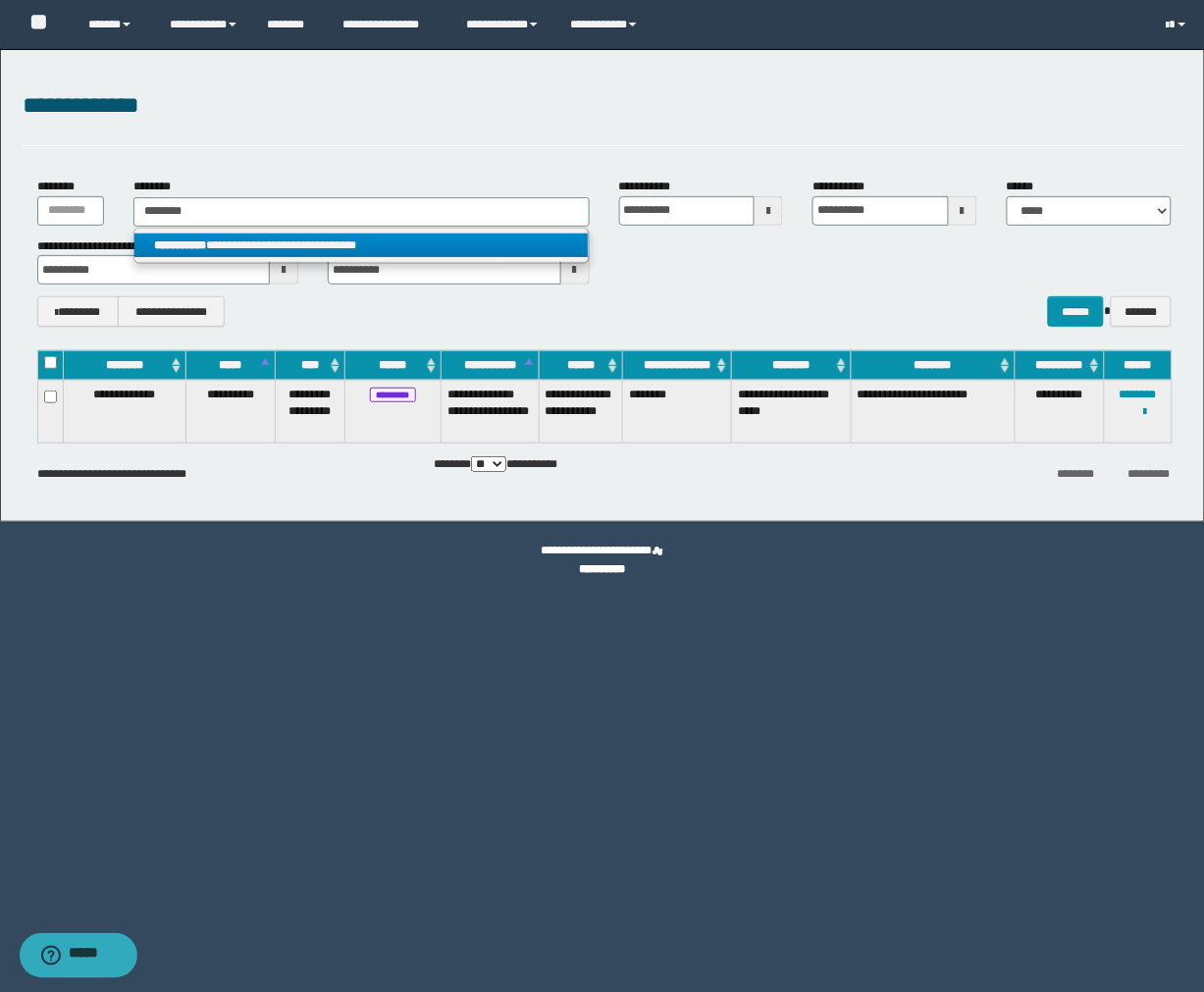 click on "**********" at bounding box center (361, 245) 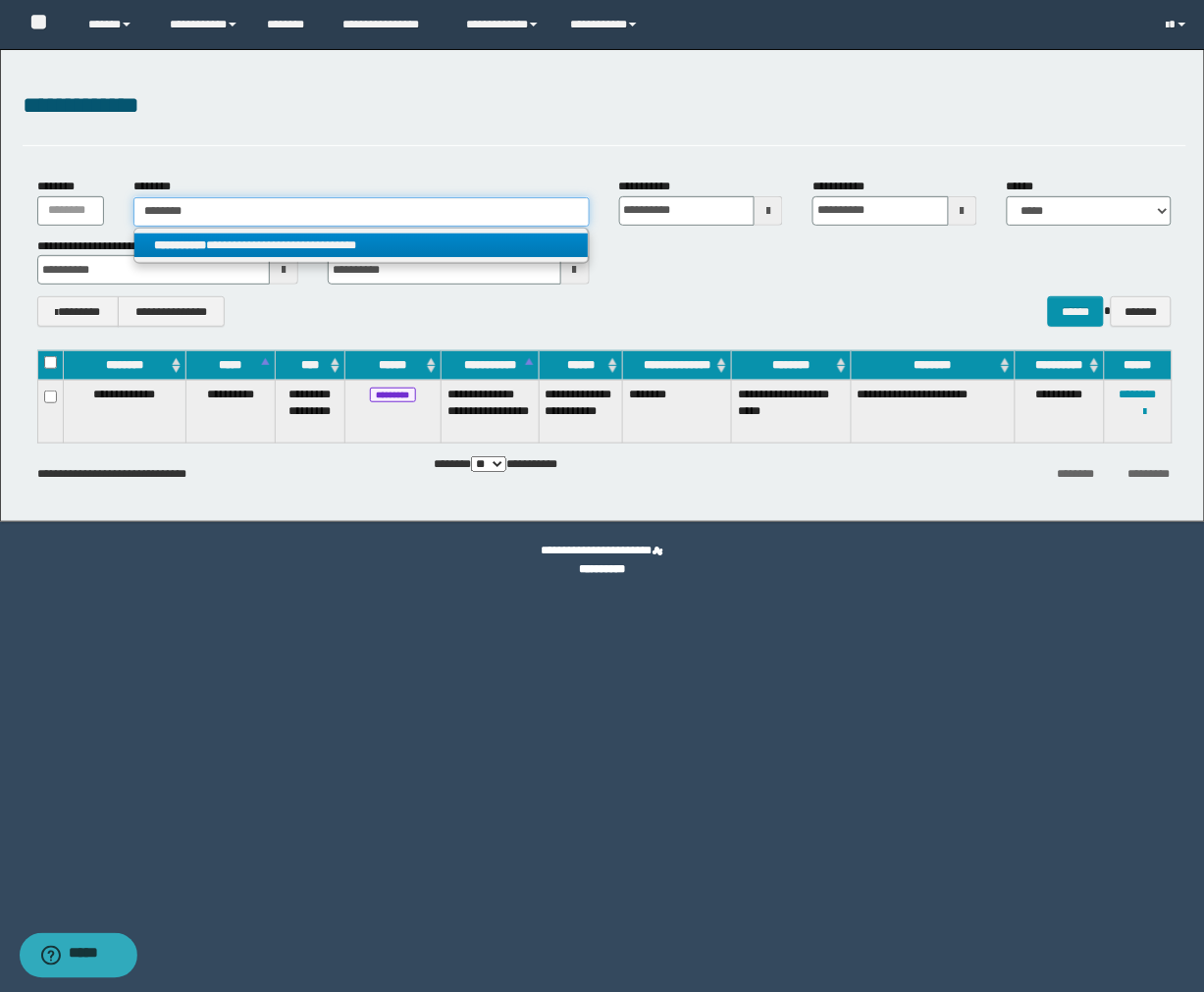 type 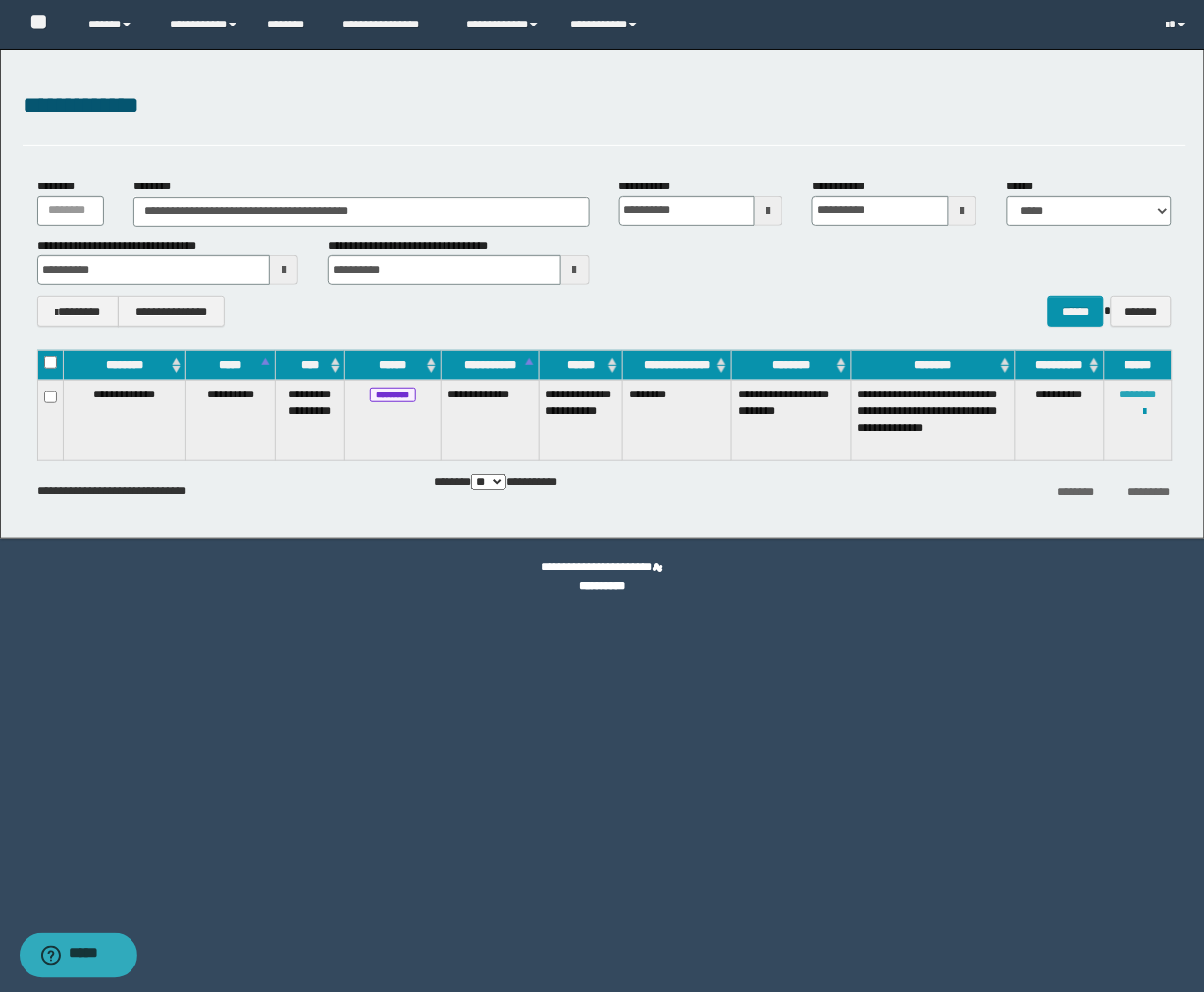 click on "********" at bounding box center [1138, 394] 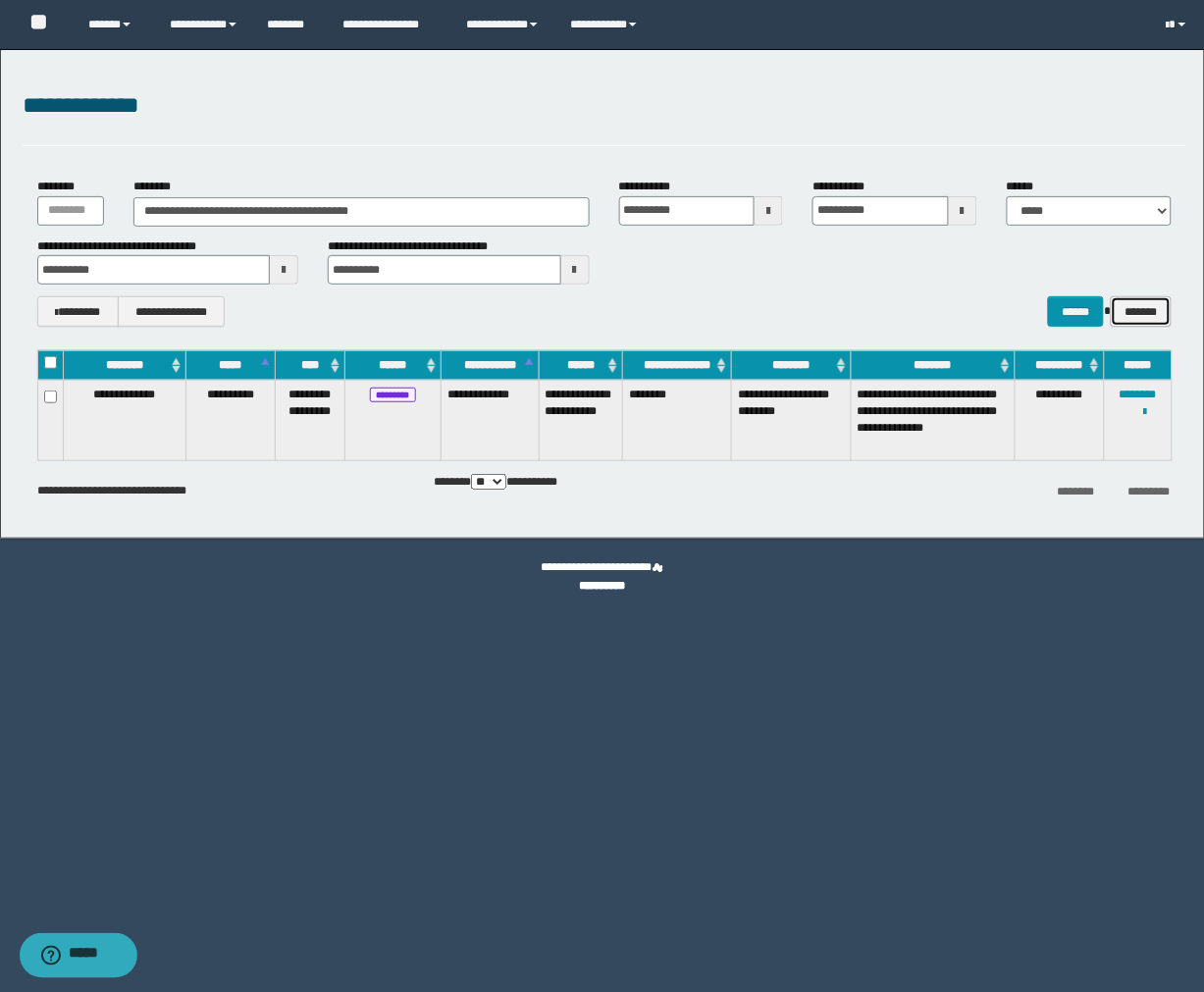 click on "*******" at bounding box center (1140, 311) 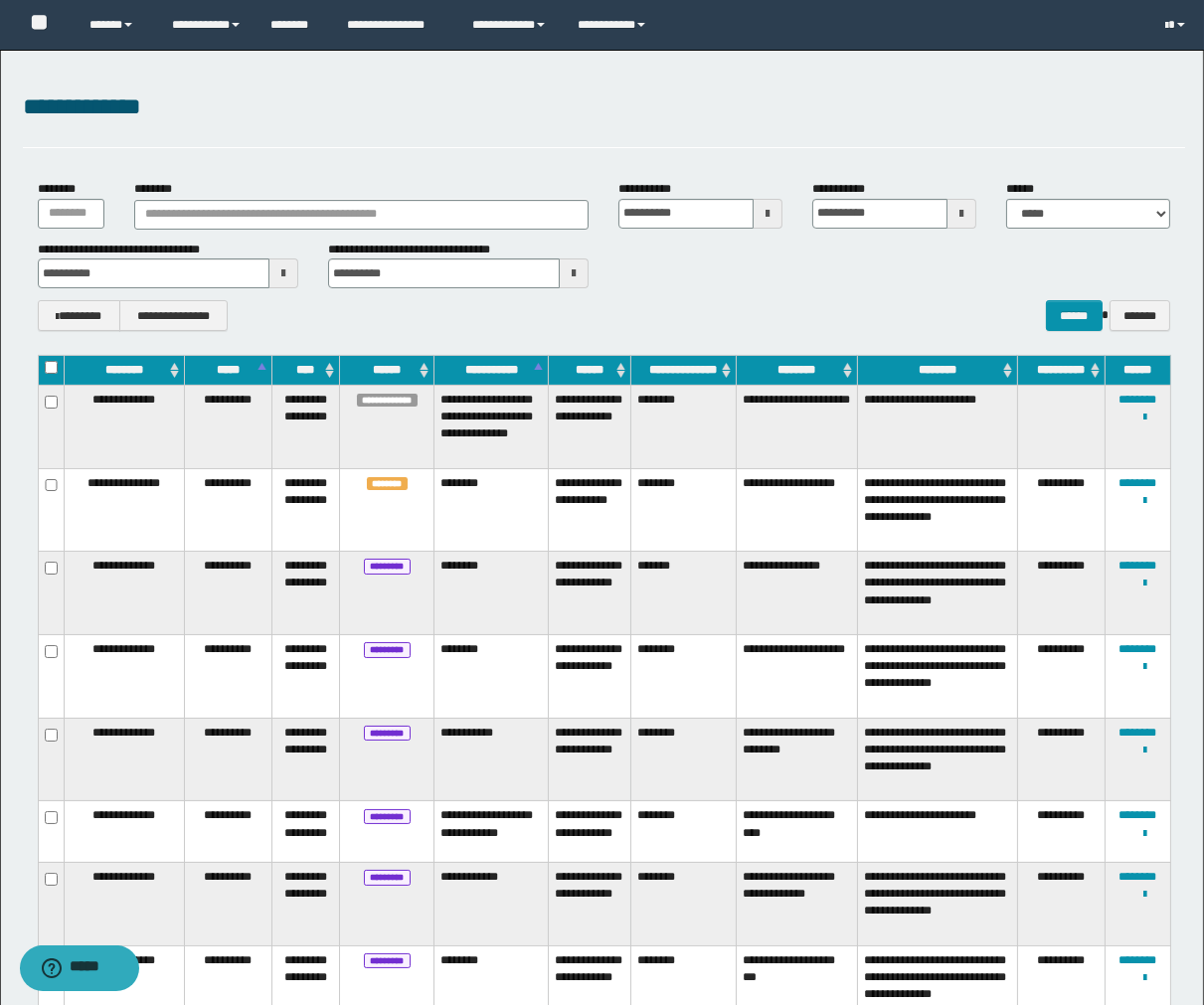click at bounding box center [283, 273] 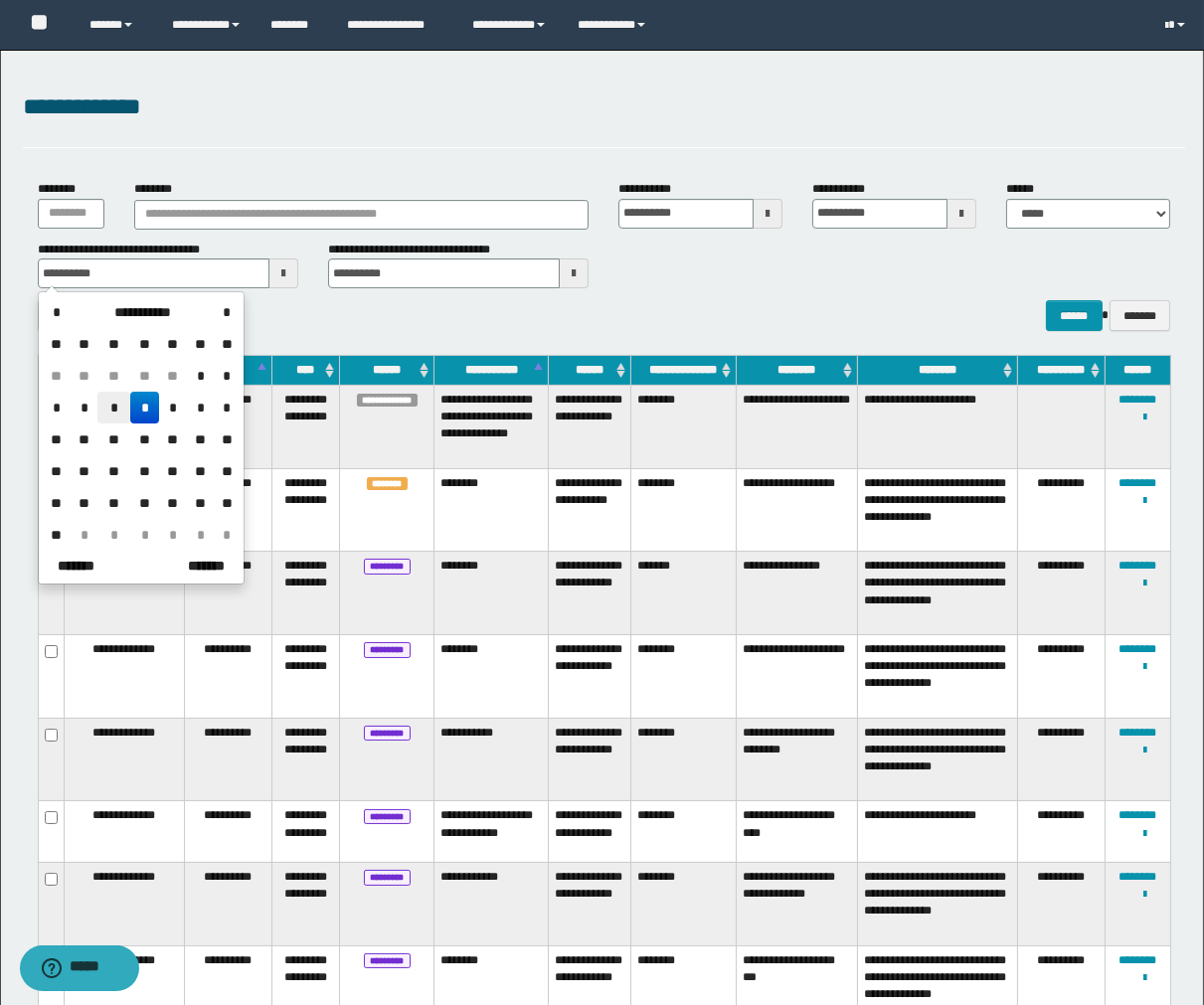 click on "*" at bounding box center (113, 408) 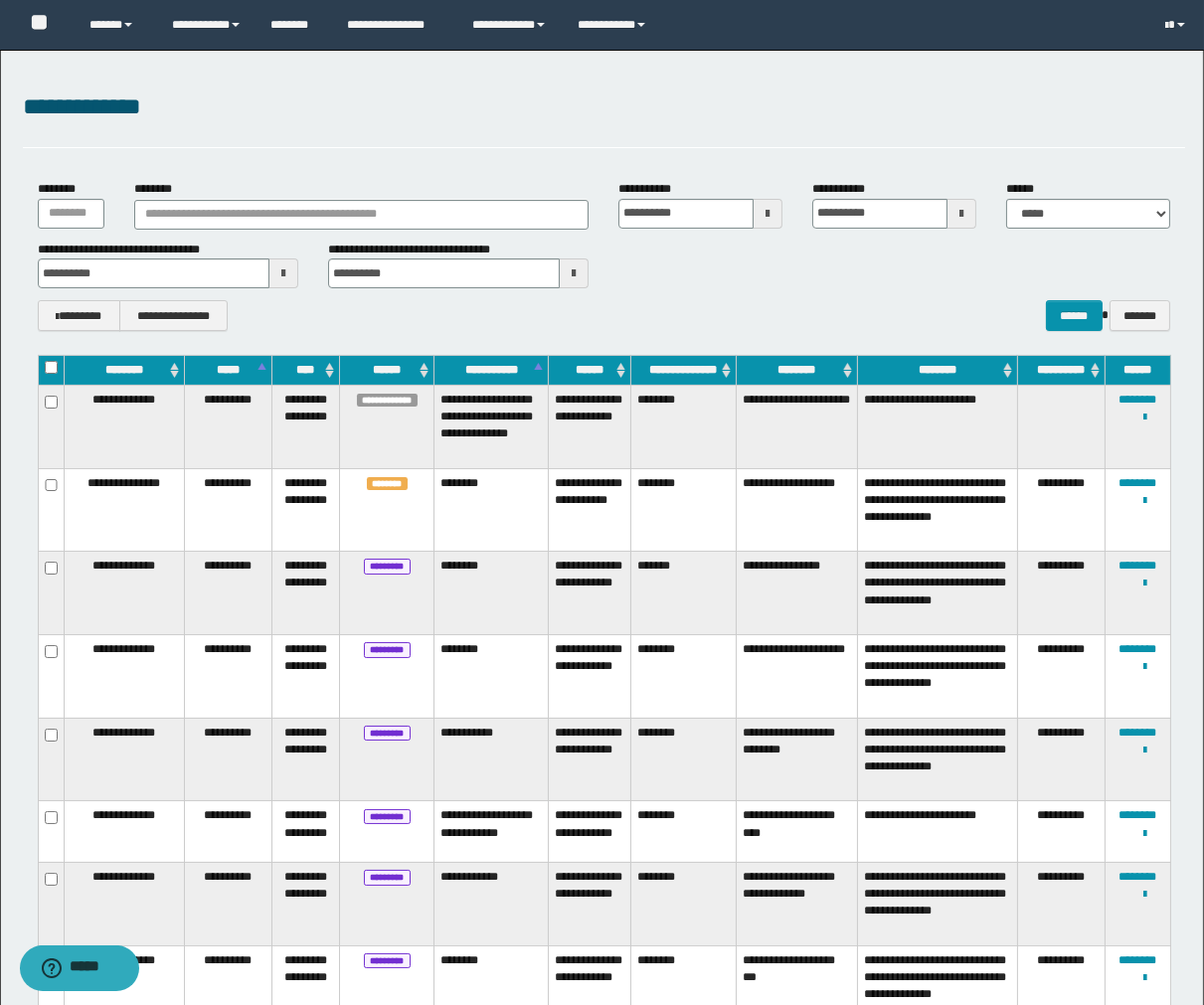 click at bounding box center [574, 273] 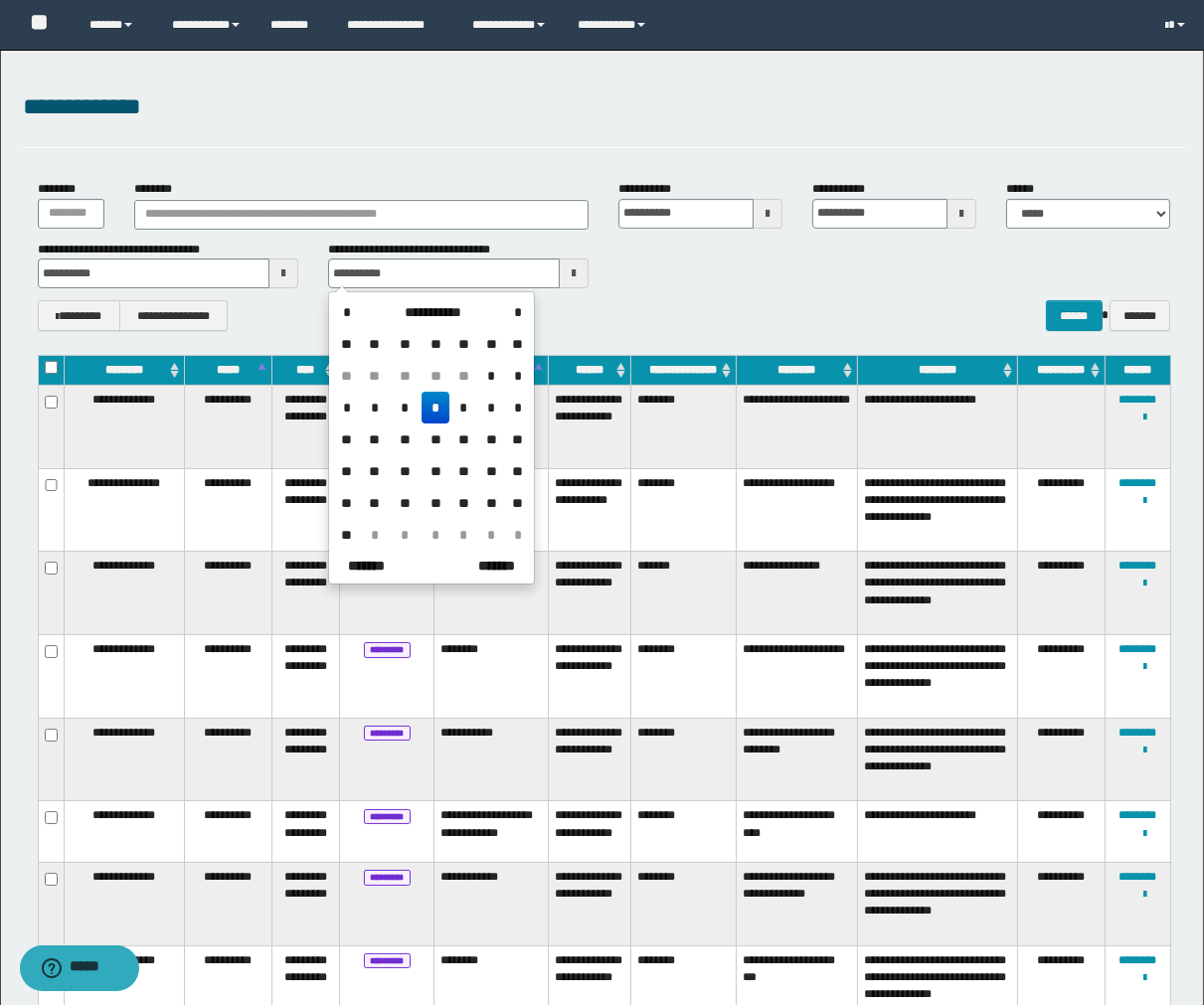 drag, startPoint x: 408, startPoint y: 413, endPoint x: 438, endPoint y: 413, distance: 30 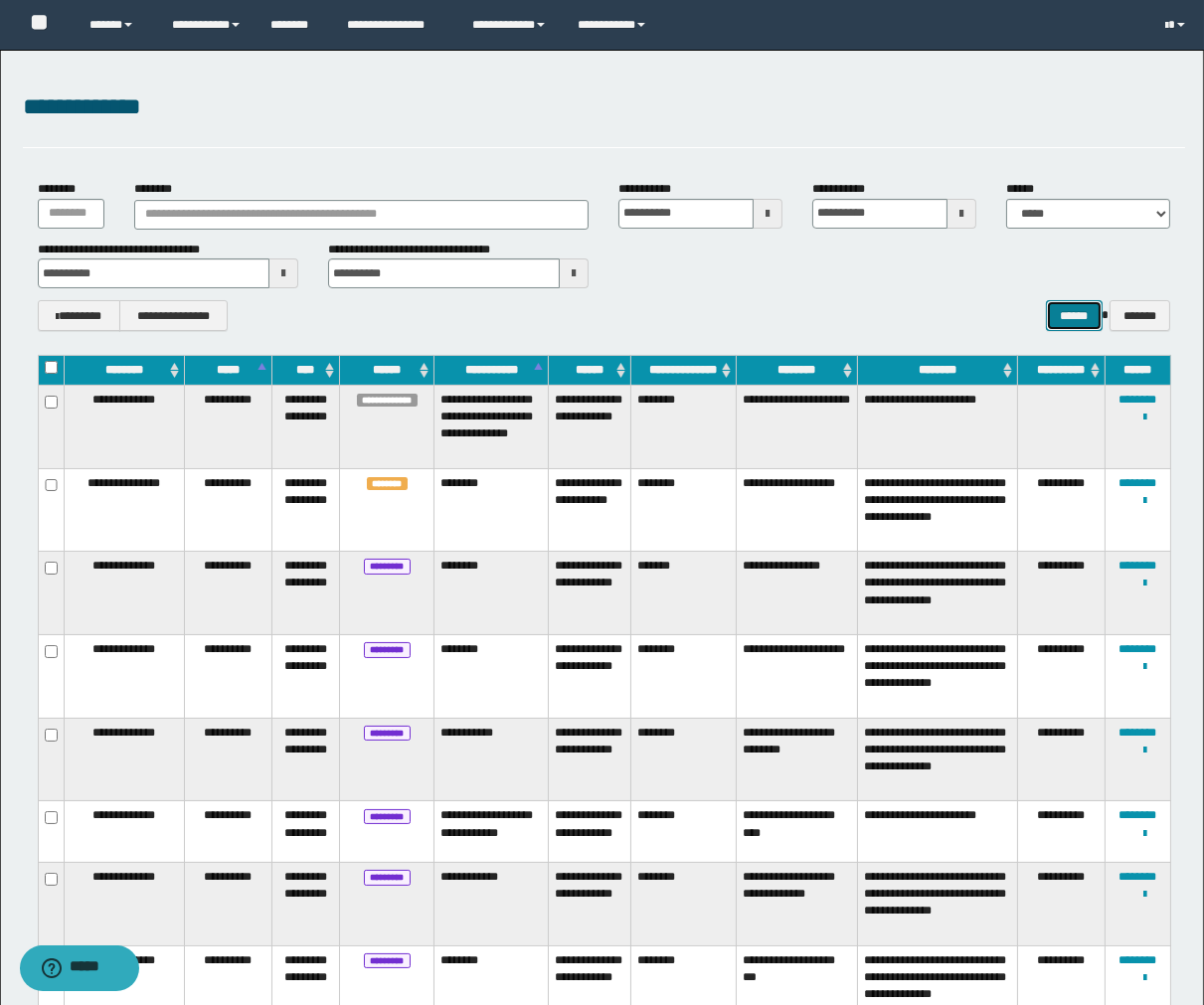click on "******" at bounding box center [1074, 315] 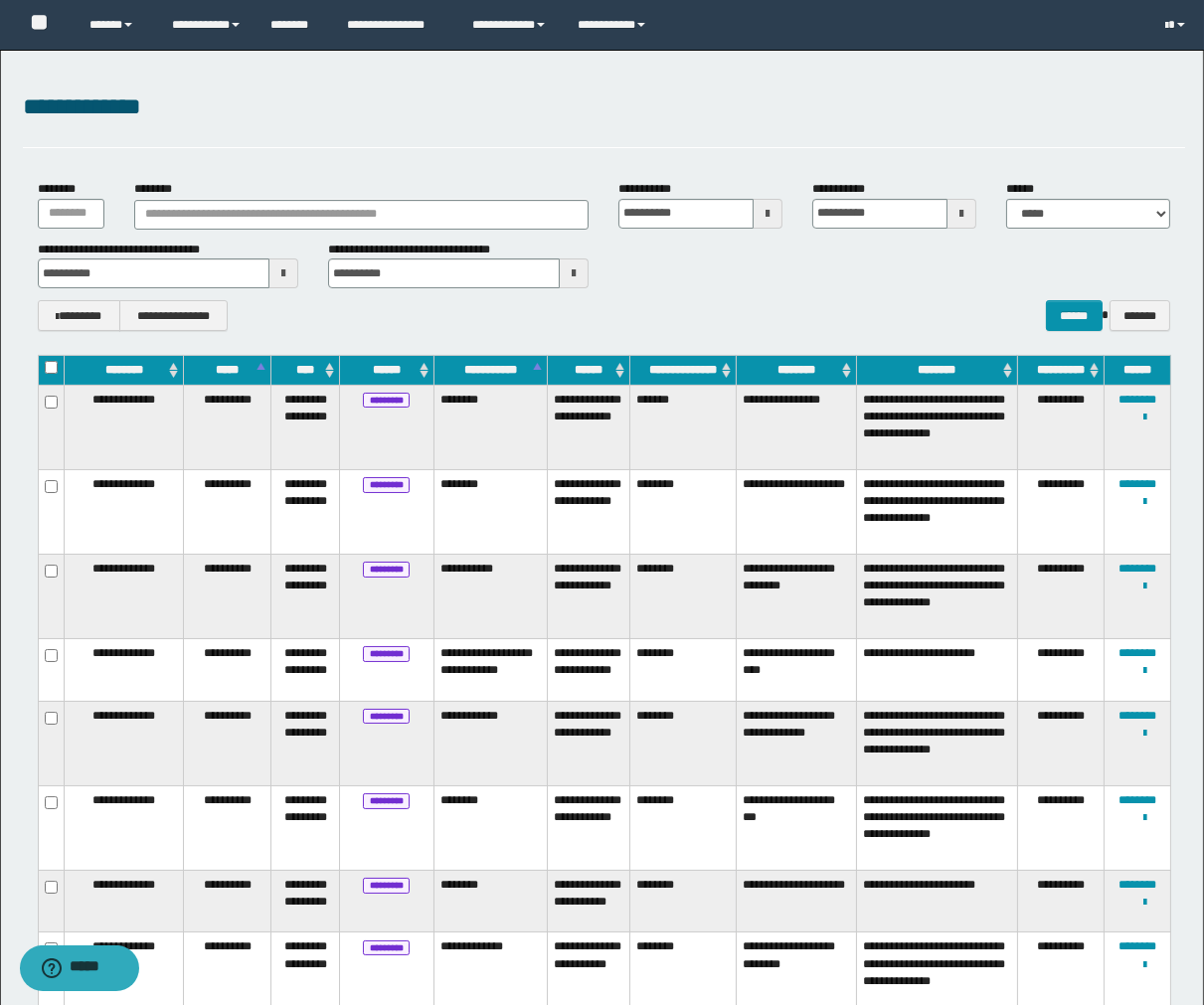 click on "********" at bounding box center (795, 370) 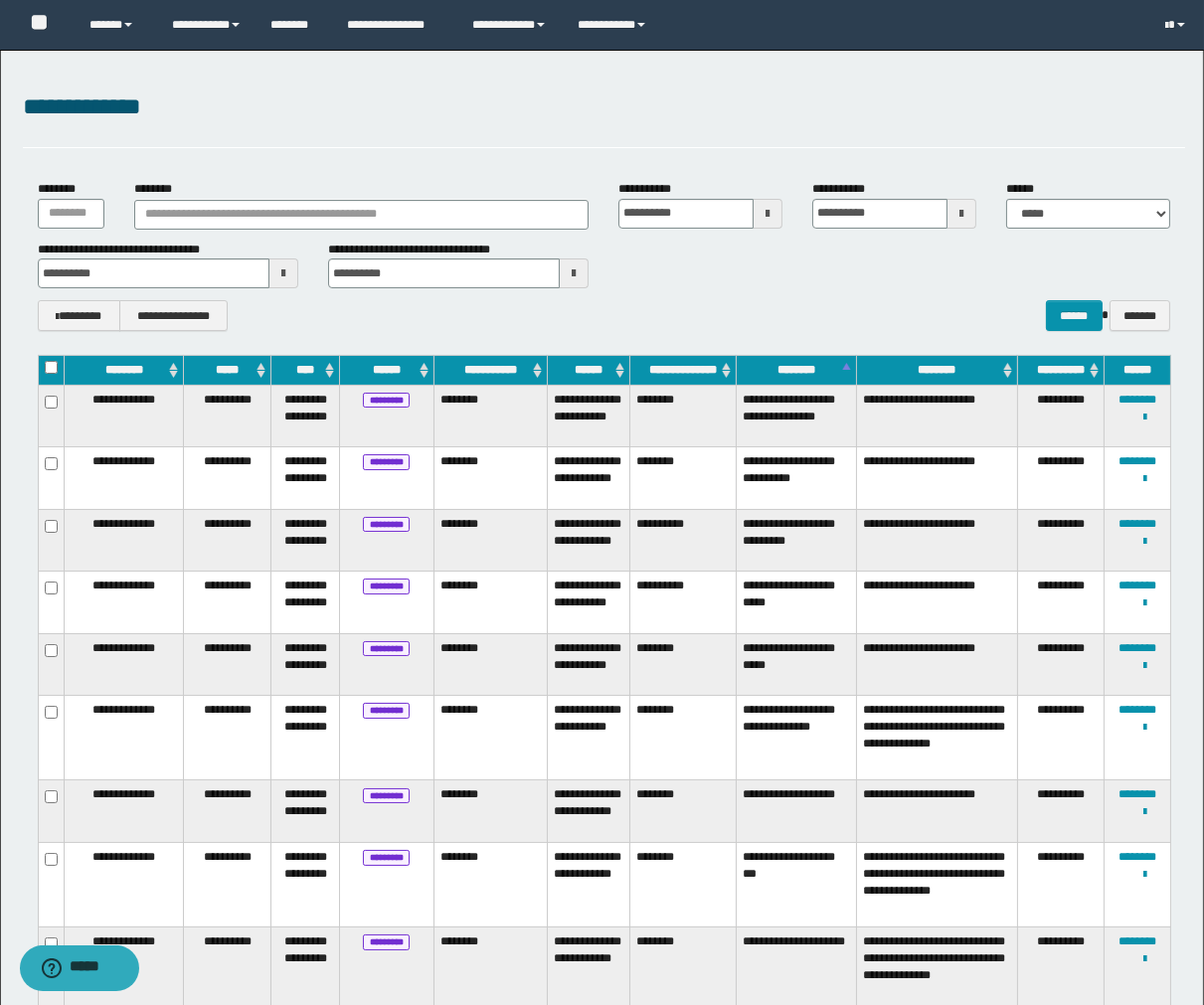 click on "**********" at bounding box center (1137, 738) 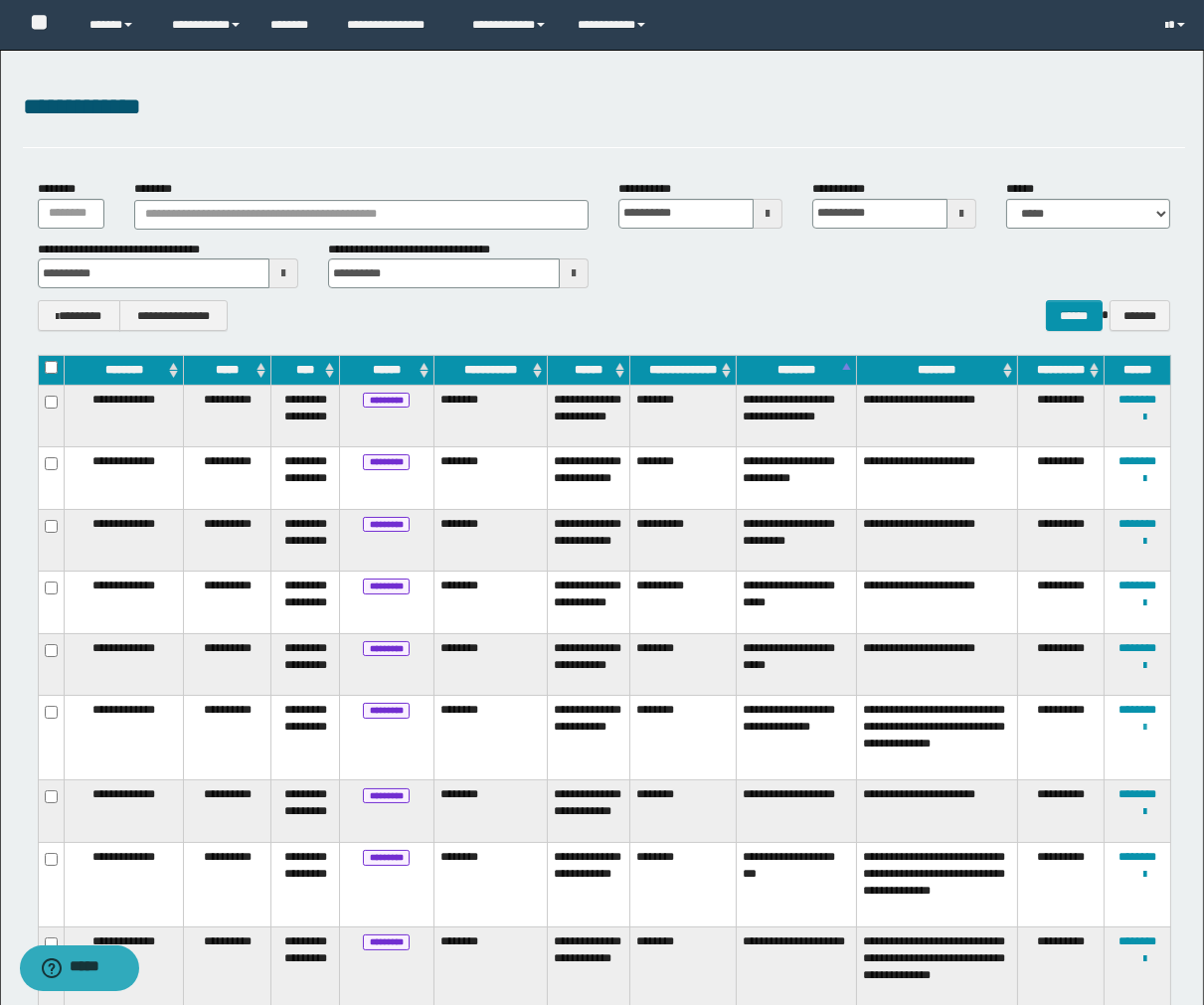 click at bounding box center [1144, 728] 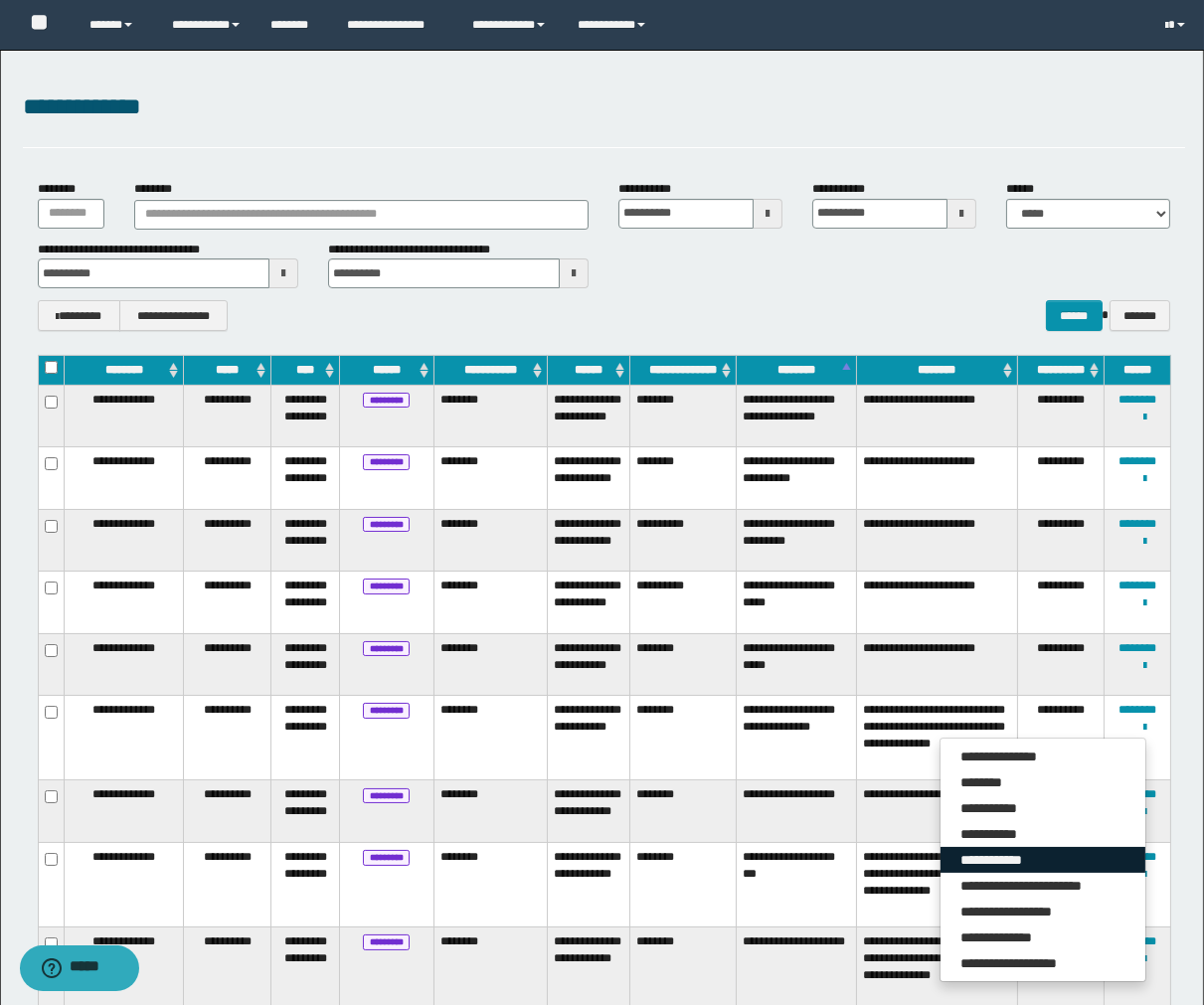 click on "**********" at bounding box center [1043, 860] 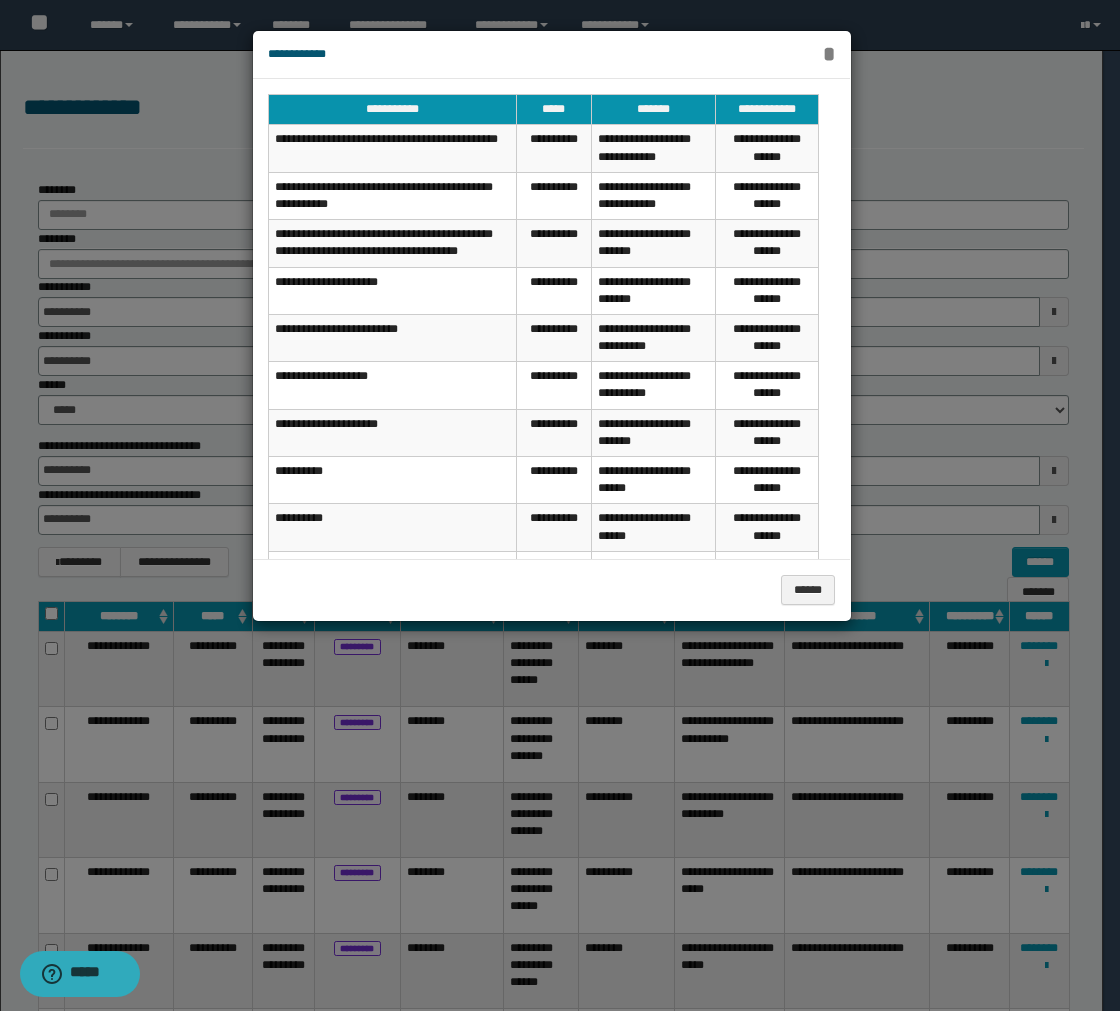 click on "*" at bounding box center [829, 54] 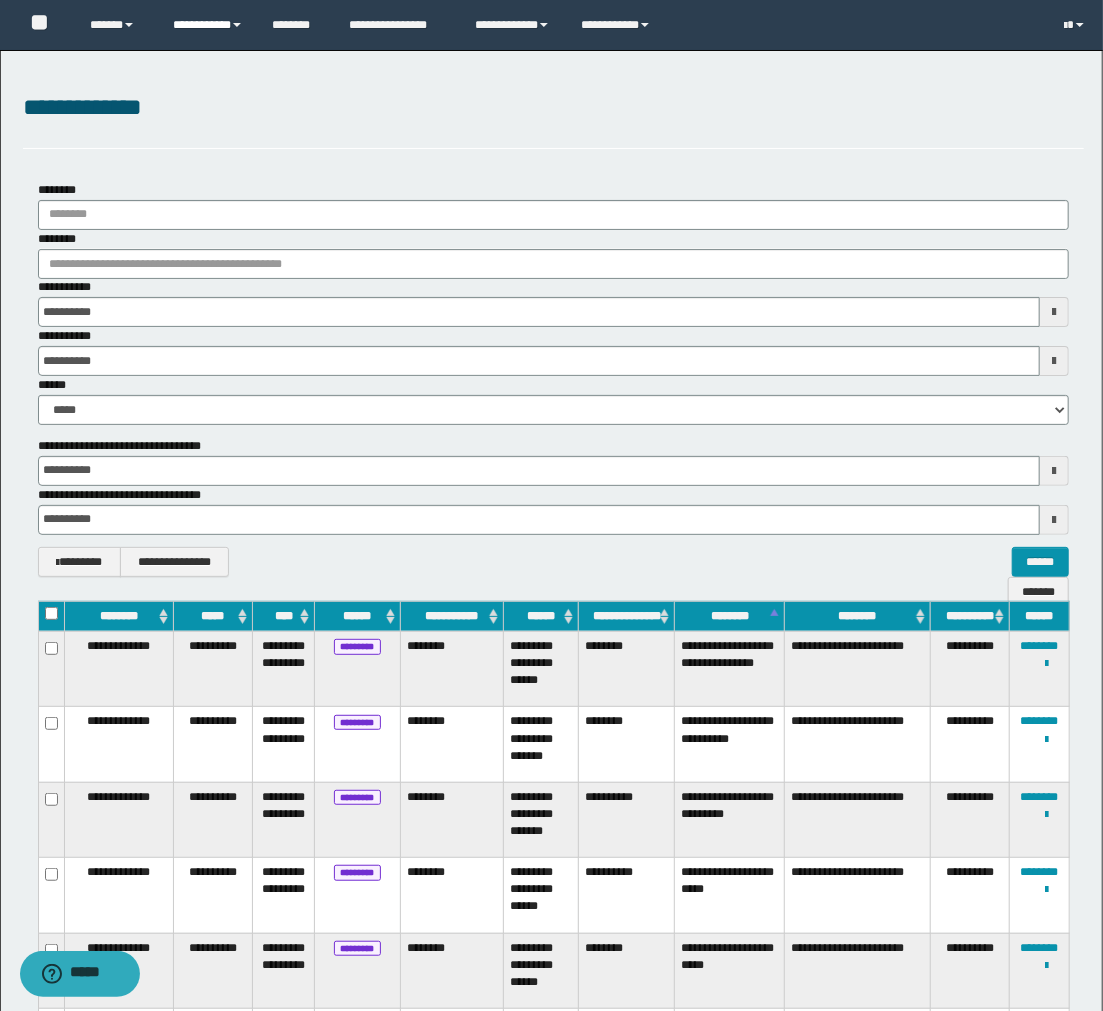 click on "**********" at bounding box center (207, 25) 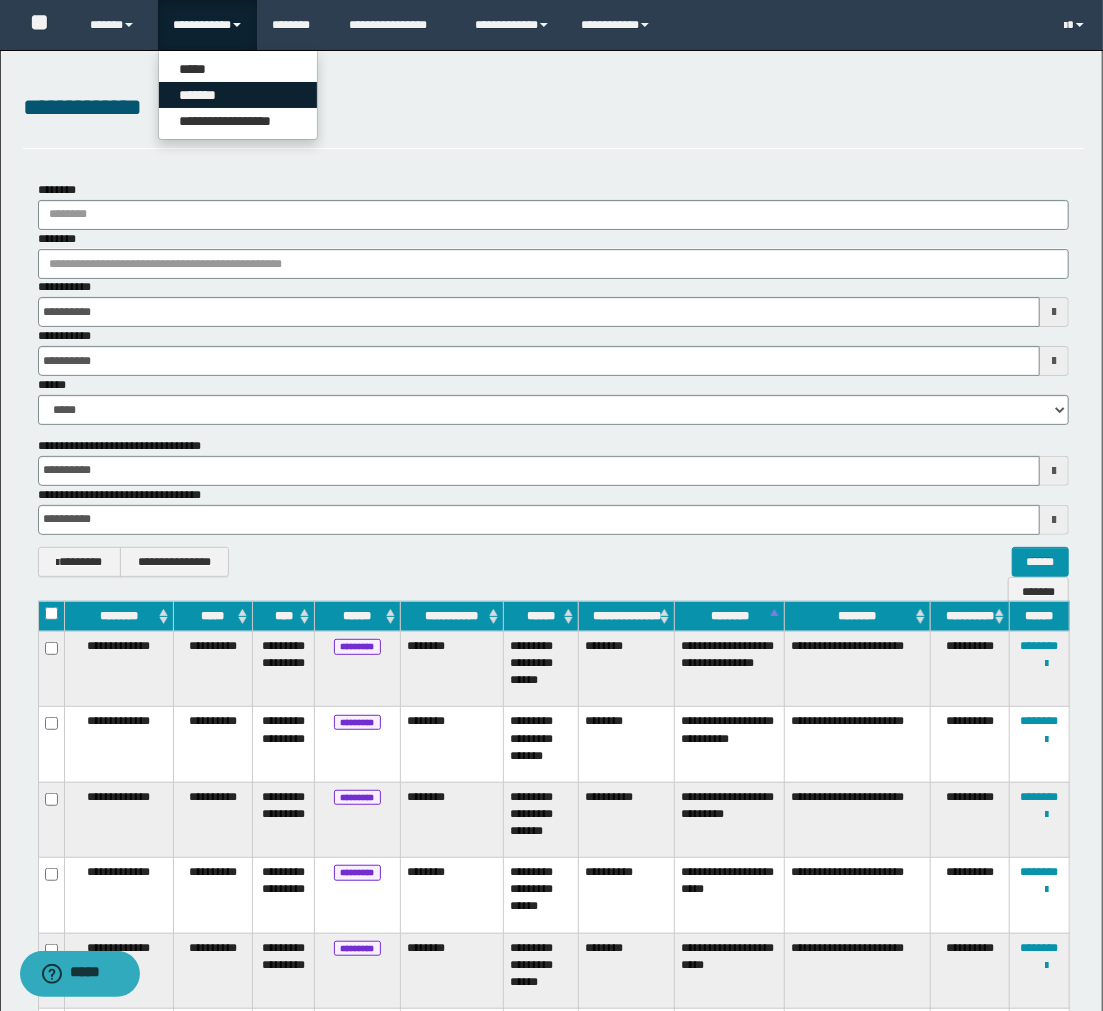 click on "*******" at bounding box center [238, 95] 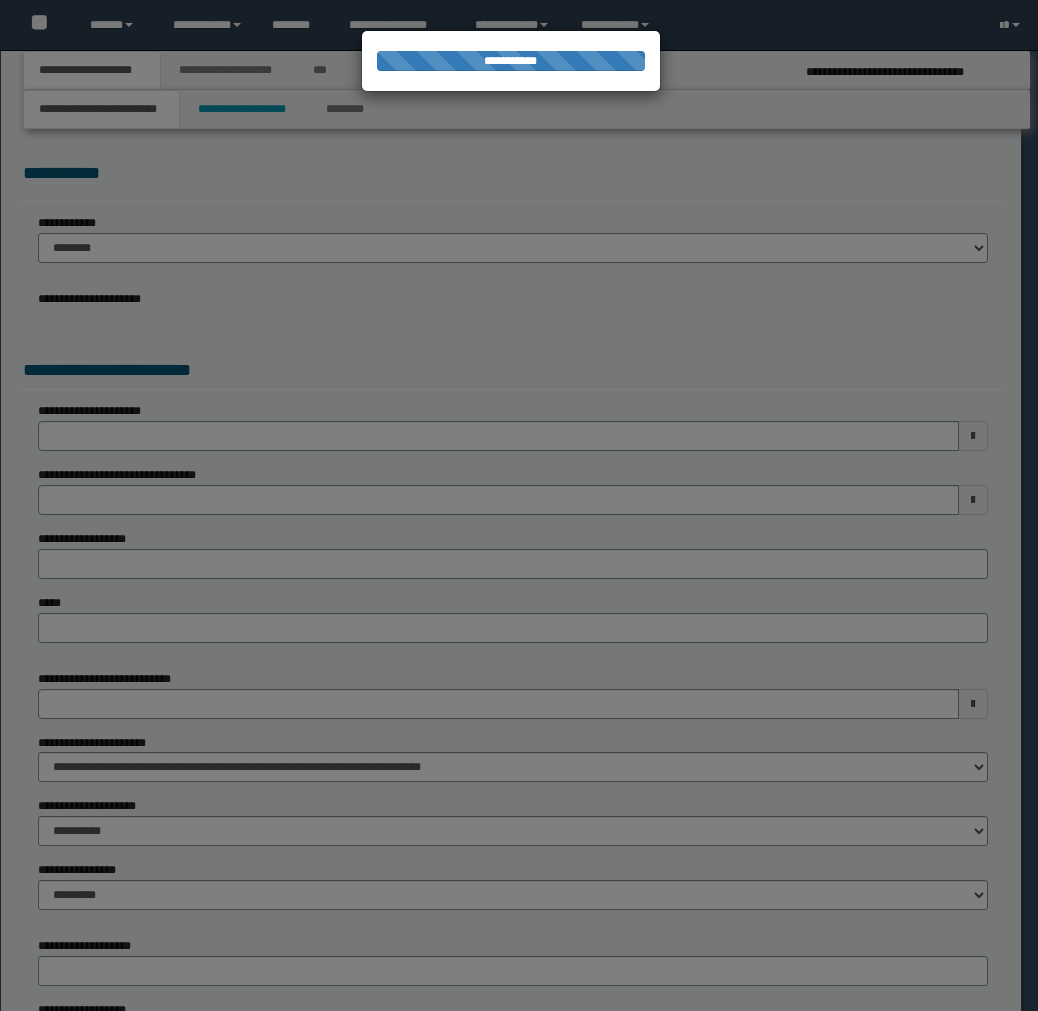 scroll, scrollTop: 0, scrollLeft: 0, axis: both 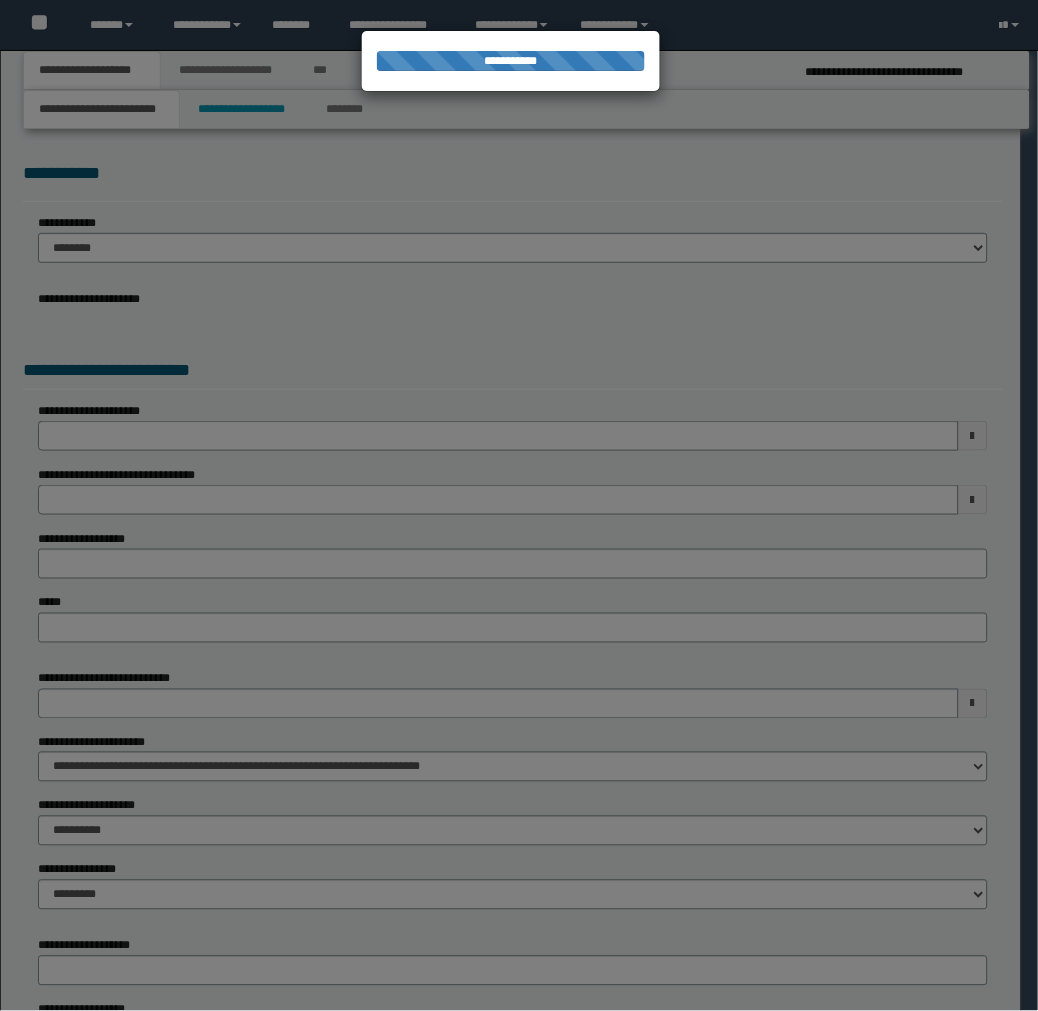 select on "**" 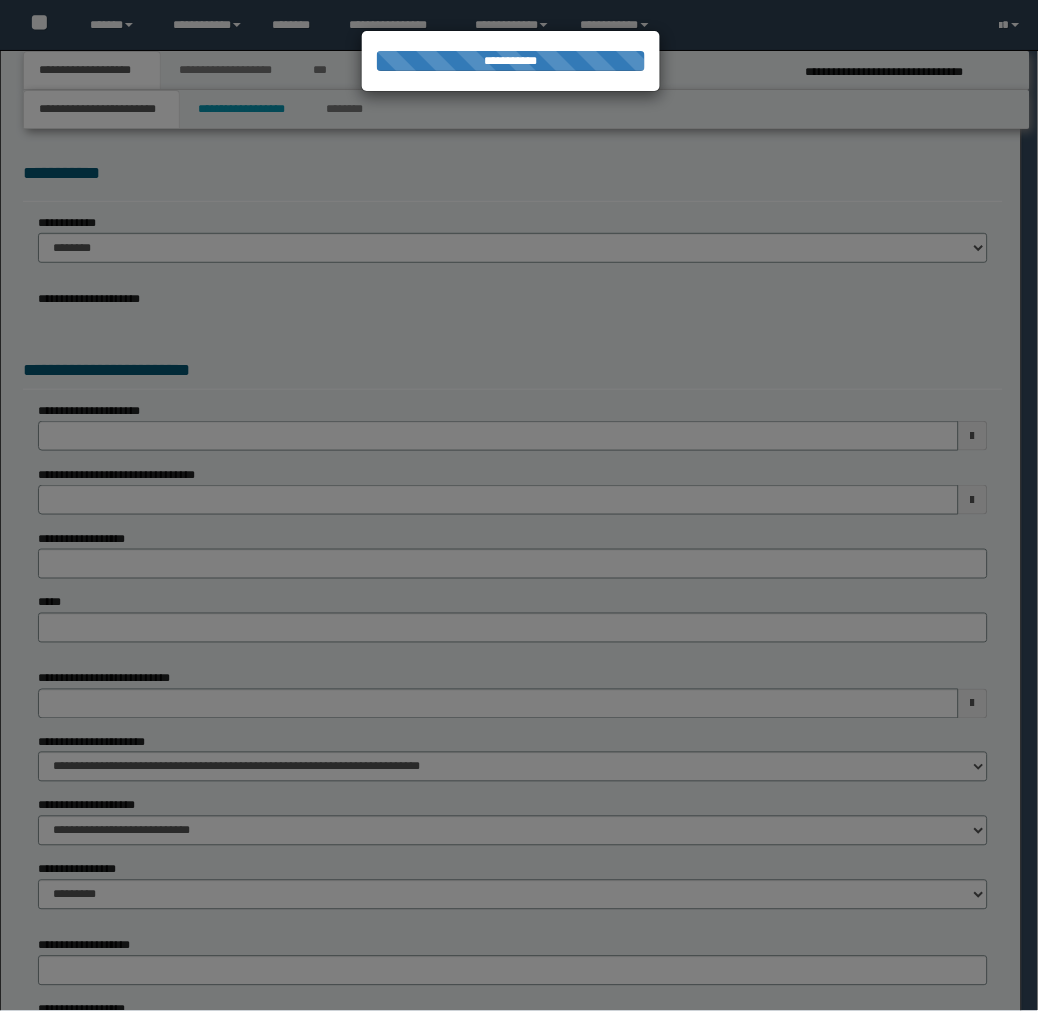 type on "**********" 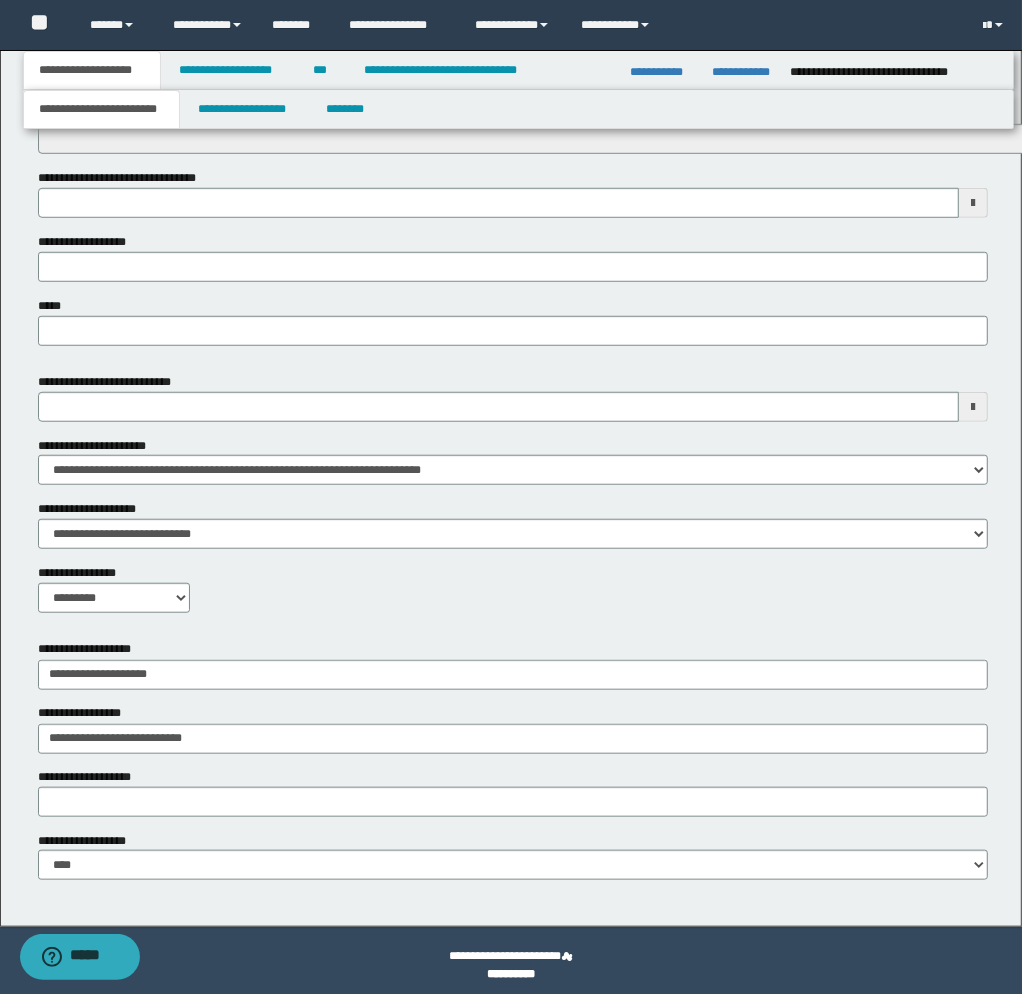 scroll, scrollTop: 760, scrollLeft: 0, axis: vertical 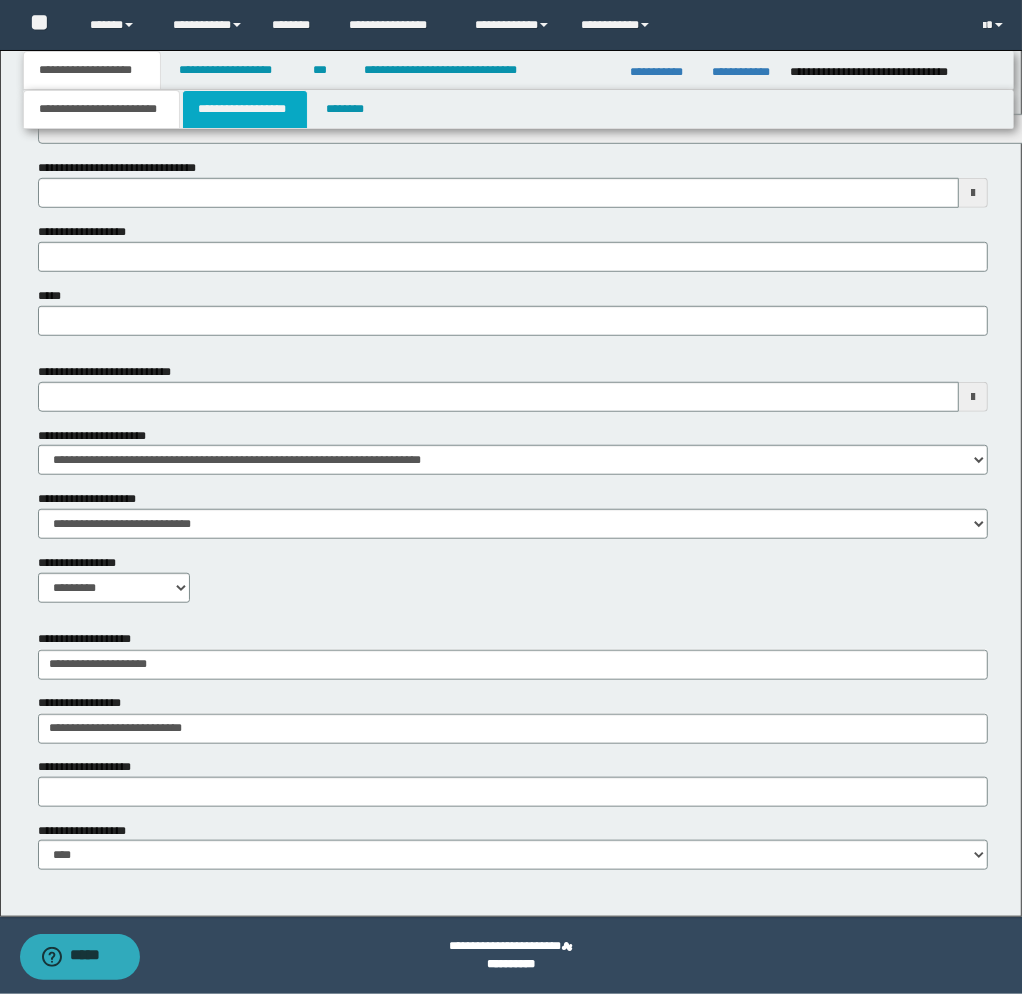 click on "**********" at bounding box center [245, 109] 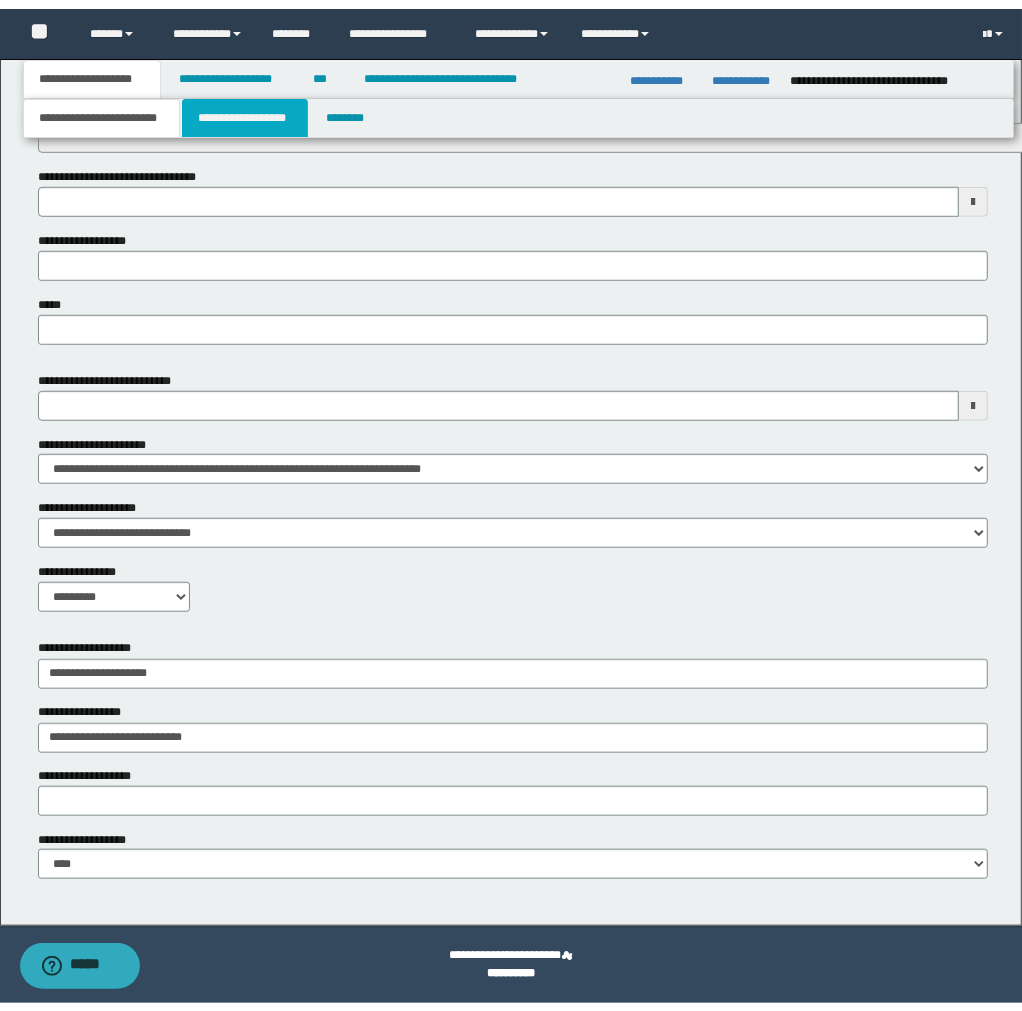 scroll, scrollTop: 0, scrollLeft: 0, axis: both 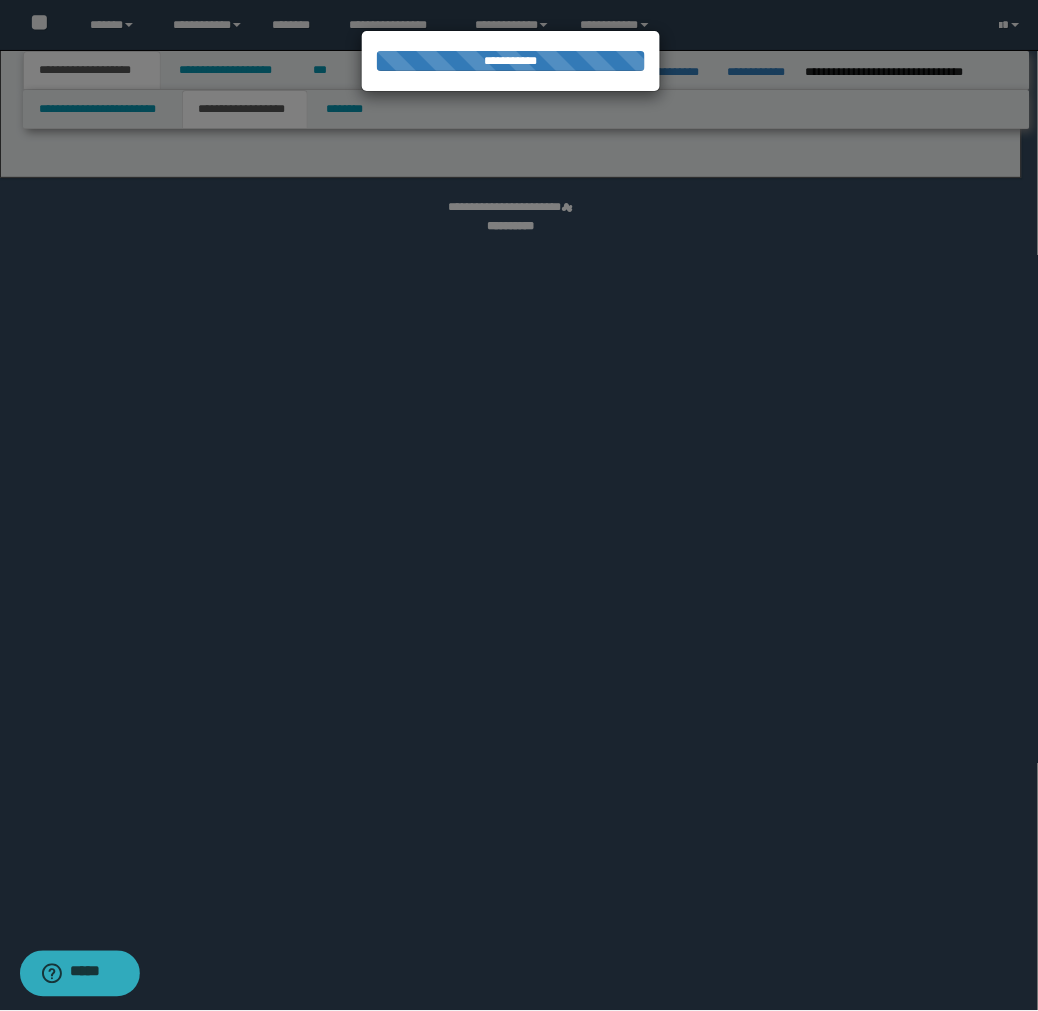 select on "*" 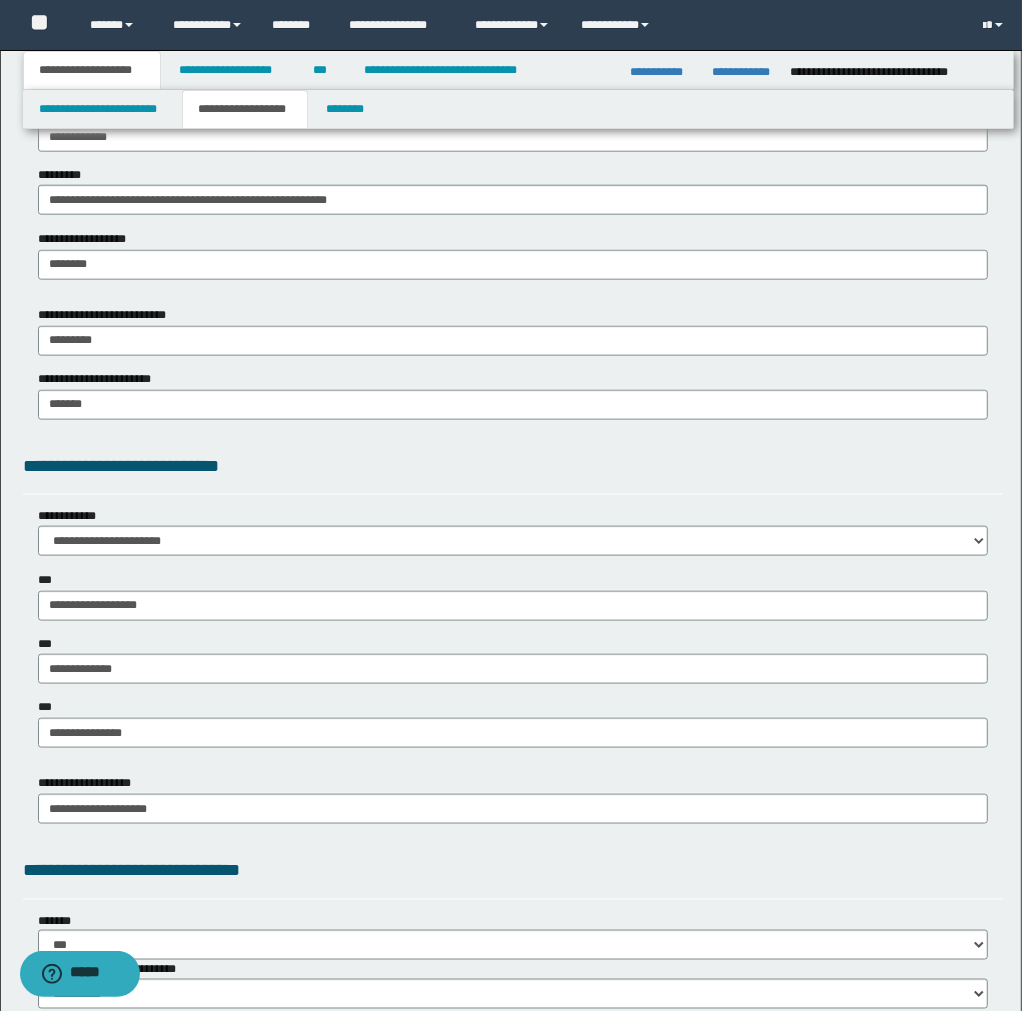 scroll, scrollTop: 1357, scrollLeft: 0, axis: vertical 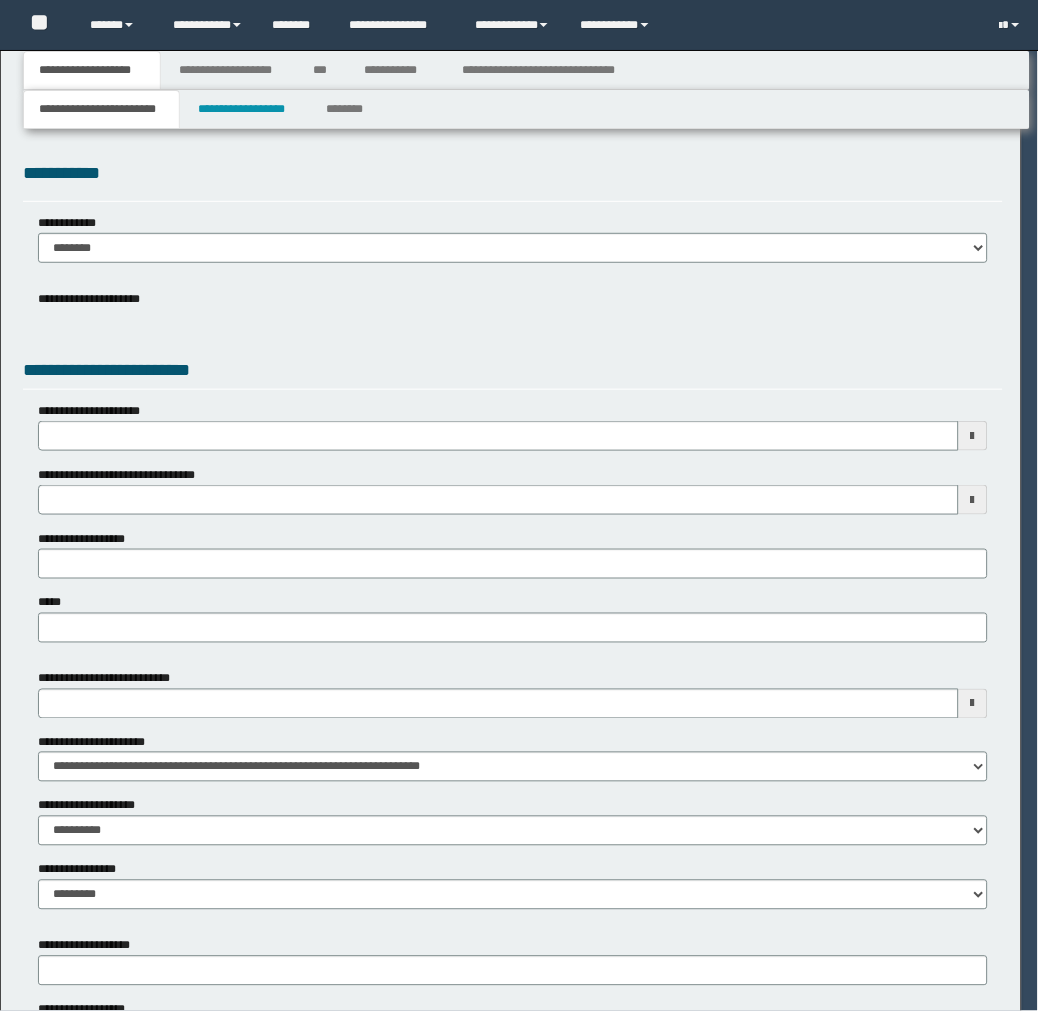 select on "*" 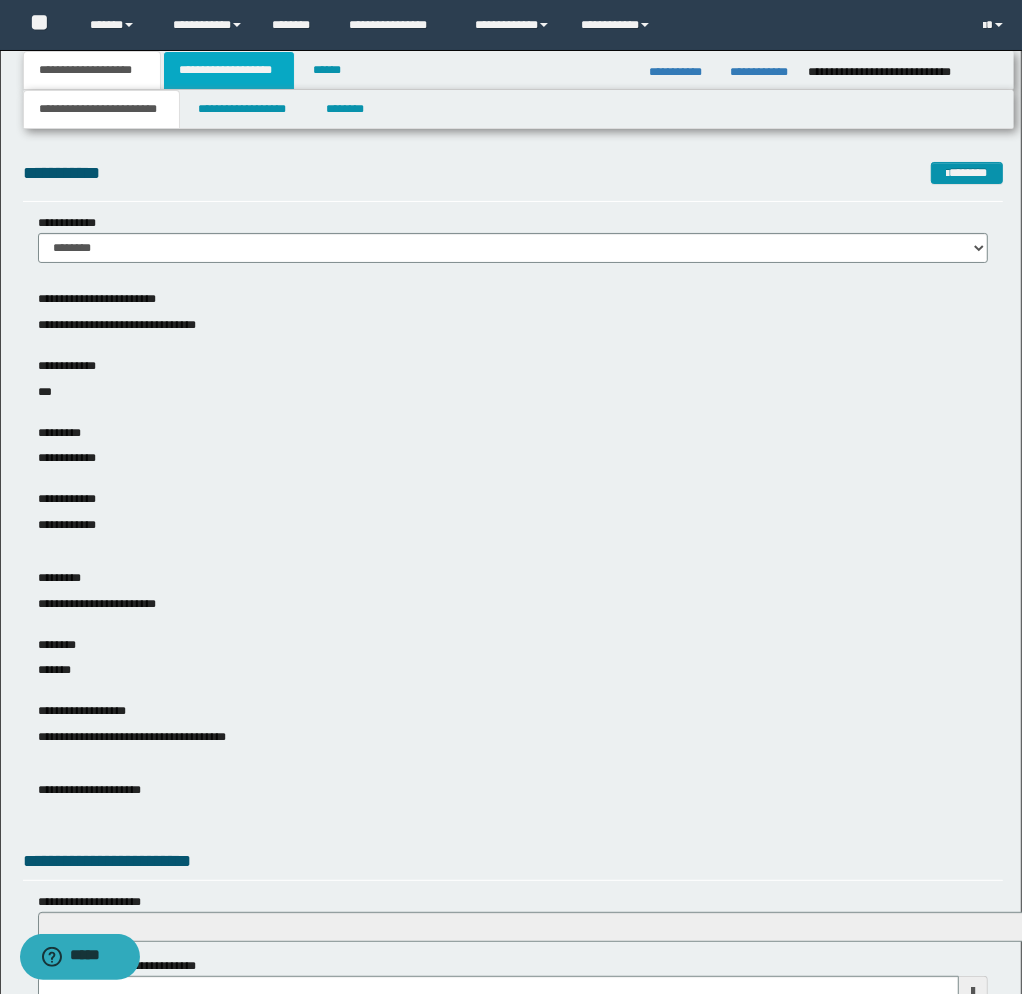 click on "**********" at bounding box center (229, 70) 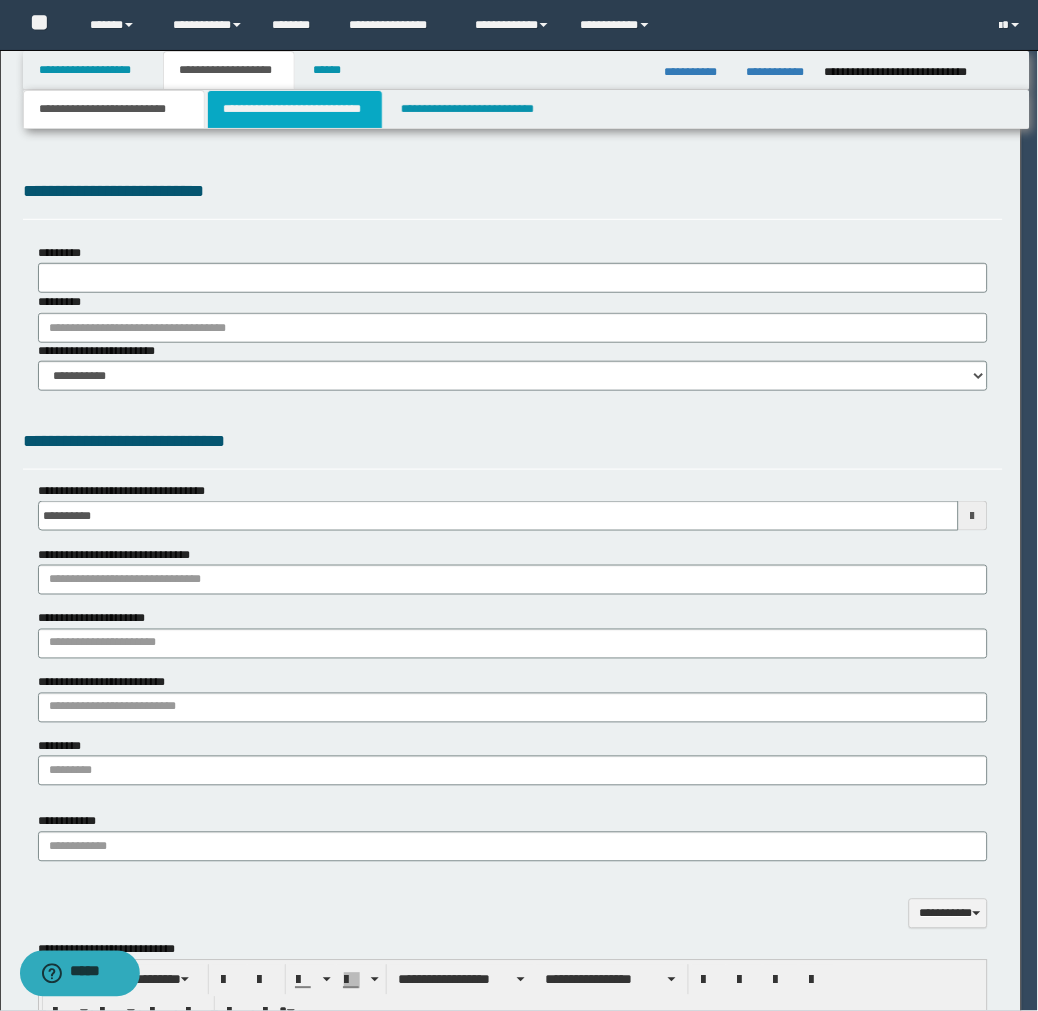 type on "**********" 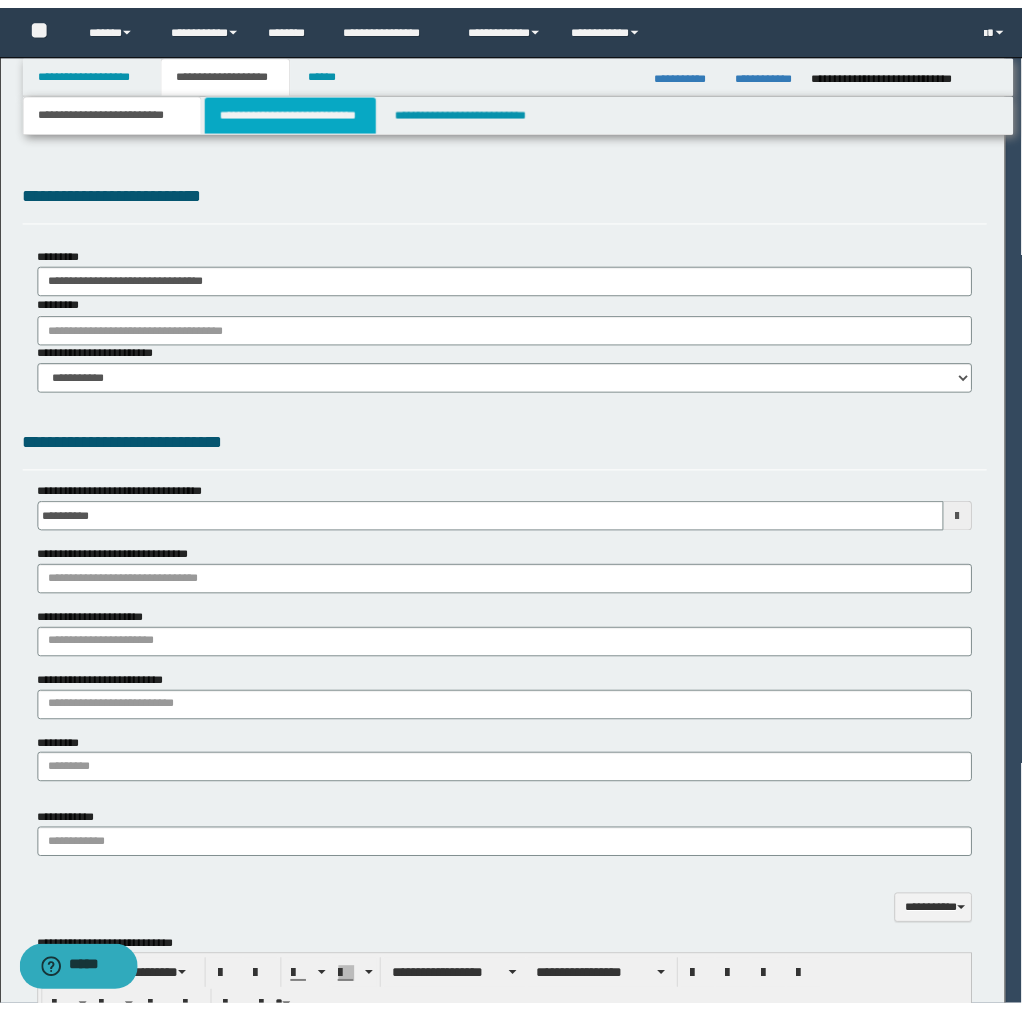 scroll, scrollTop: 0, scrollLeft: 0, axis: both 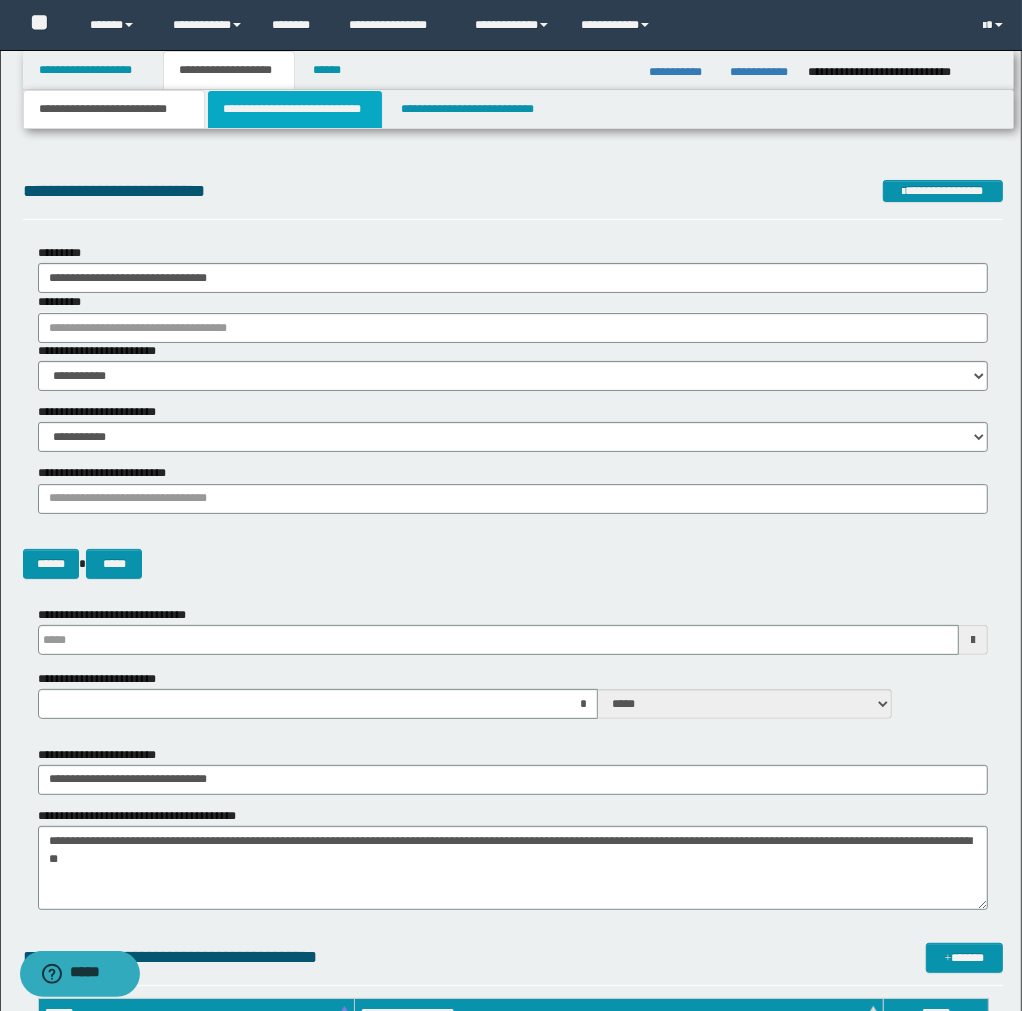 click on "**********" at bounding box center (295, 109) 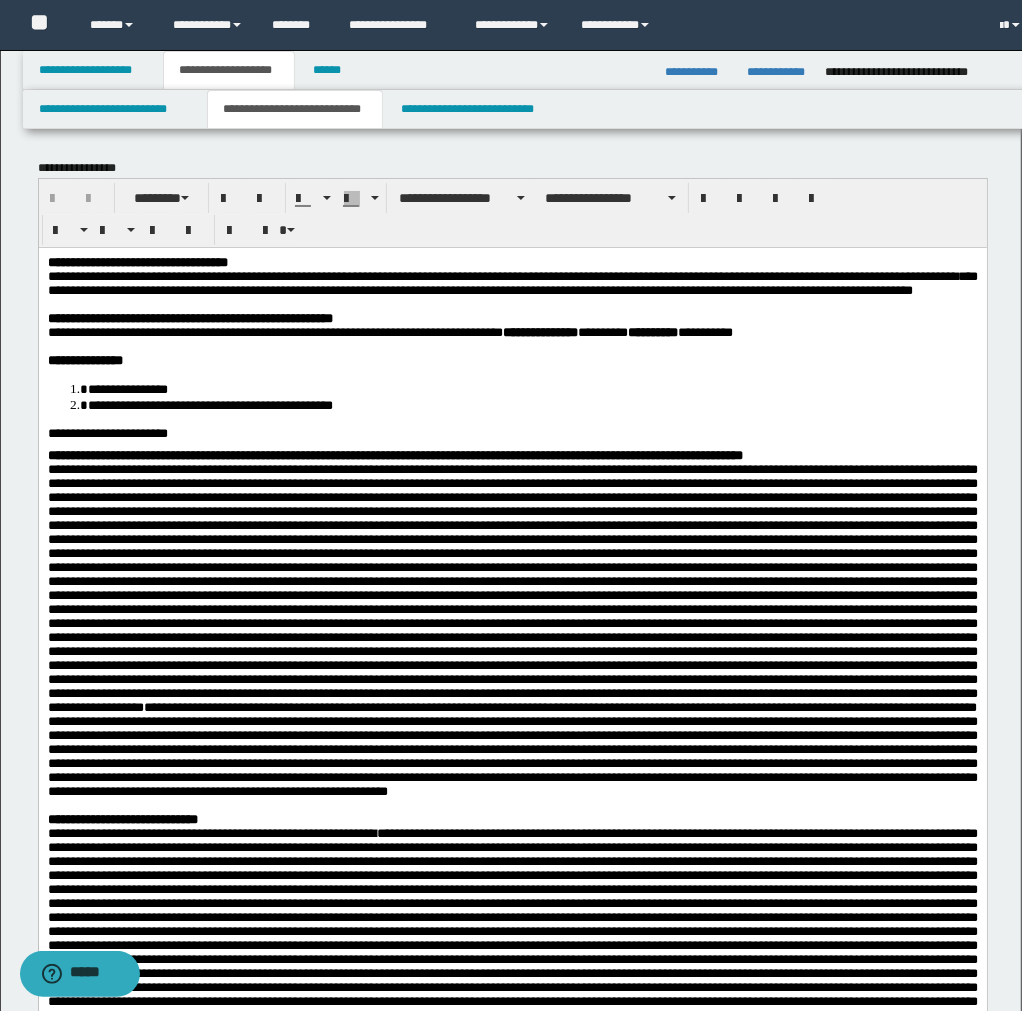 scroll, scrollTop: 0, scrollLeft: 0, axis: both 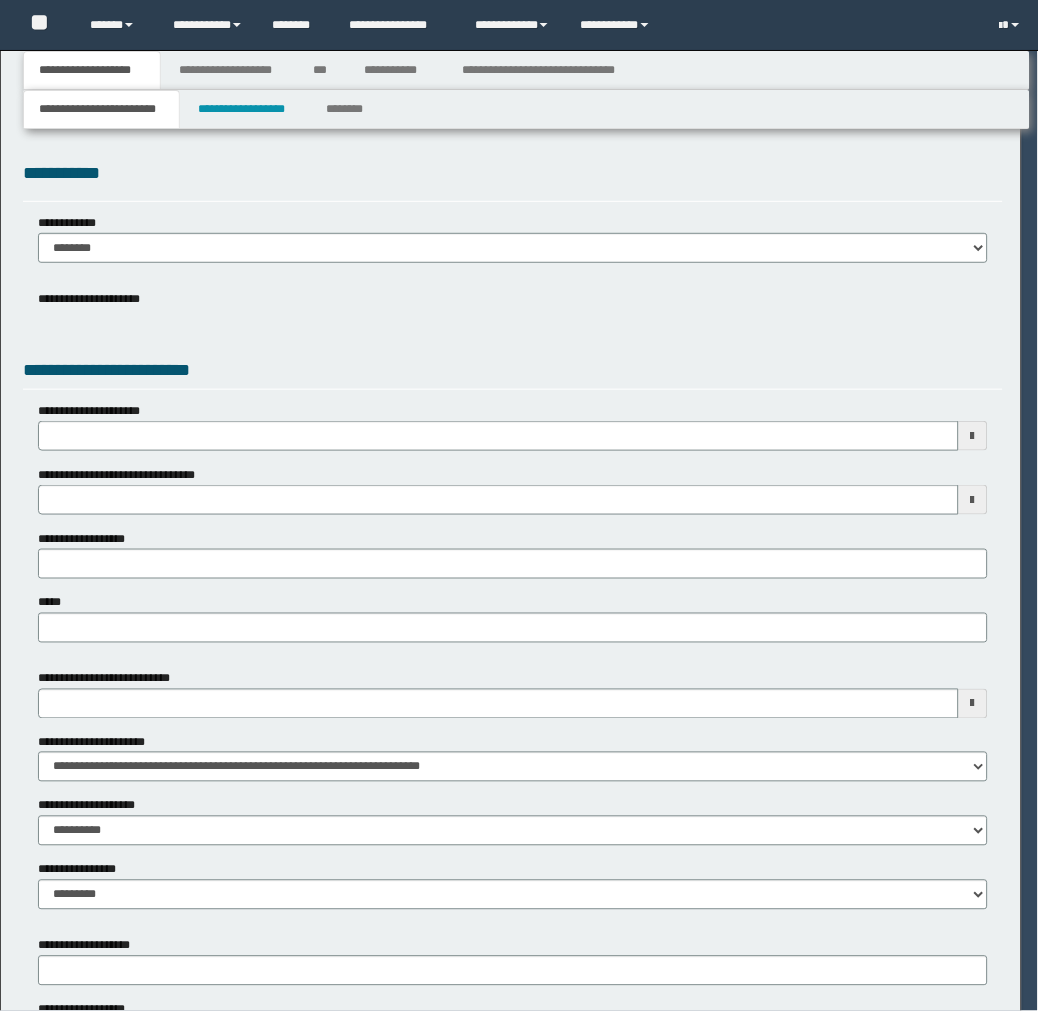select on "**" 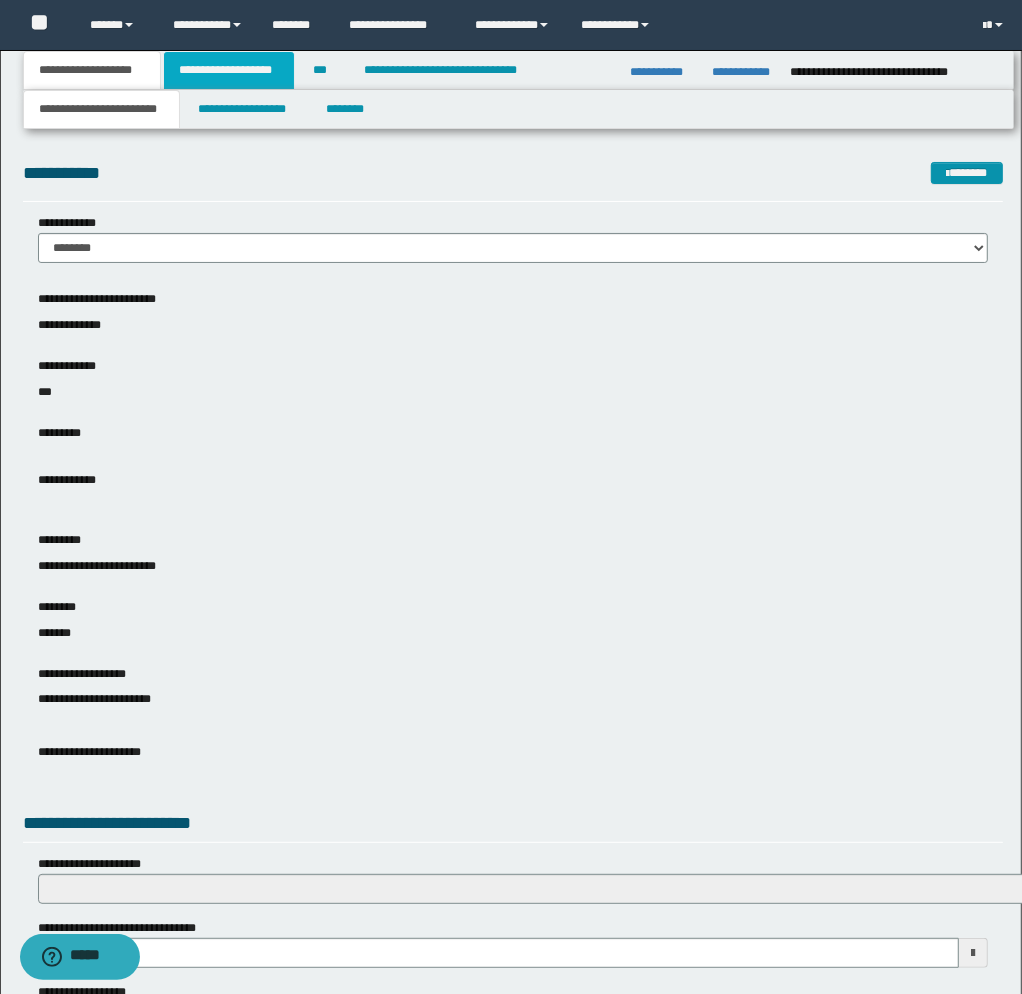 click on "**********" at bounding box center (229, 70) 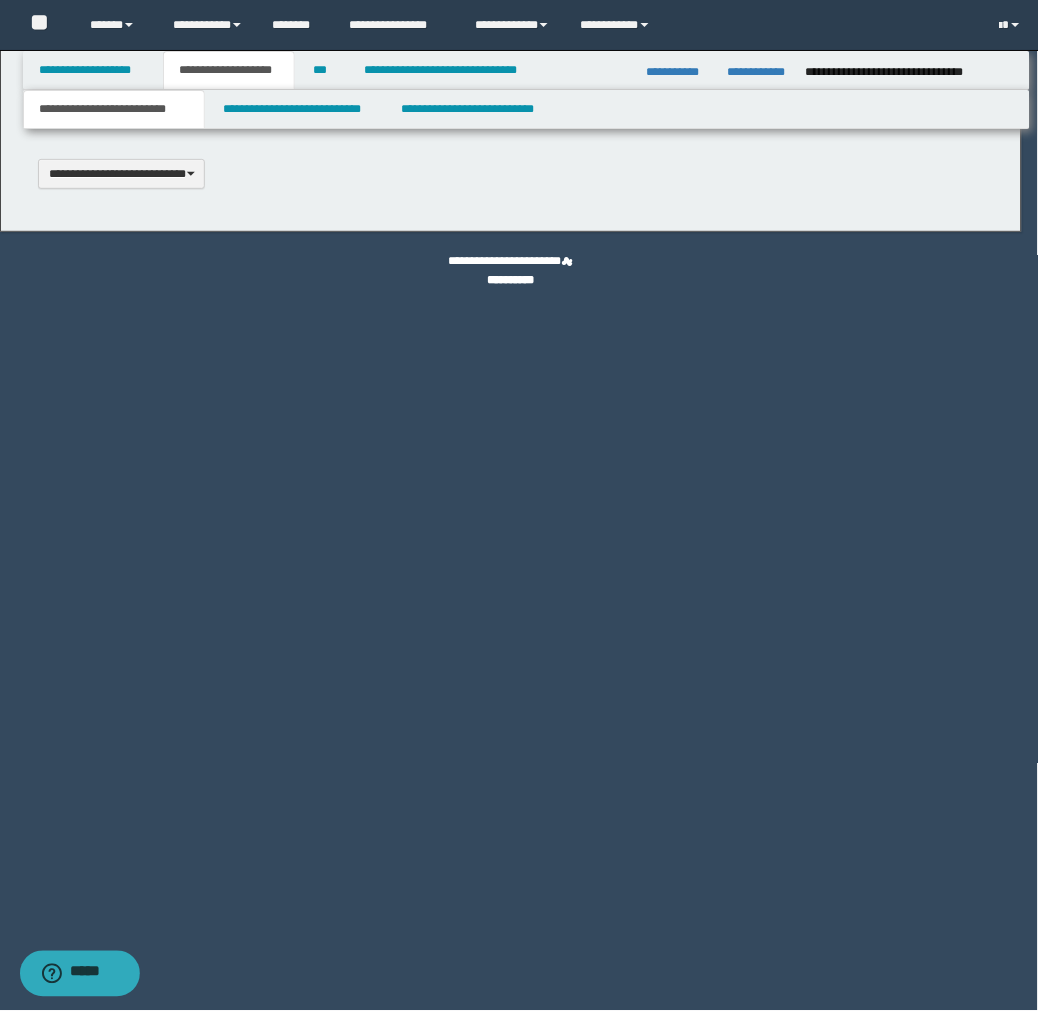 scroll, scrollTop: 0, scrollLeft: 0, axis: both 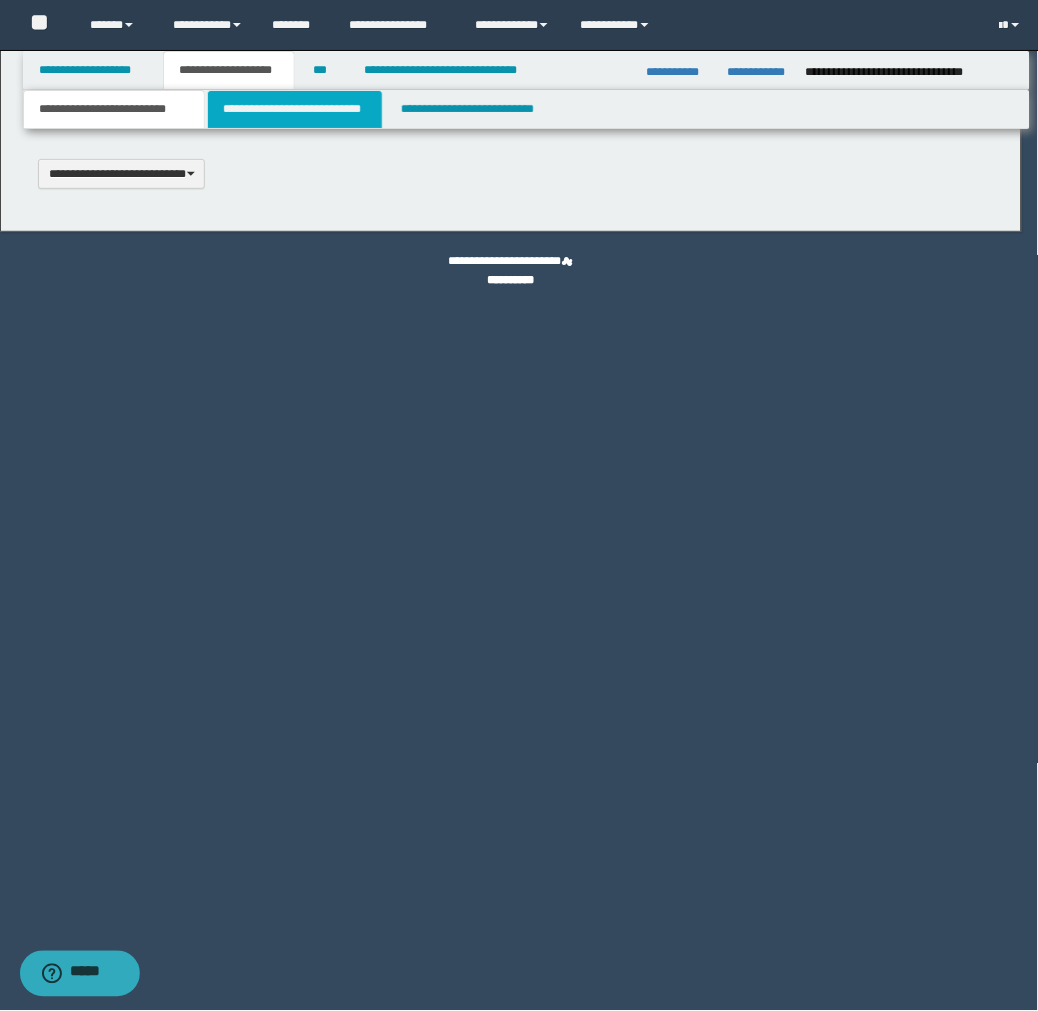 type 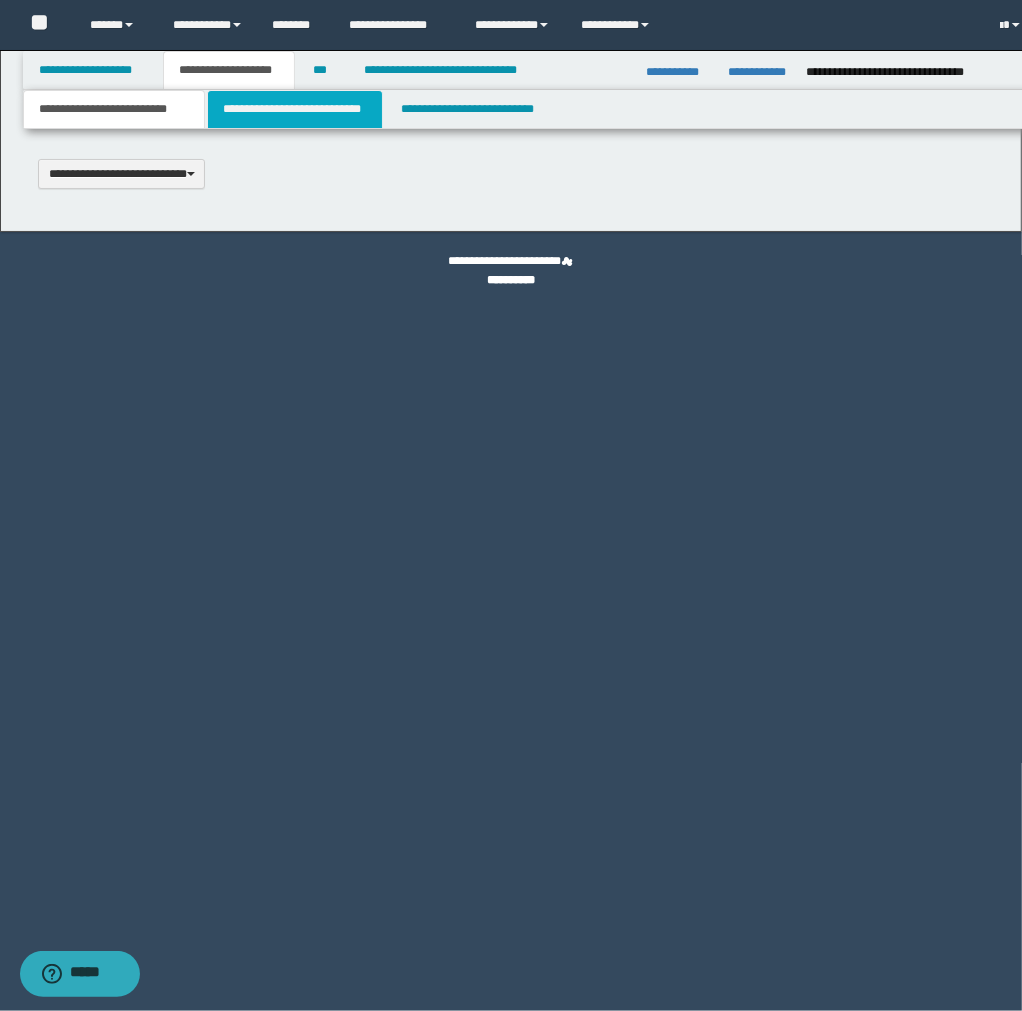 type on "**********" 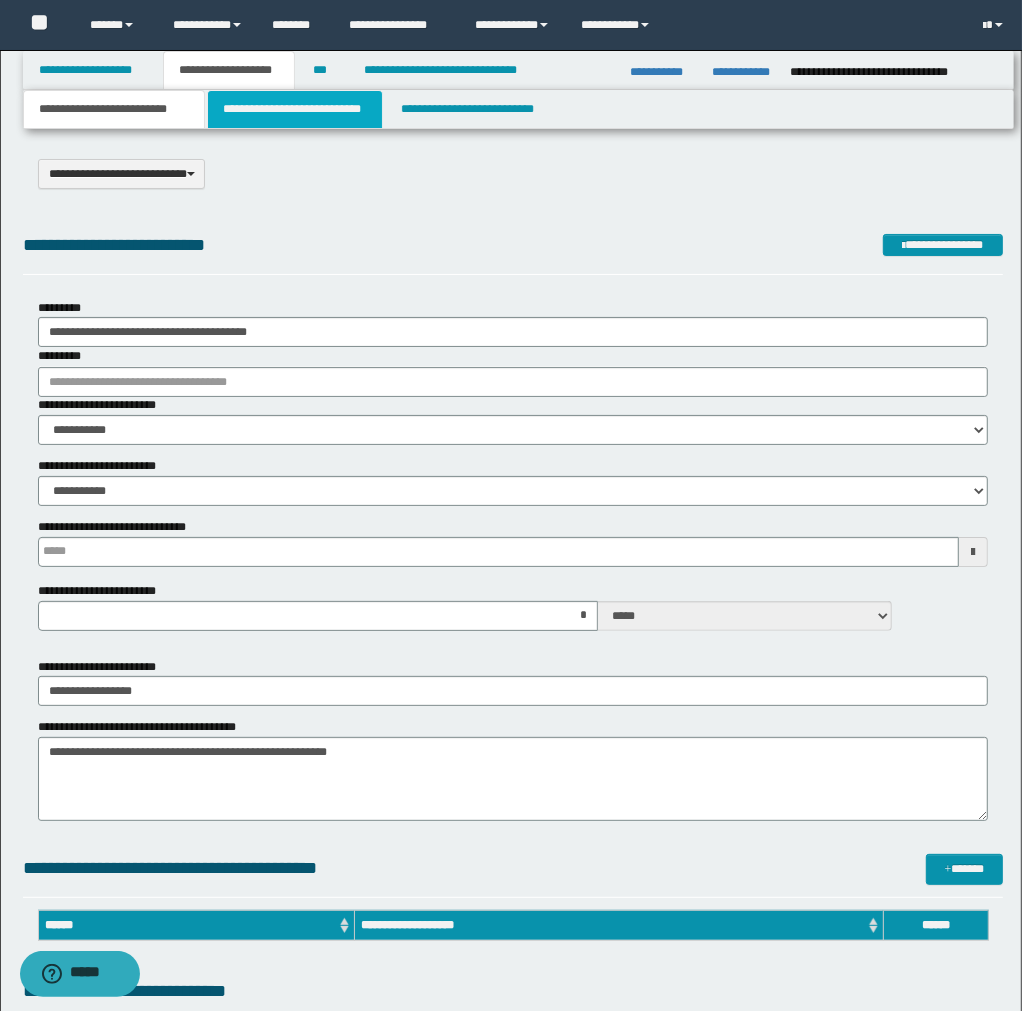 click on "**********" at bounding box center (295, 109) 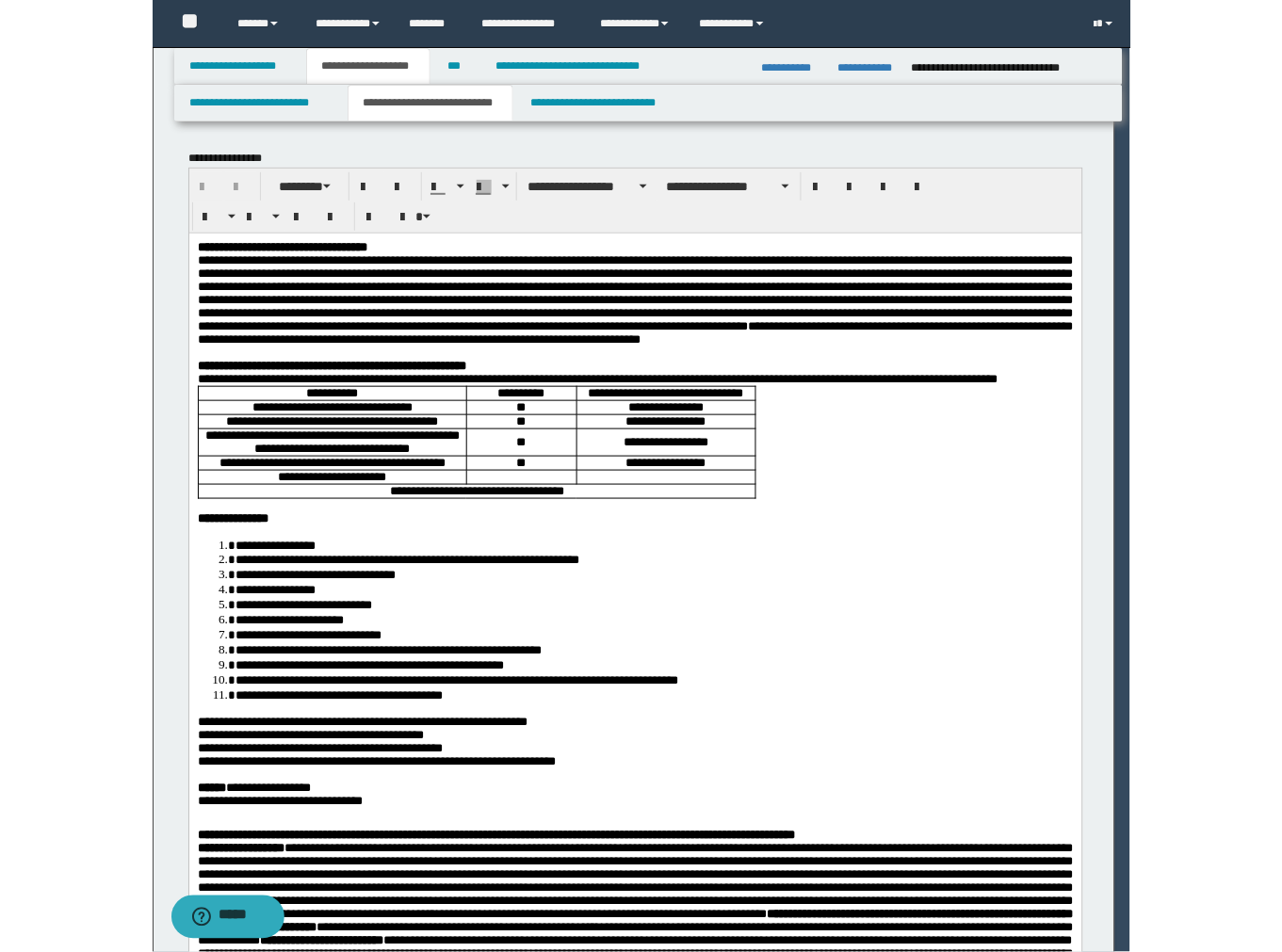 scroll, scrollTop: 0, scrollLeft: 0, axis: both 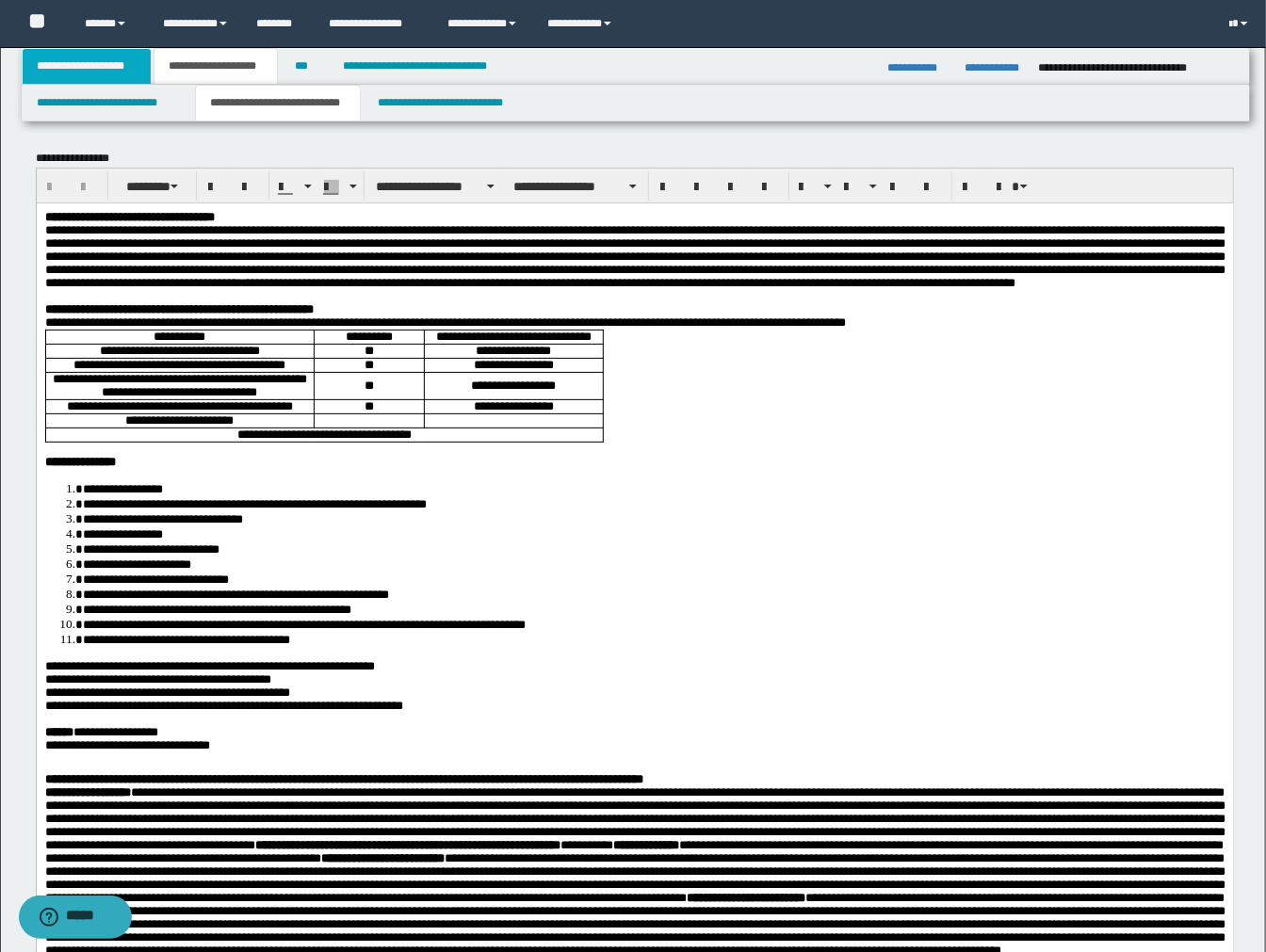 click on "**********" at bounding box center (87, 66) 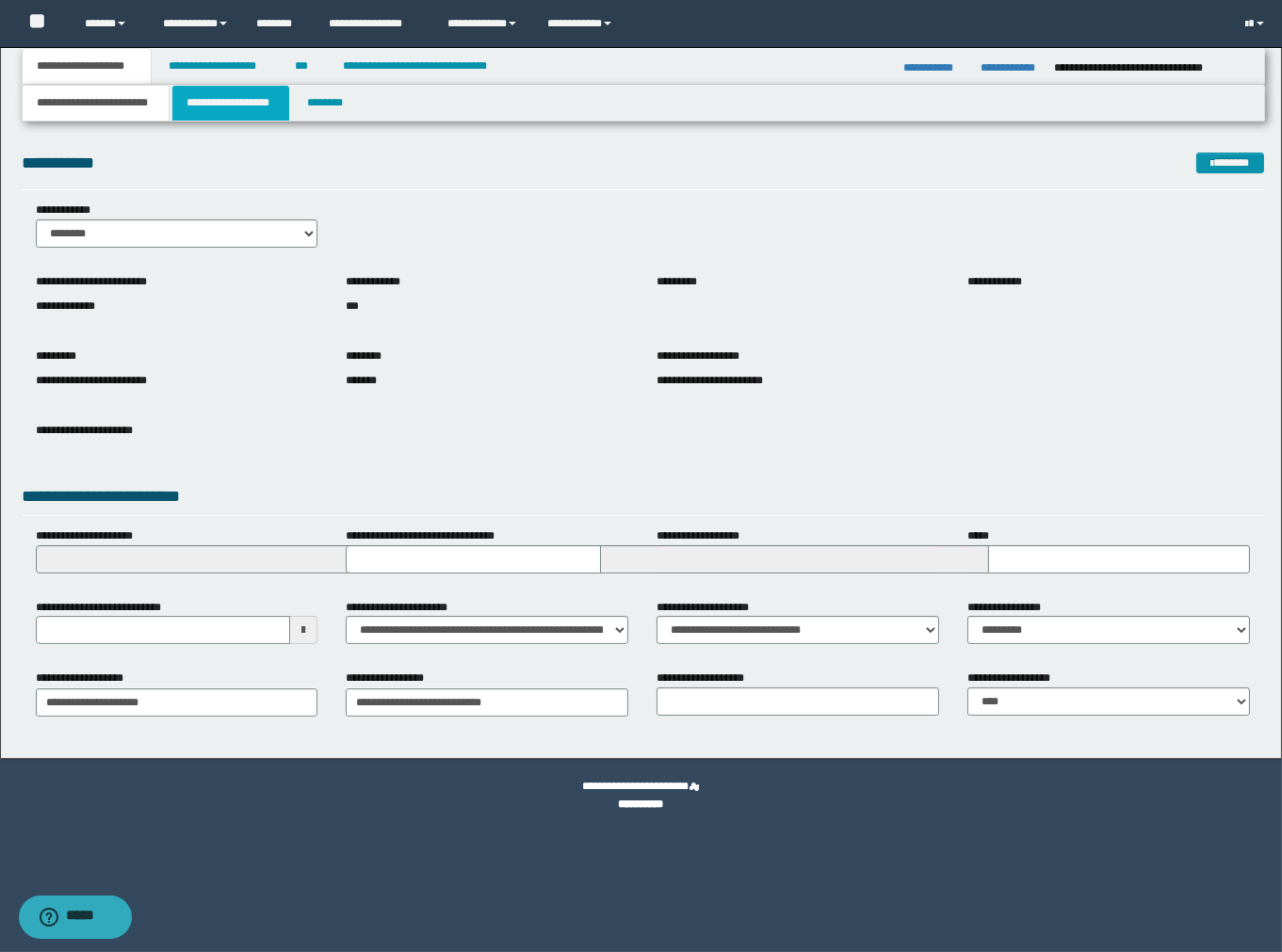 click on "**********" at bounding box center [231, 103] 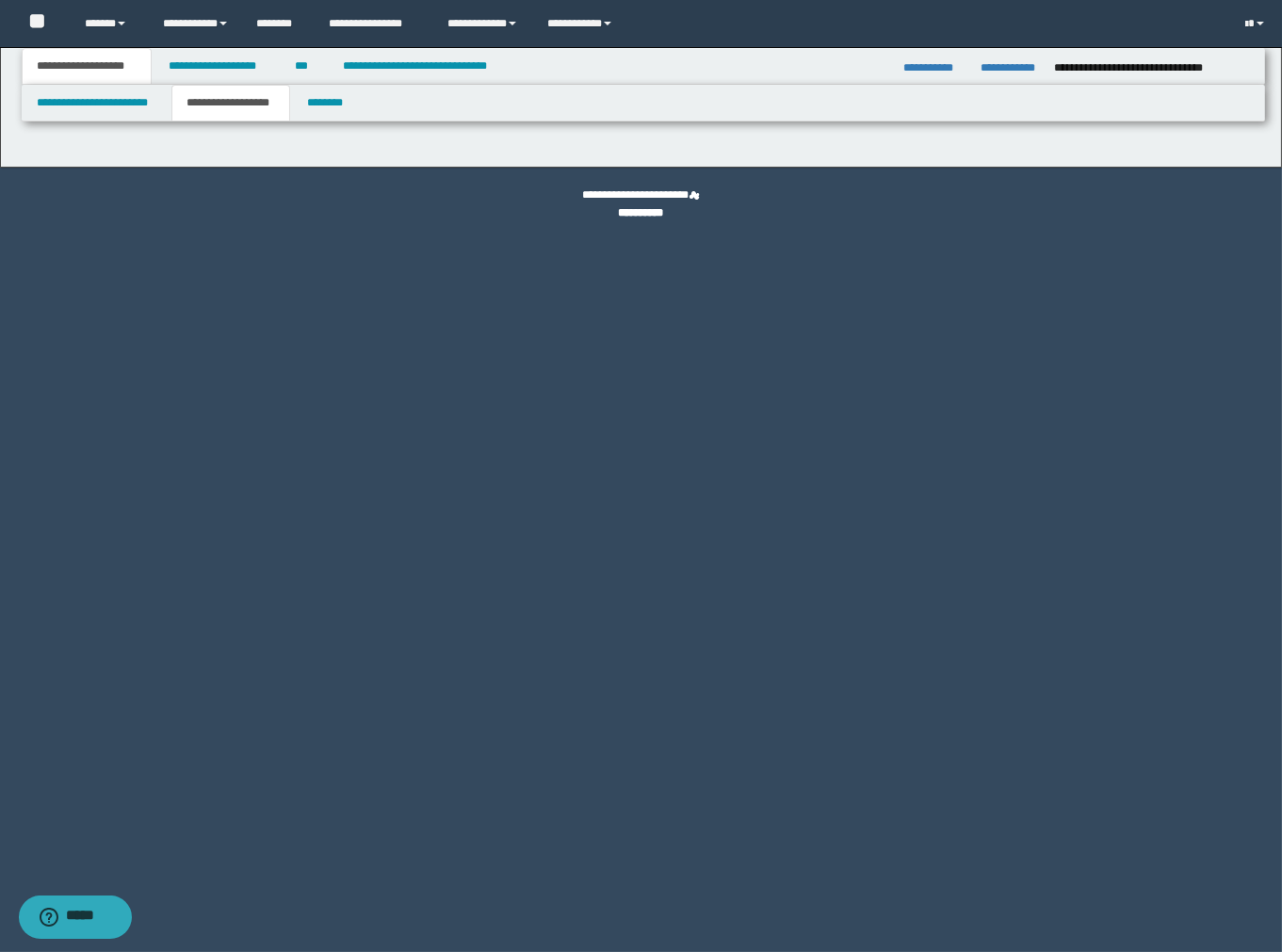 type on "********" 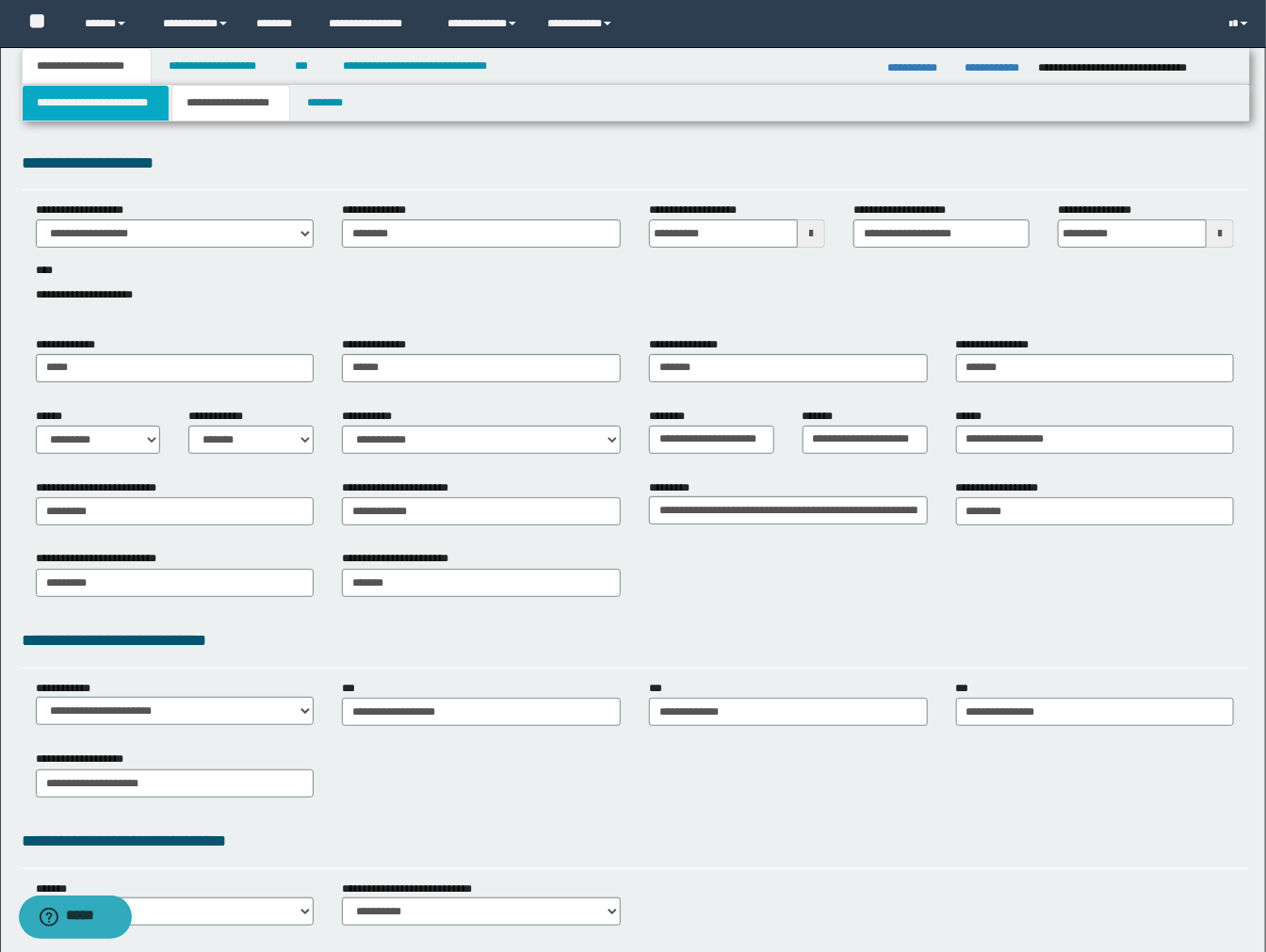 click on "**********" at bounding box center [95, 103] 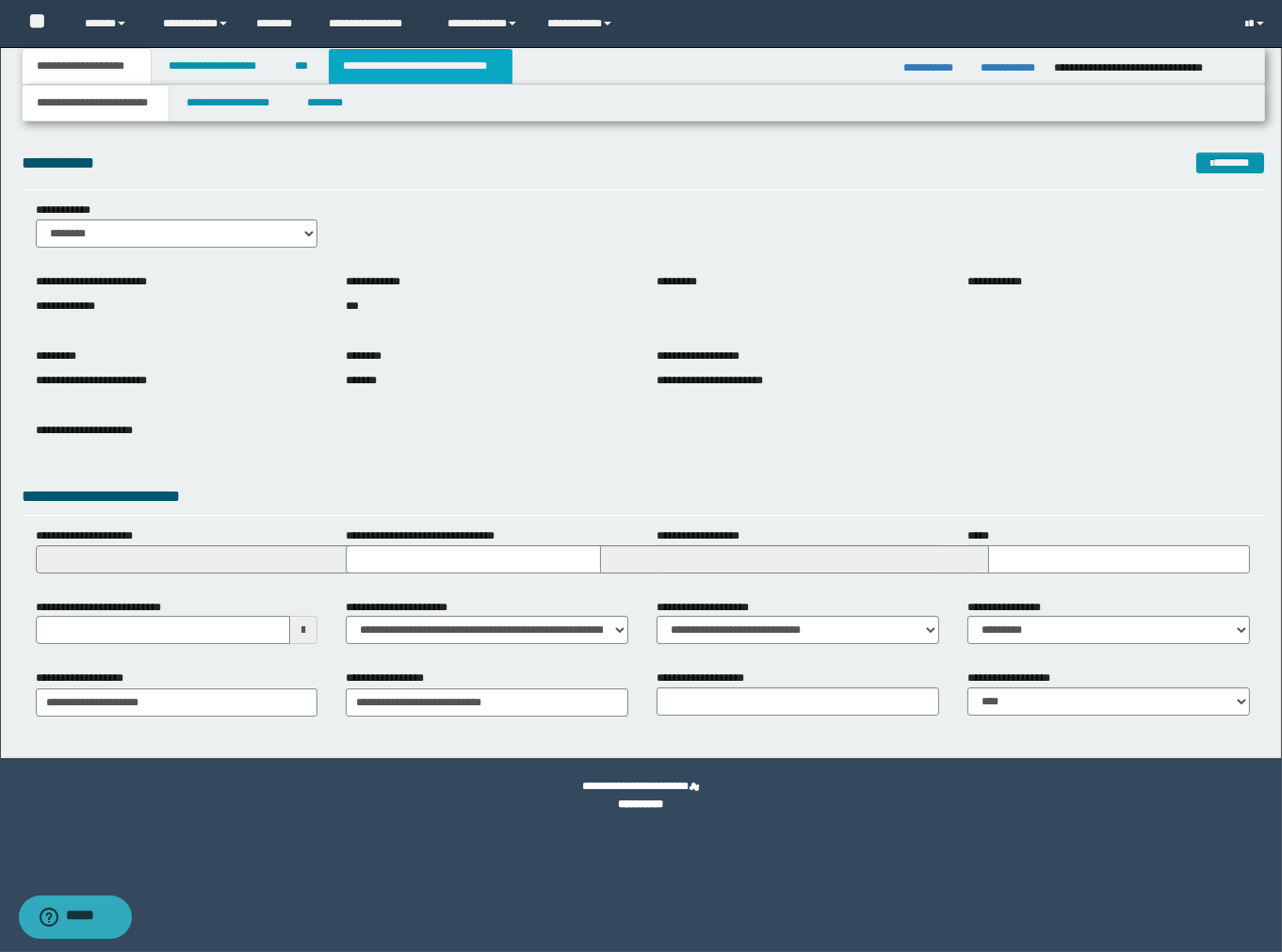 click on "**********" at bounding box center [420, 66] 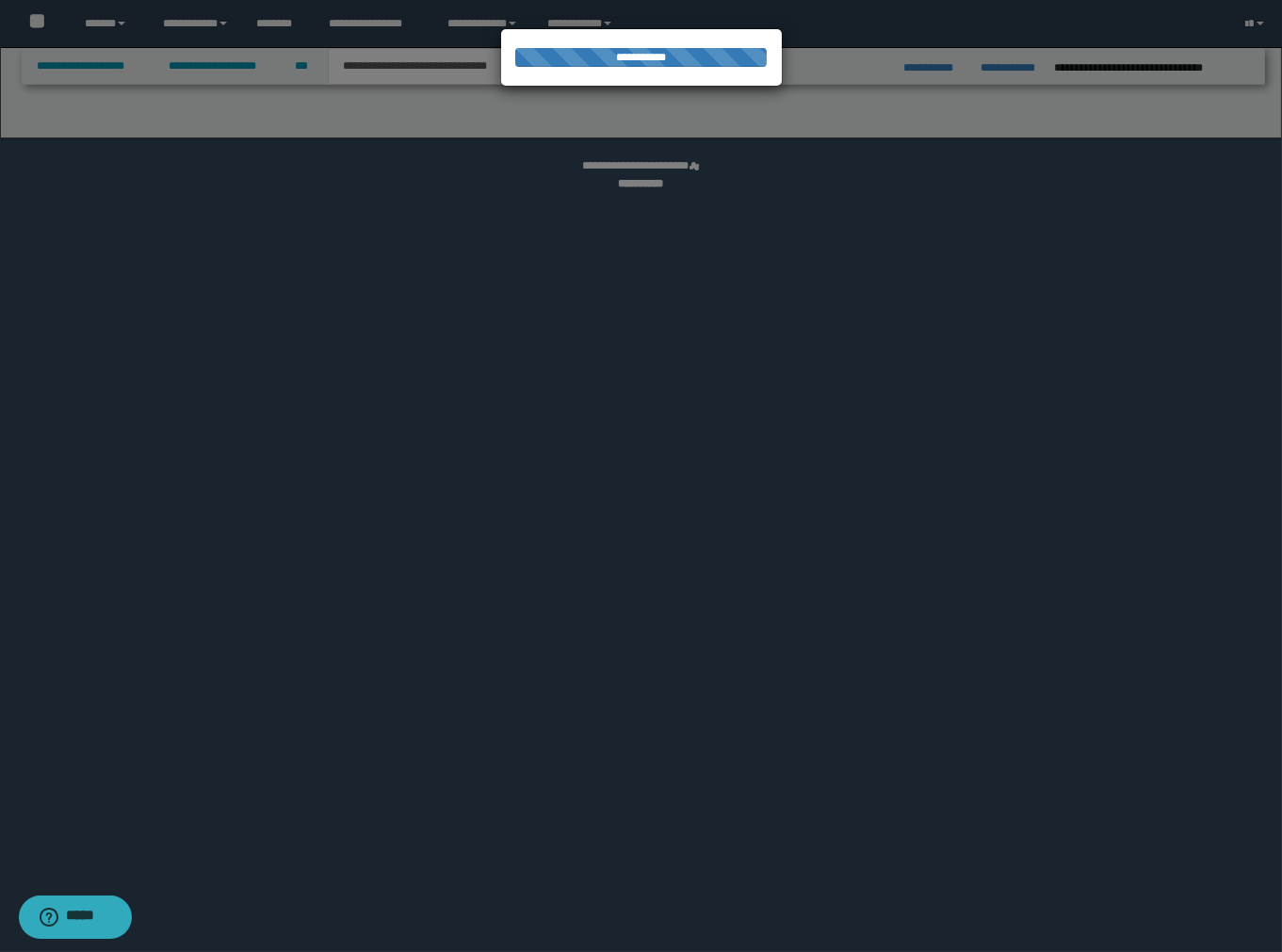 select on "*" 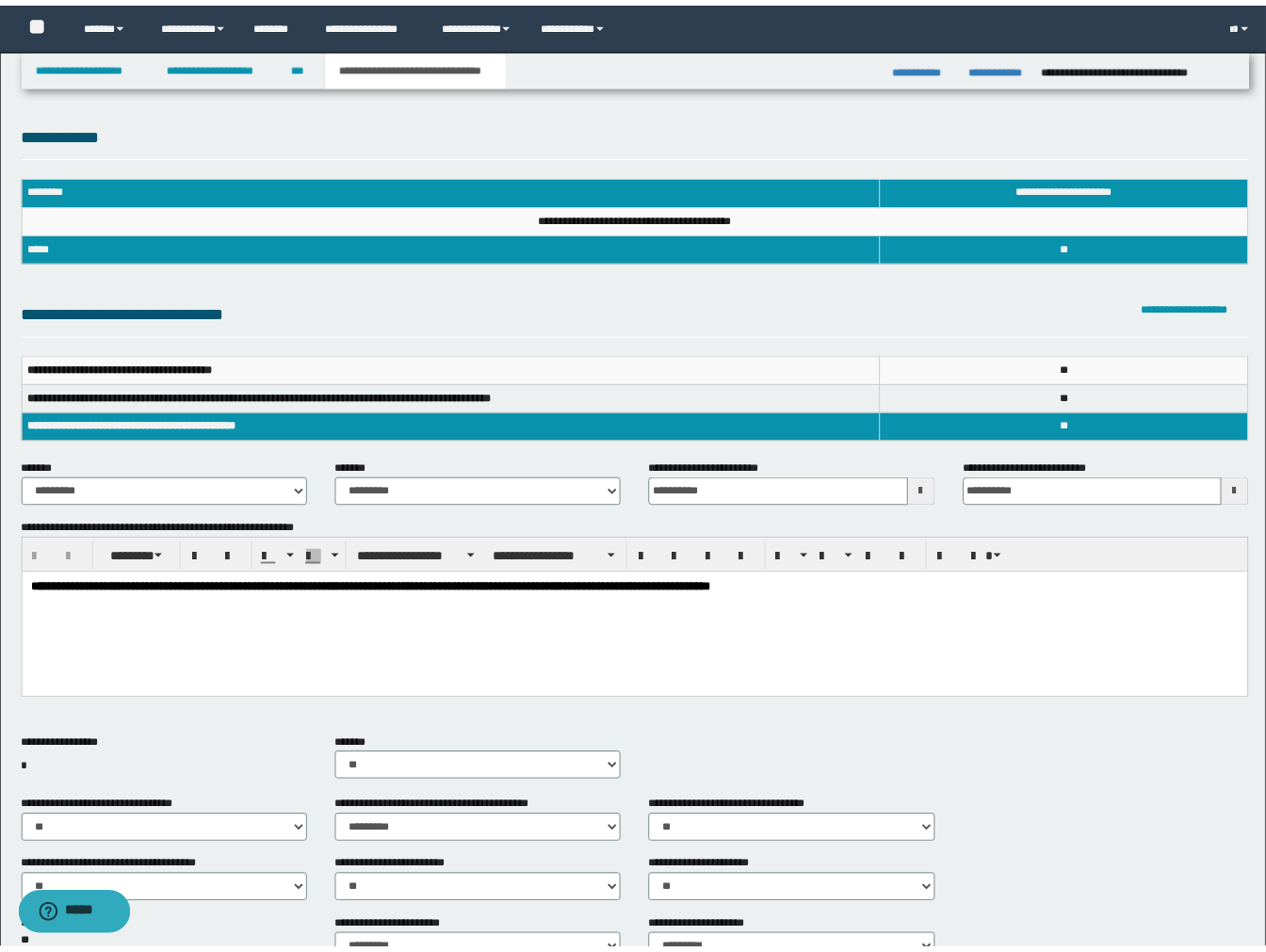 scroll, scrollTop: 0, scrollLeft: 0, axis: both 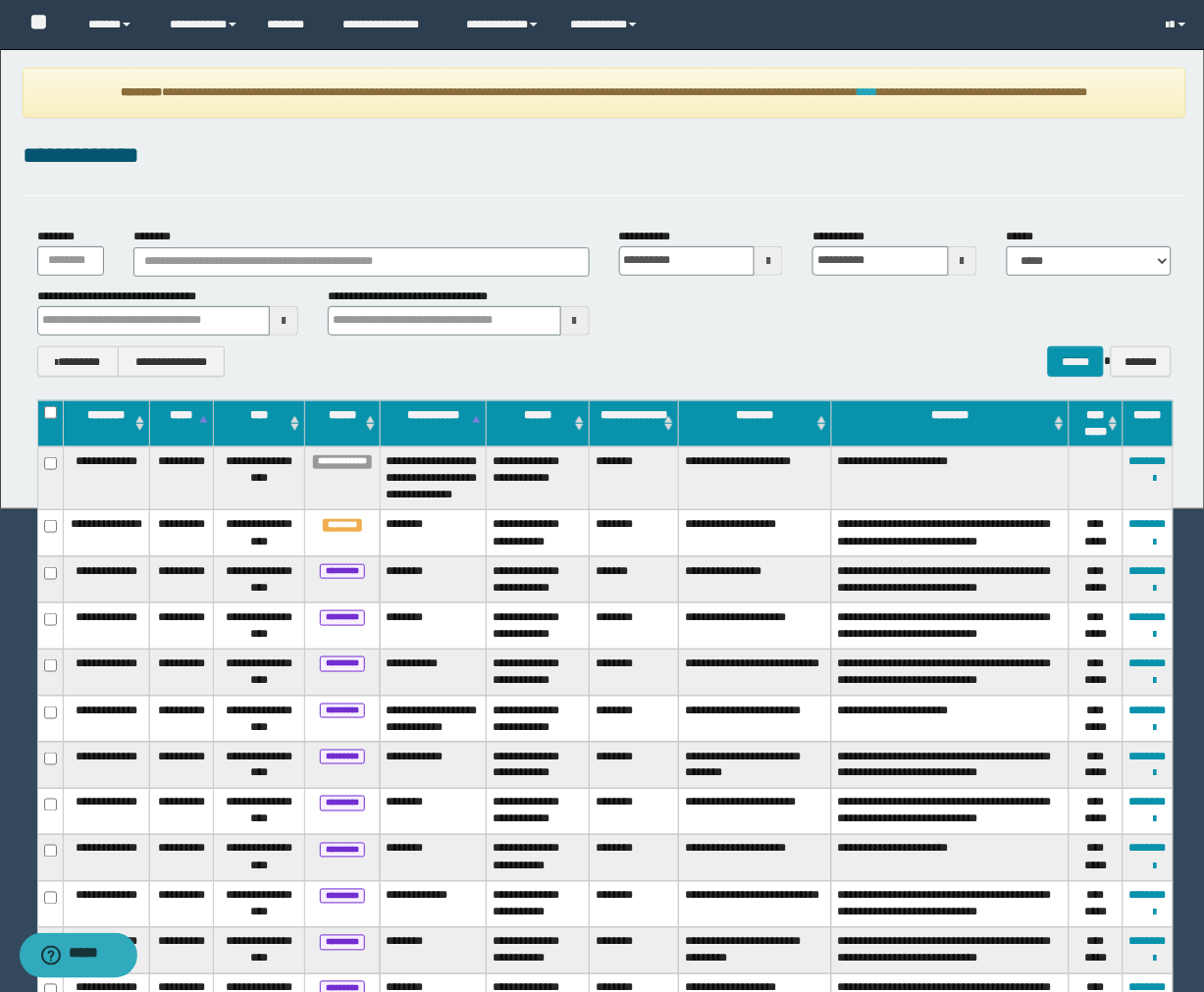 click on "****" at bounding box center [868, 92] 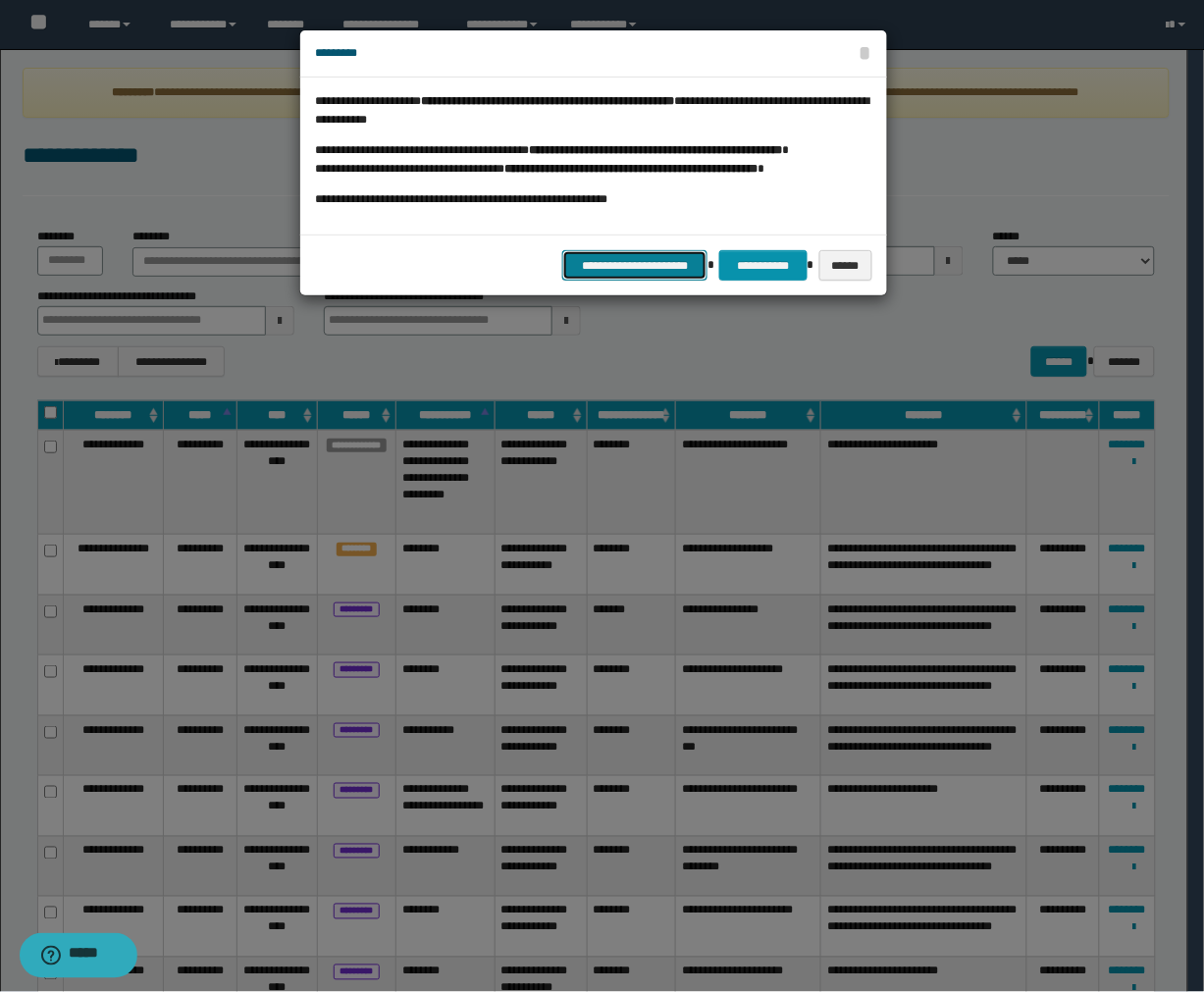 click on "**********" at bounding box center [635, 265] 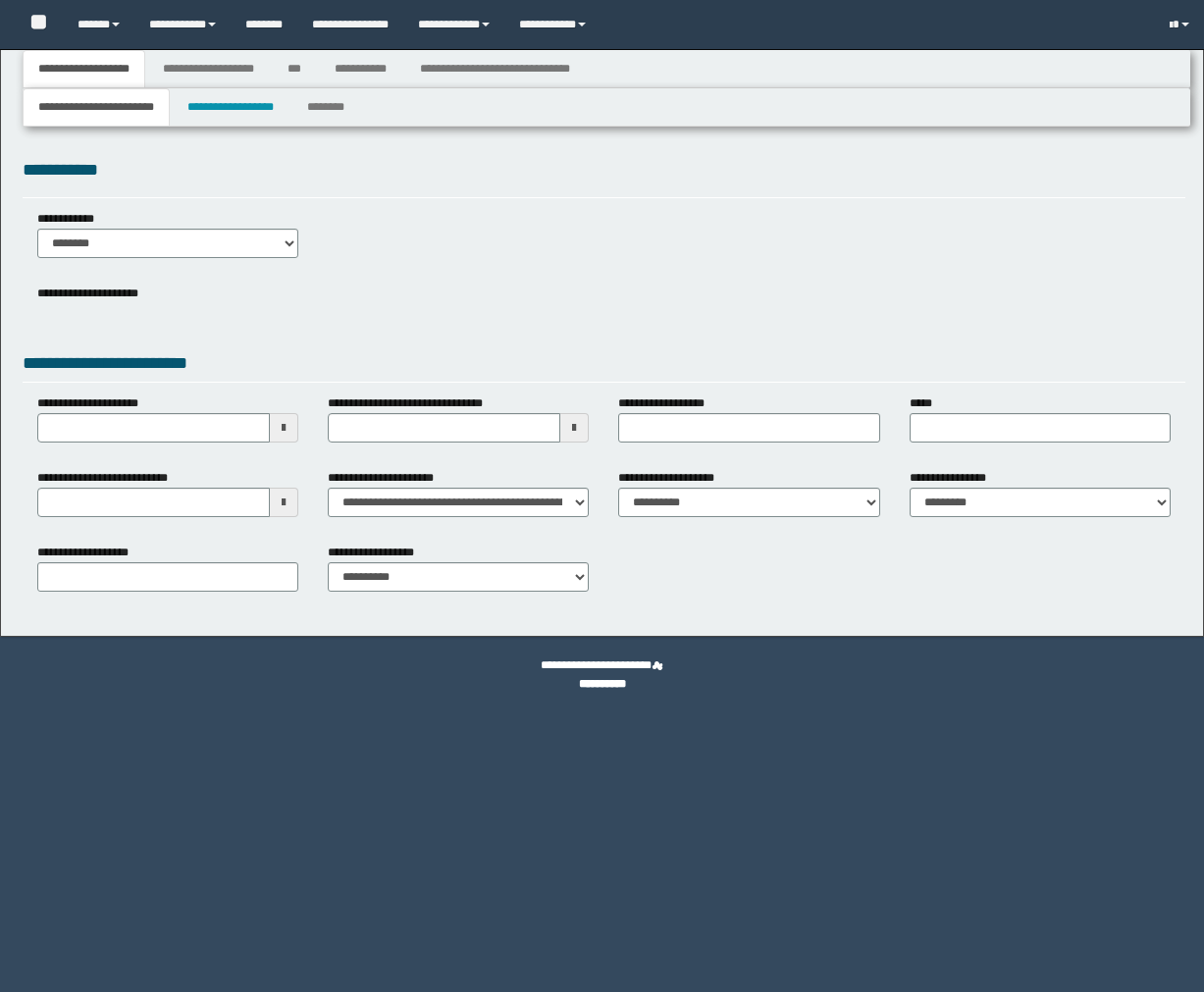 type 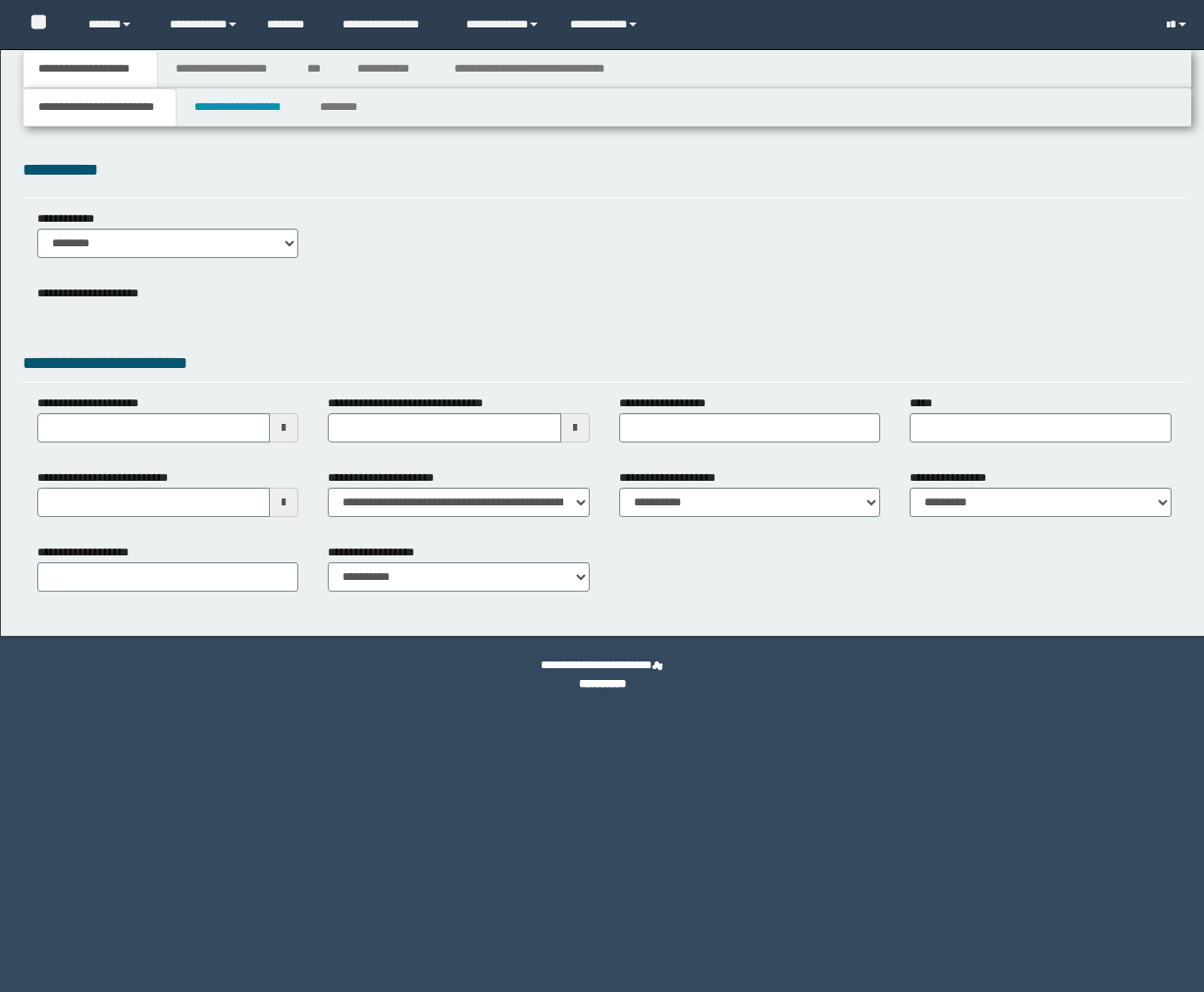 scroll, scrollTop: 0, scrollLeft: 0, axis: both 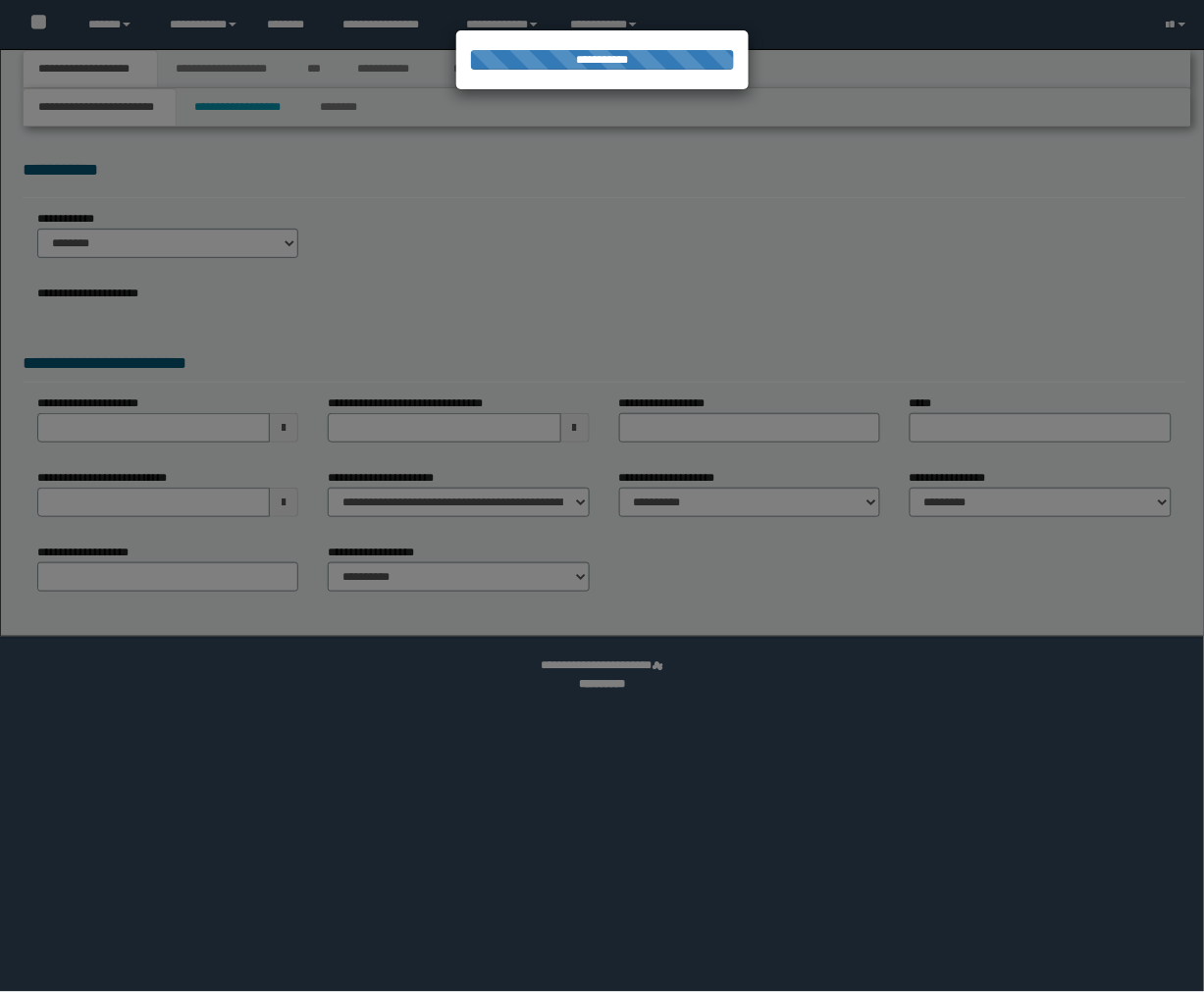 type on "**********" 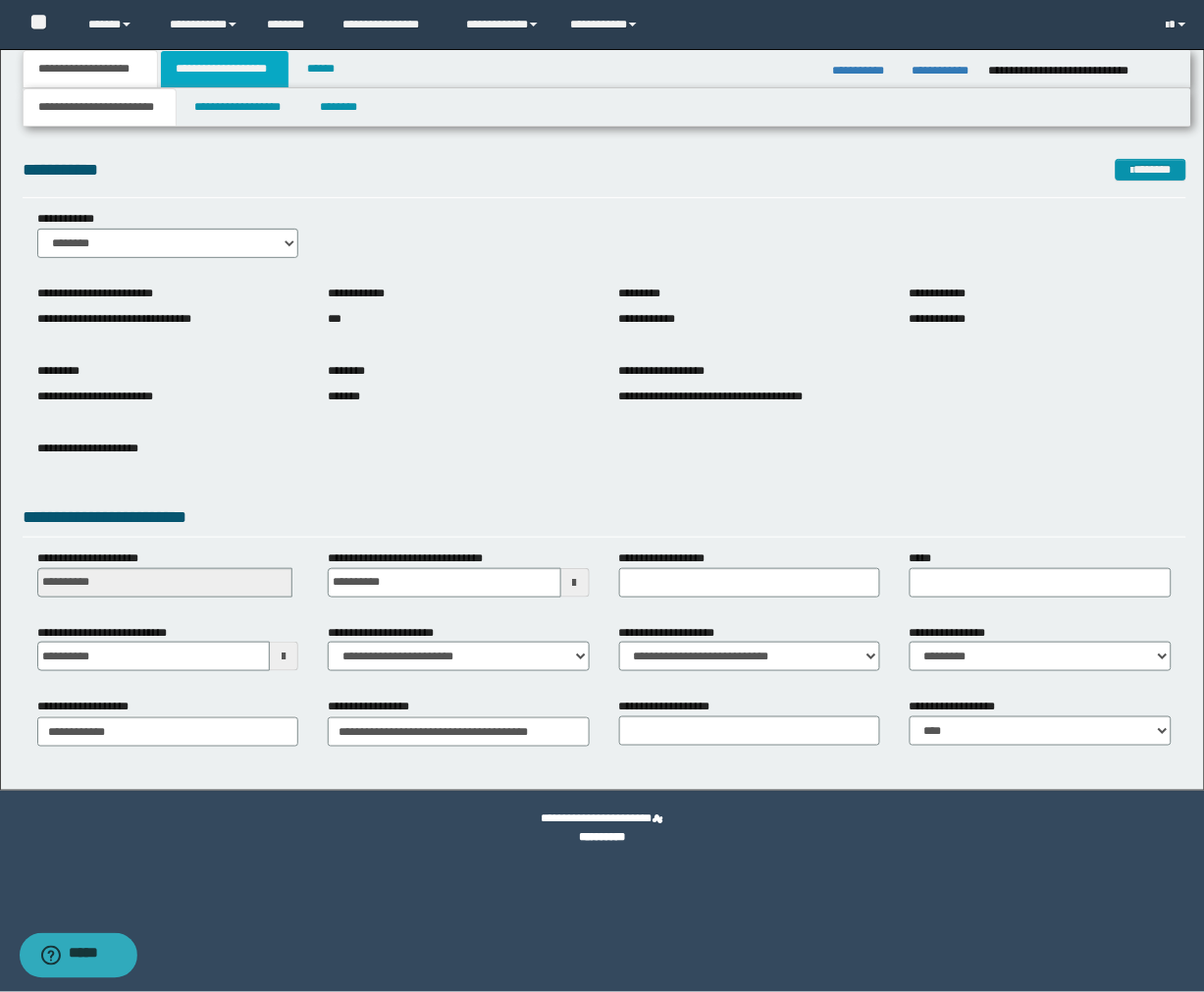 click on "**********" at bounding box center [225, 69] 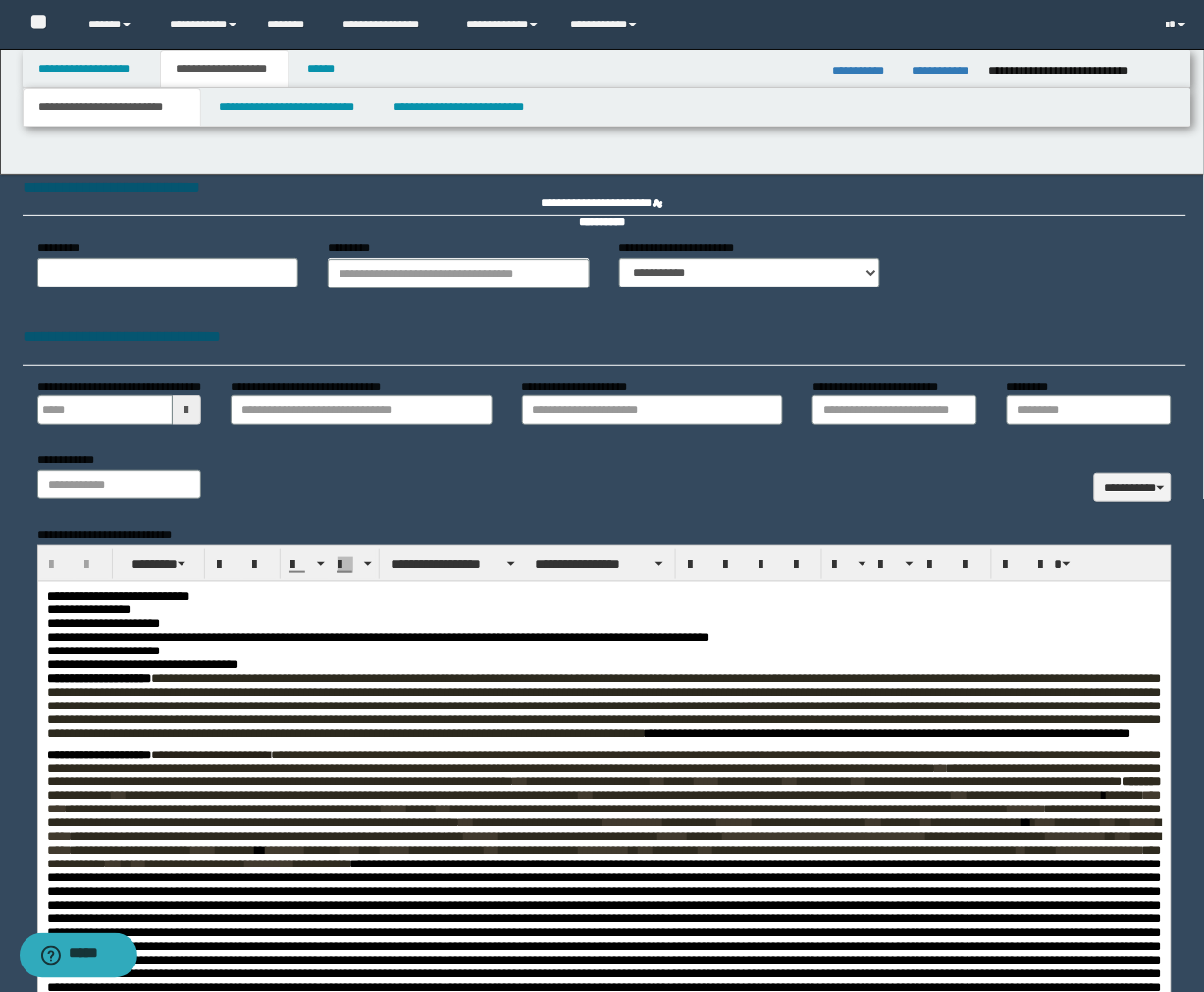 scroll, scrollTop: 0, scrollLeft: 0, axis: both 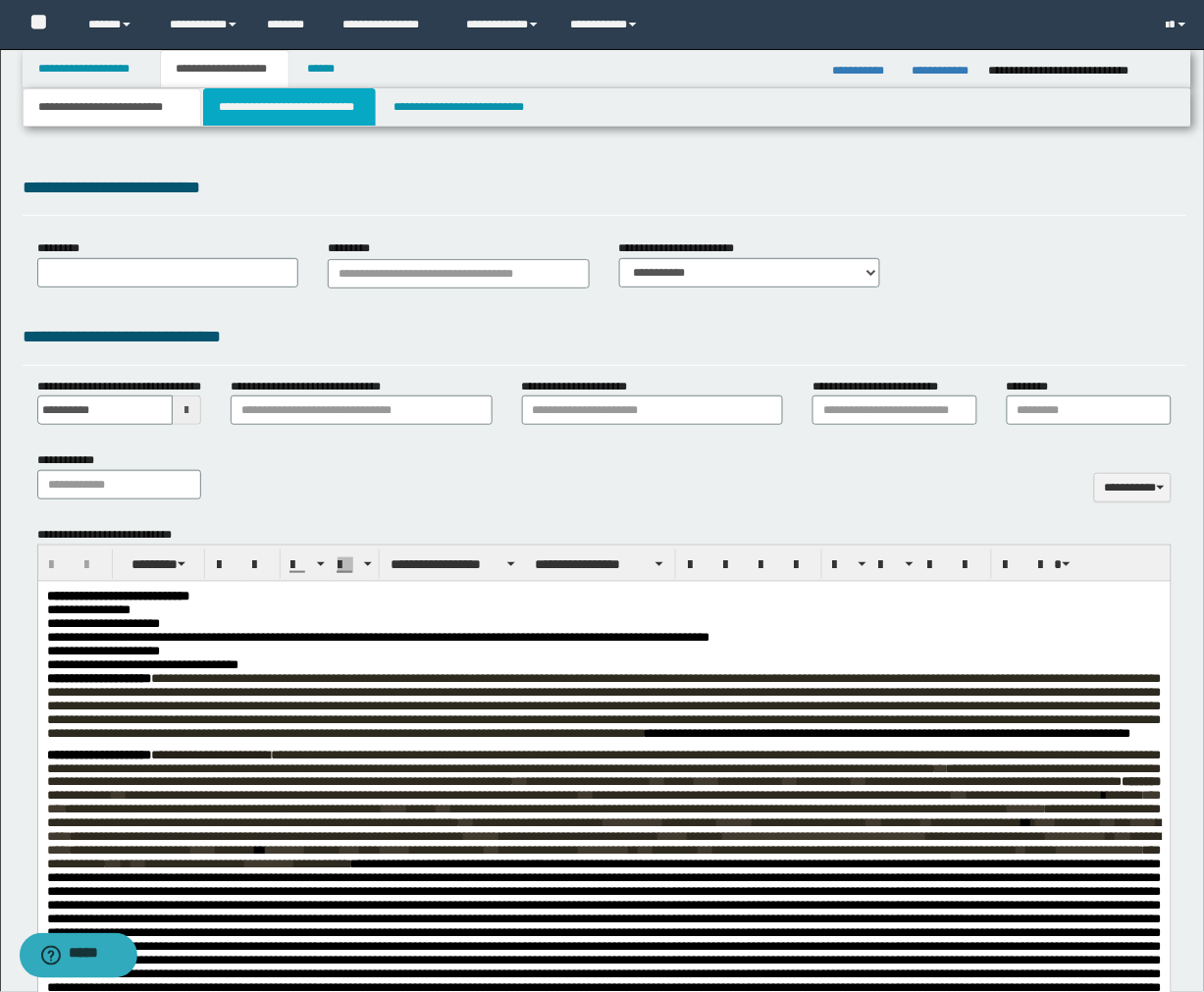 type on "**********" 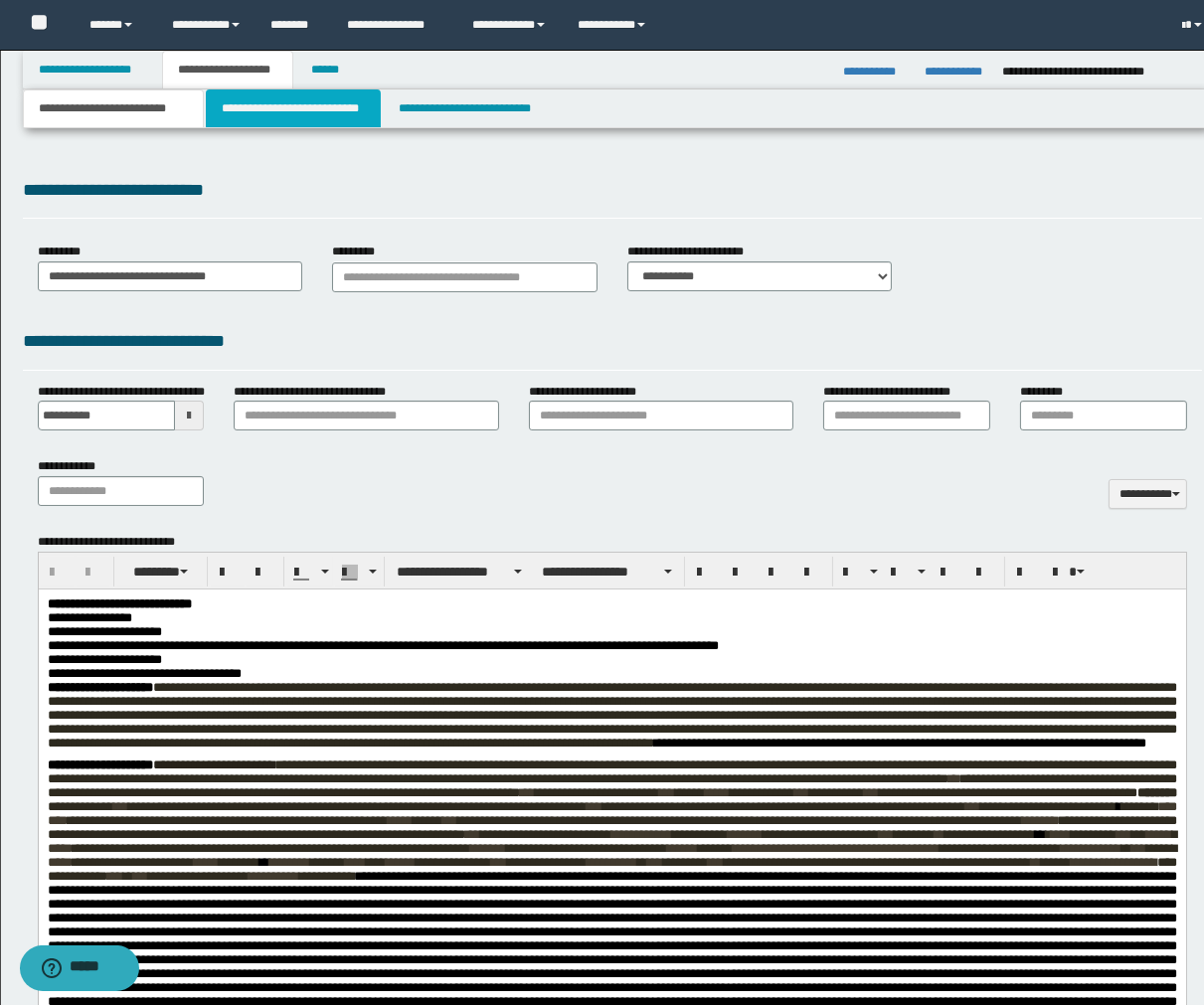click on "**********" at bounding box center (293, 108) 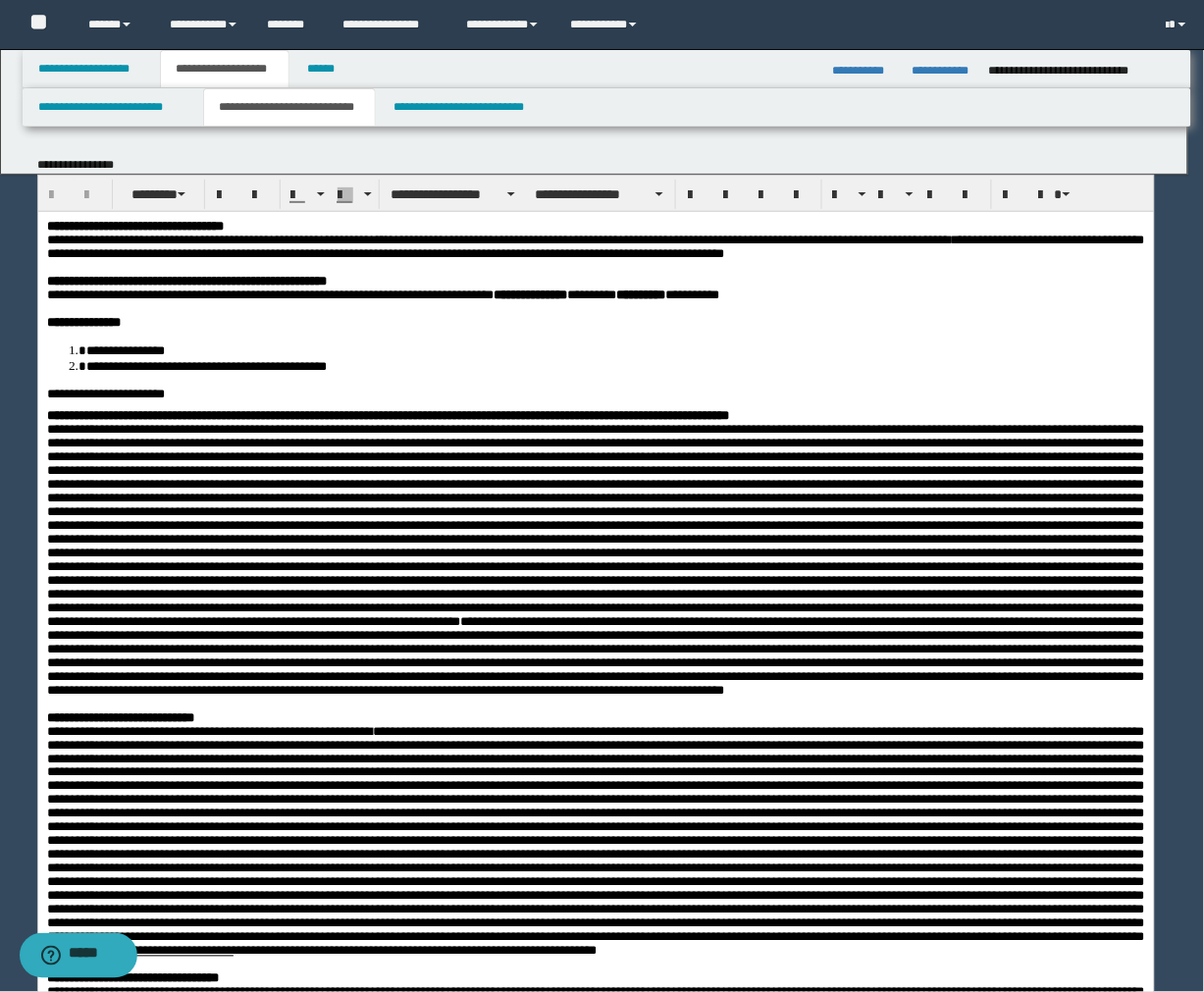 scroll, scrollTop: 0, scrollLeft: 0, axis: both 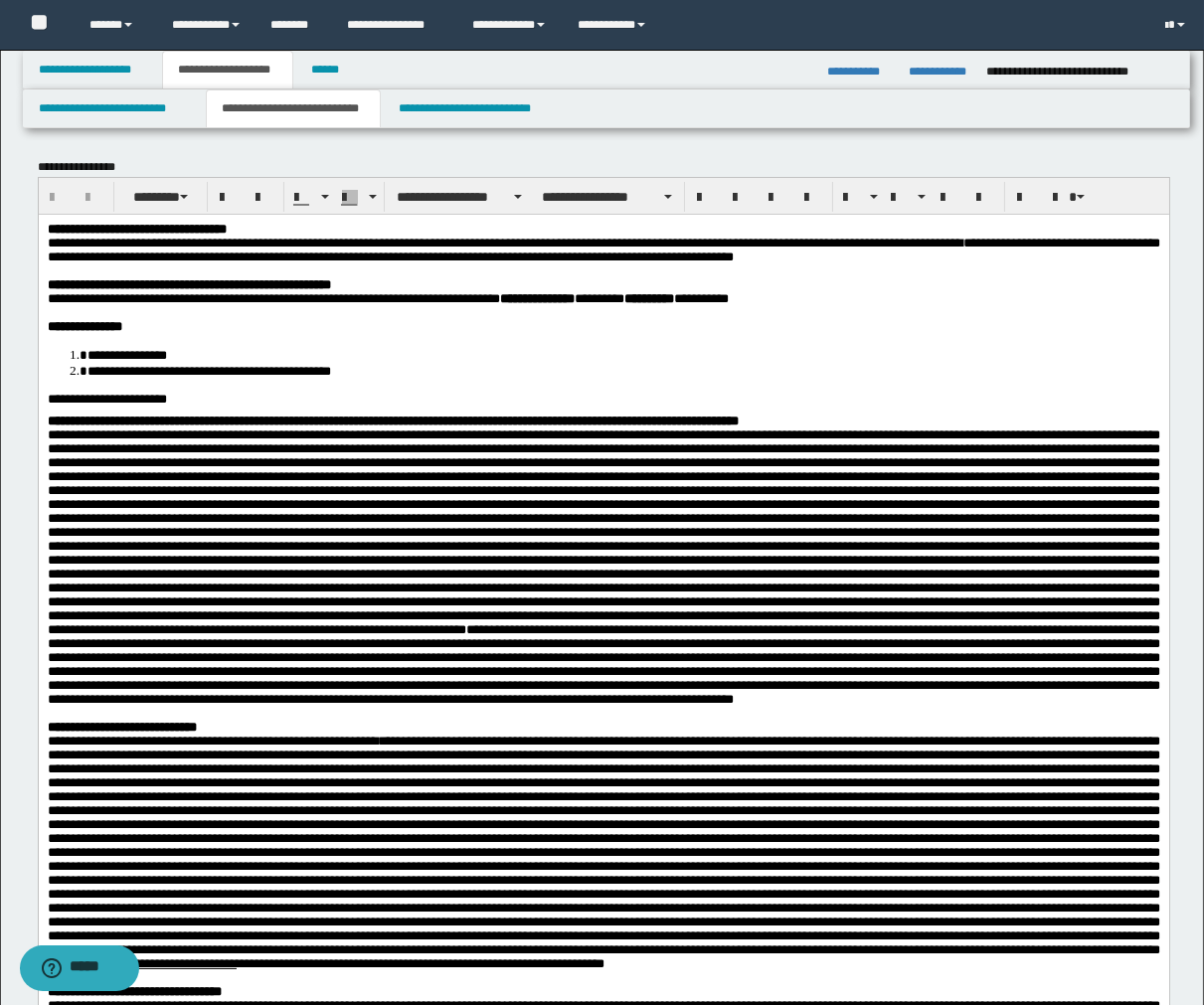 click on "**********" at bounding box center [940, 72] 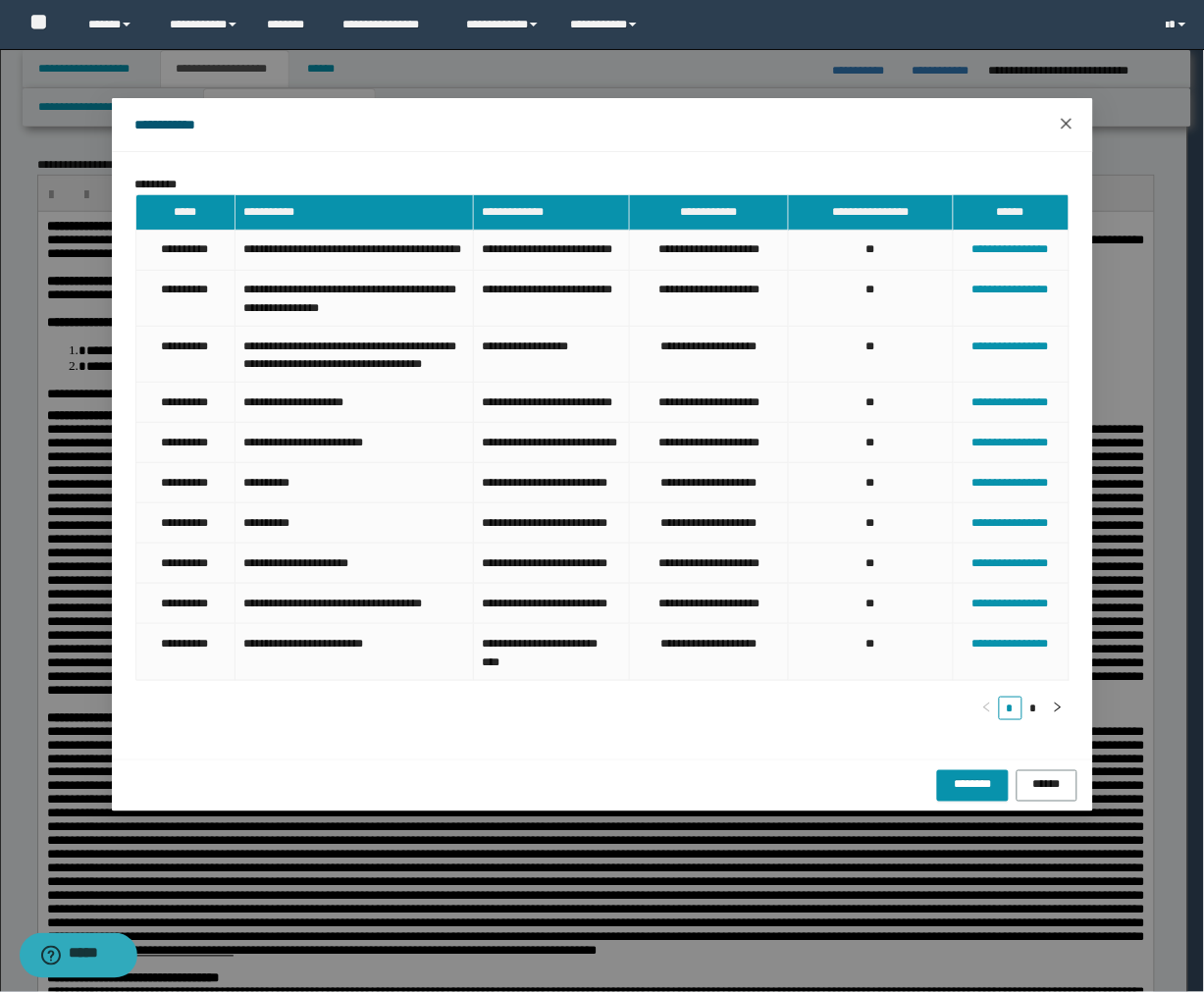 click 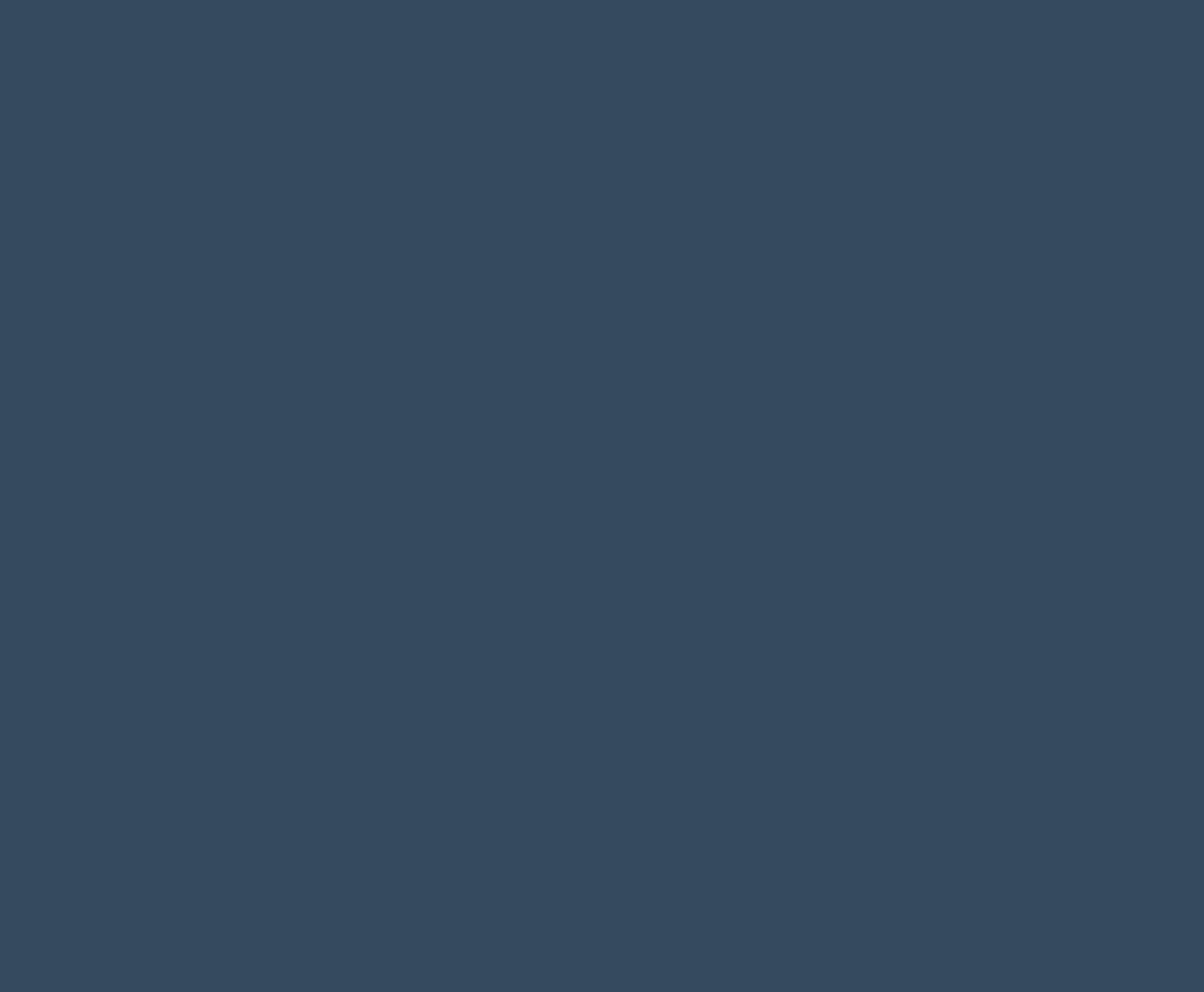 scroll, scrollTop: 0, scrollLeft: 0, axis: both 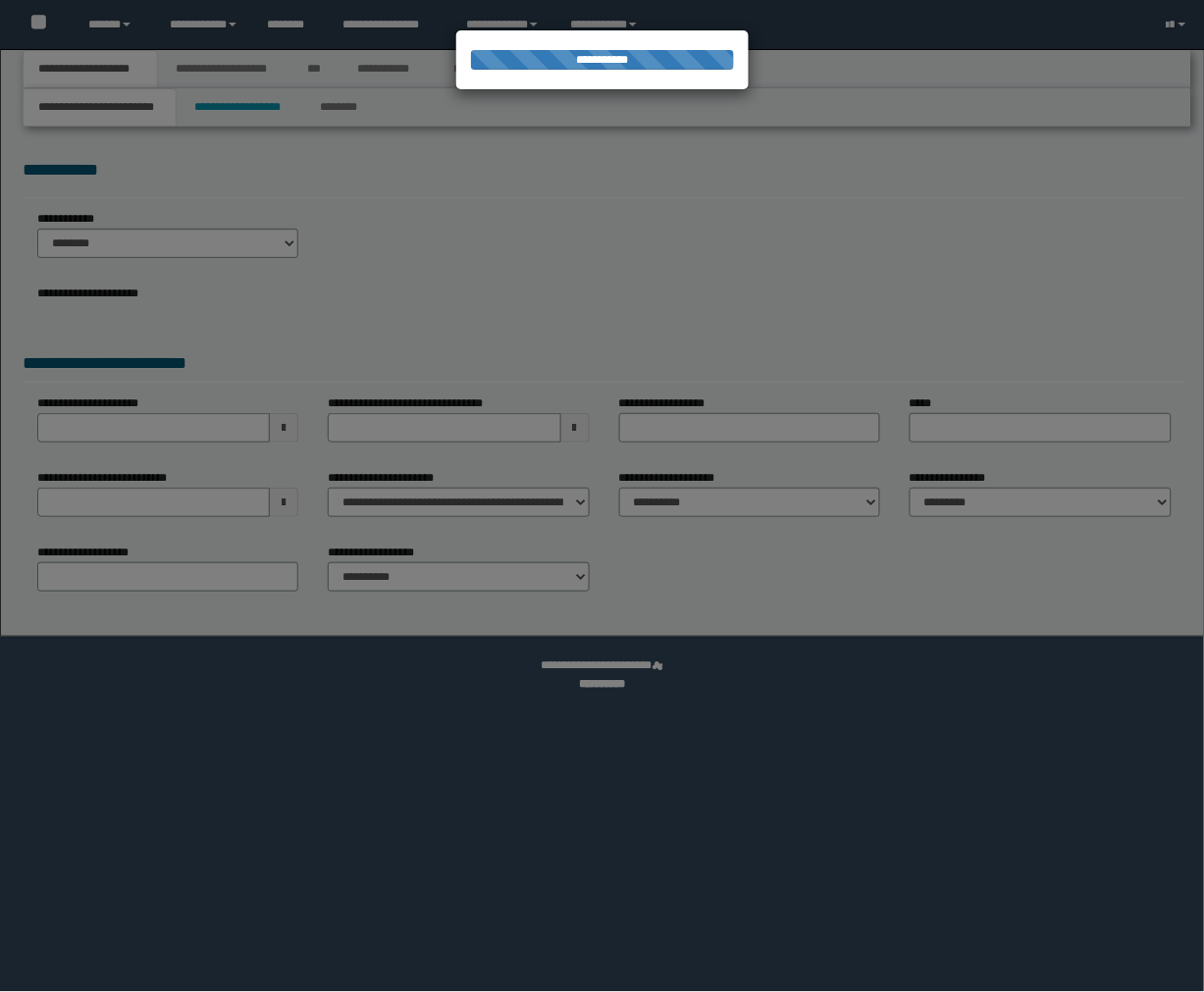 type on "**********" 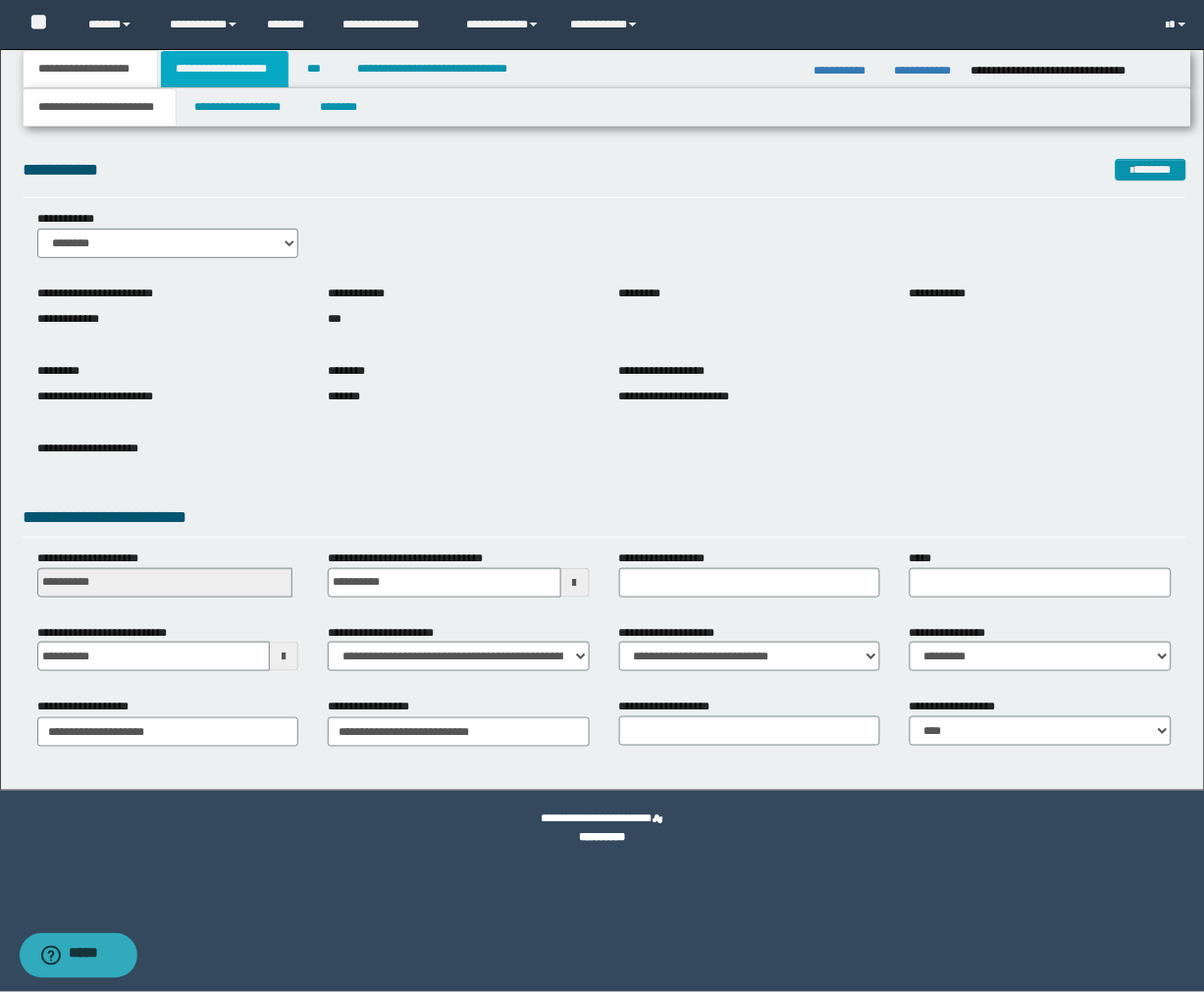 click on "**********" at bounding box center [225, 69] 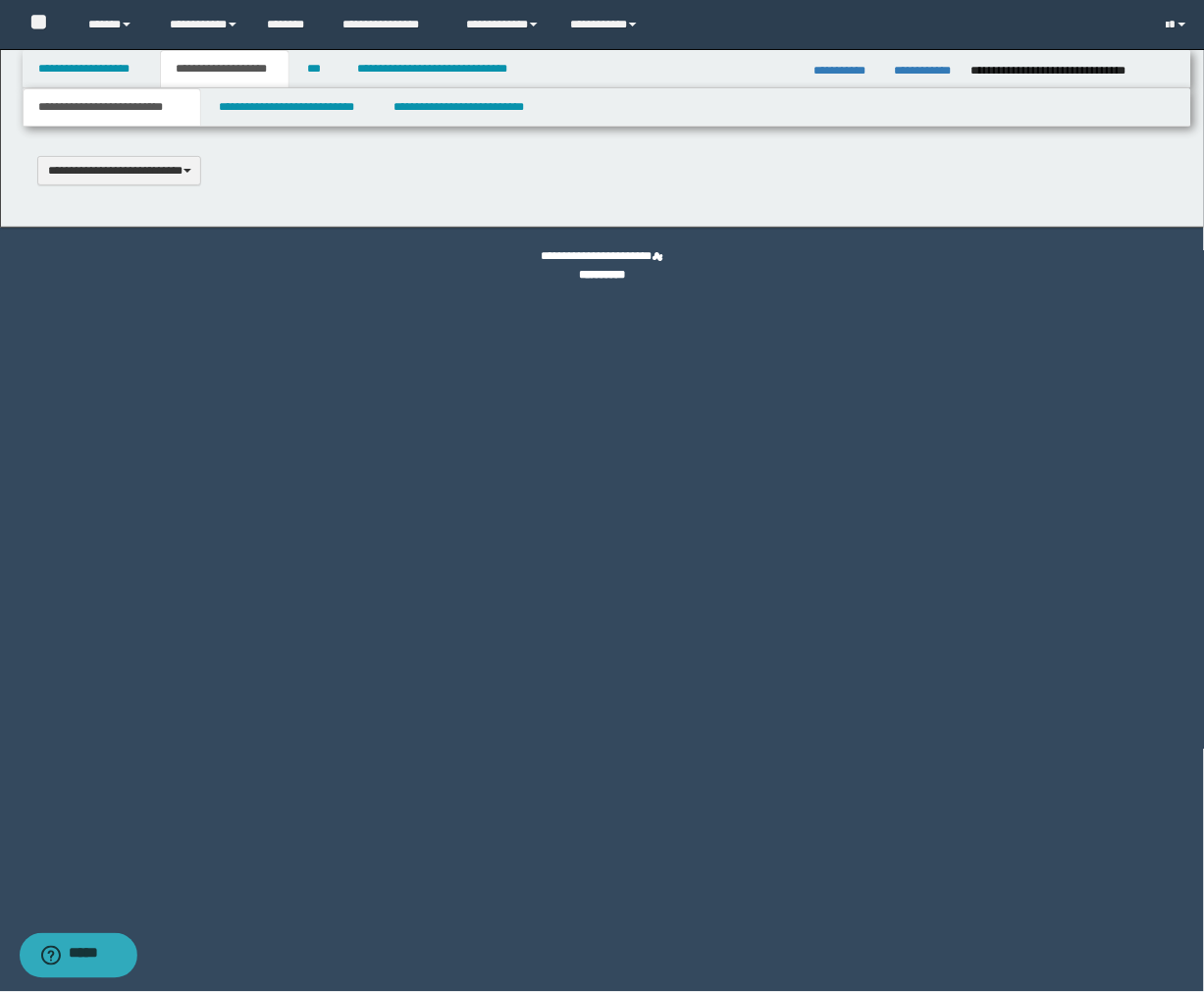 scroll, scrollTop: 0, scrollLeft: 0, axis: both 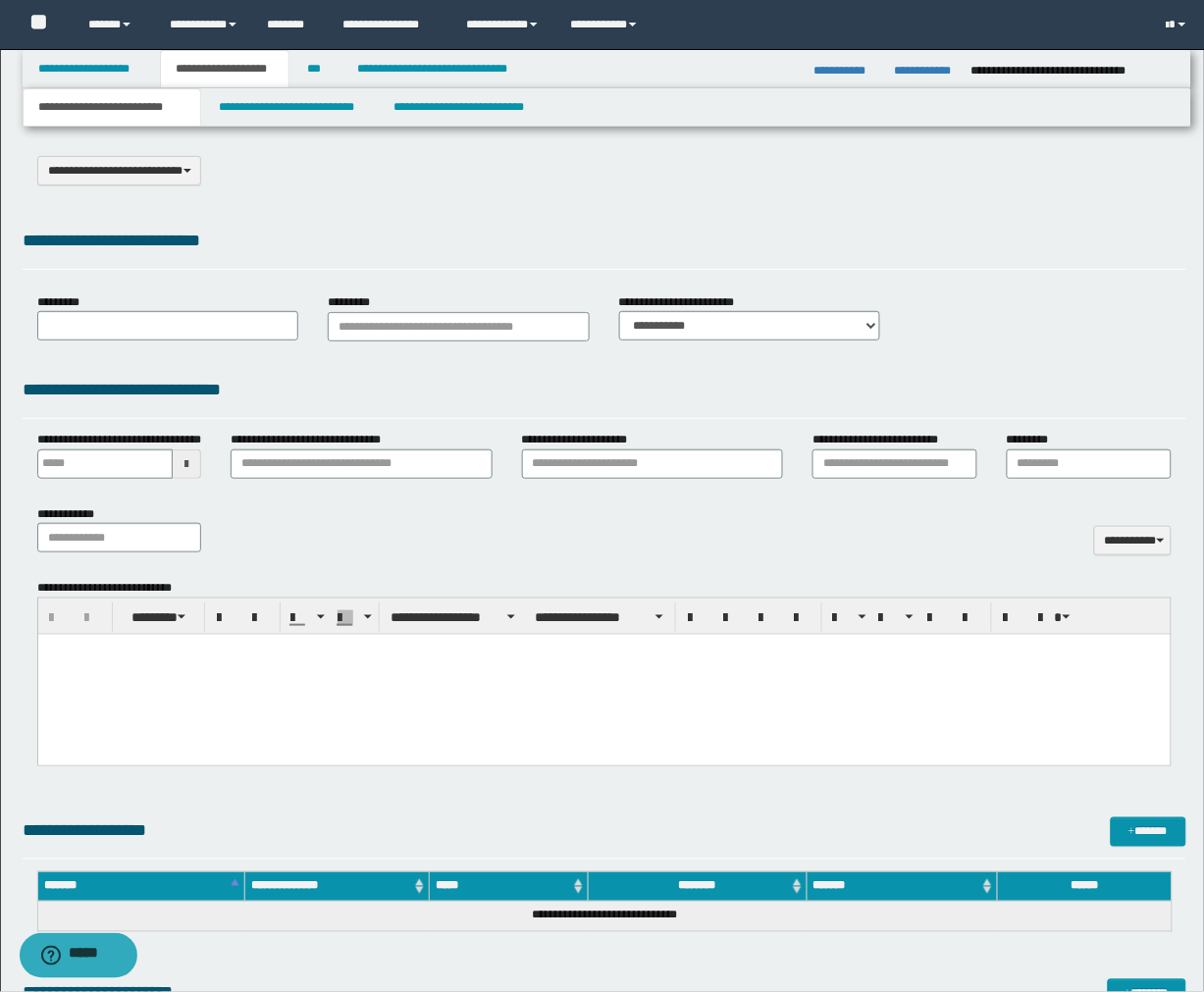 type on "**********" 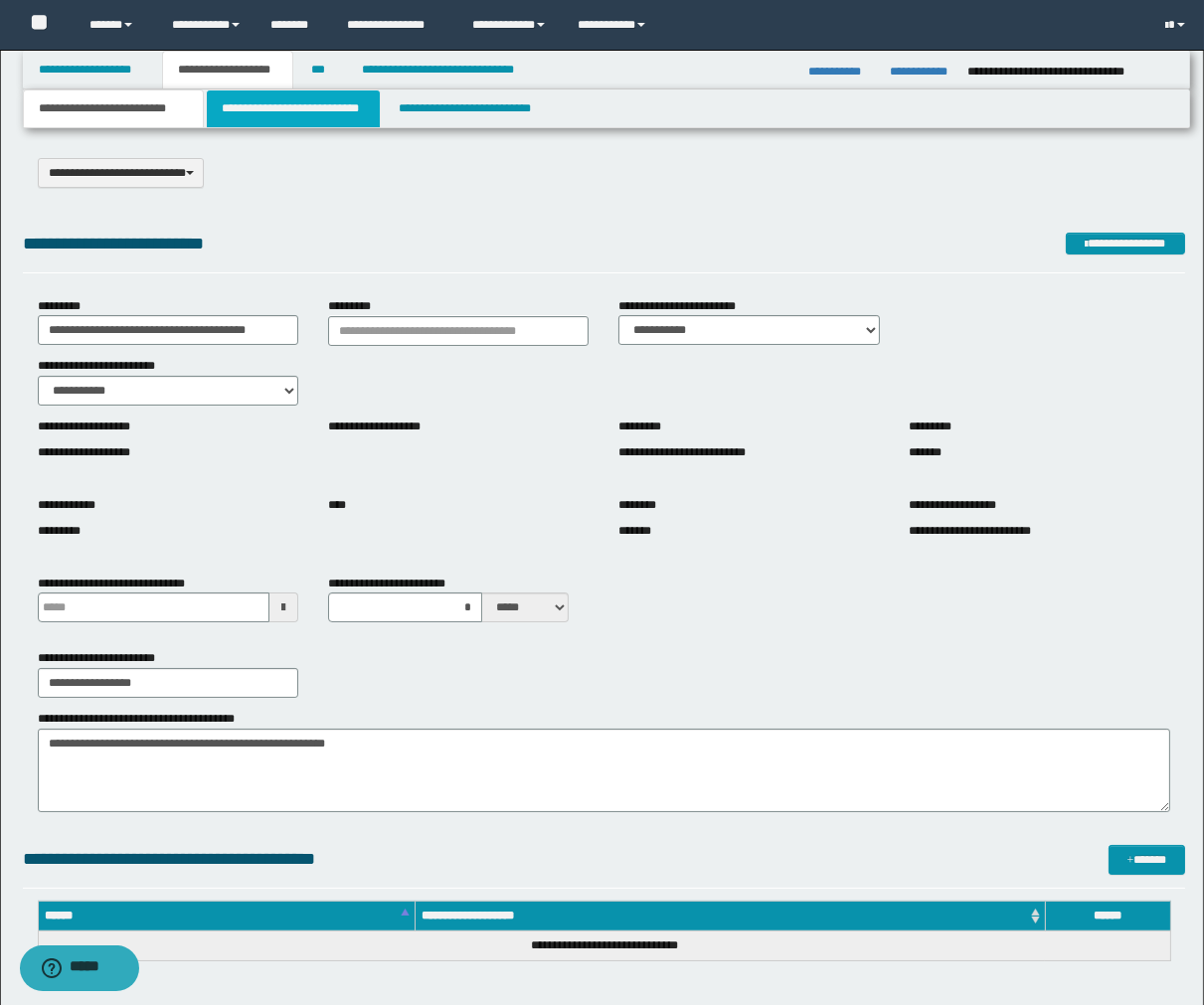 click on "**********" at bounding box center (293, 108) 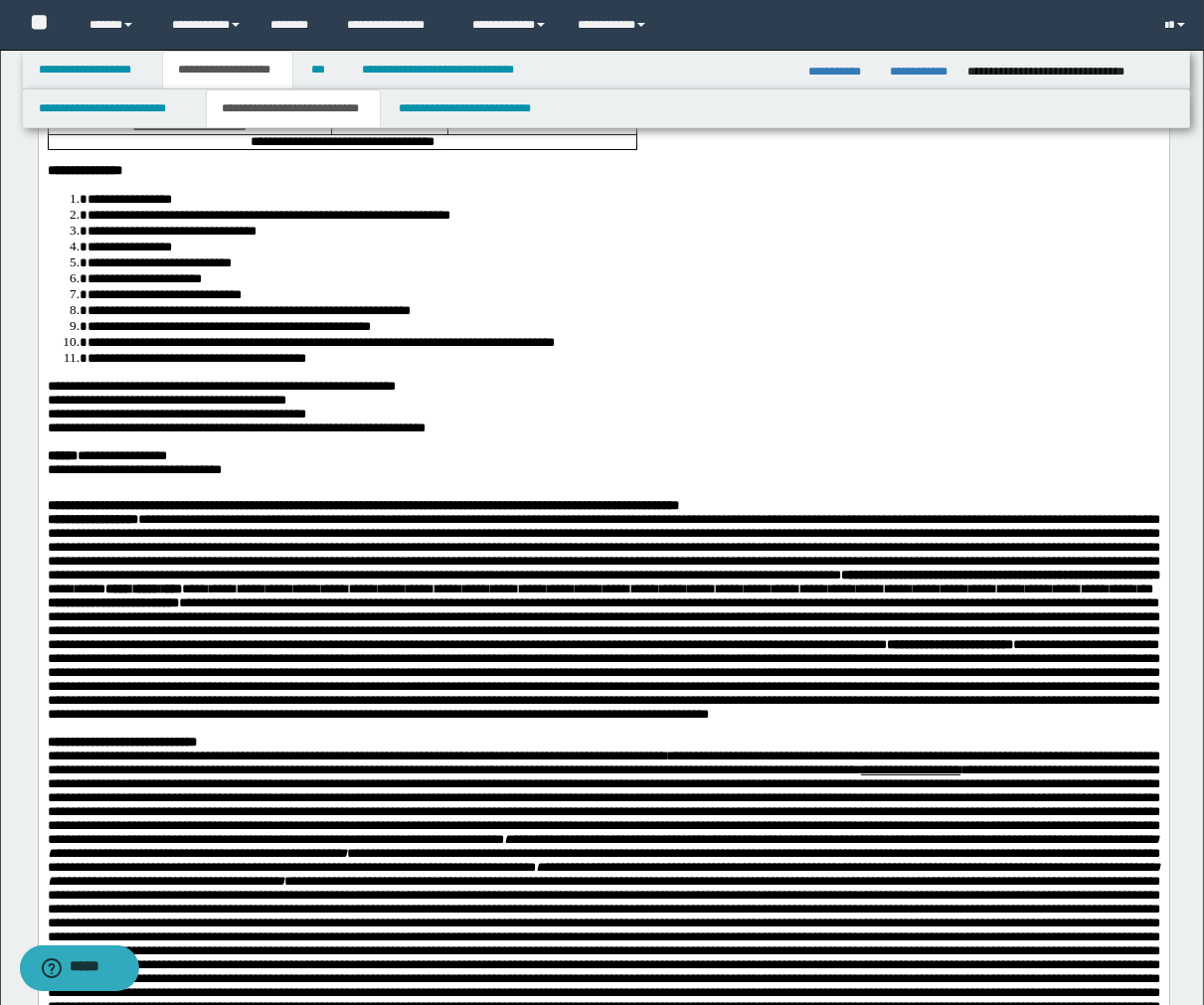 scroll, scrollTop: 0, scrollLeft: 0, axis: both 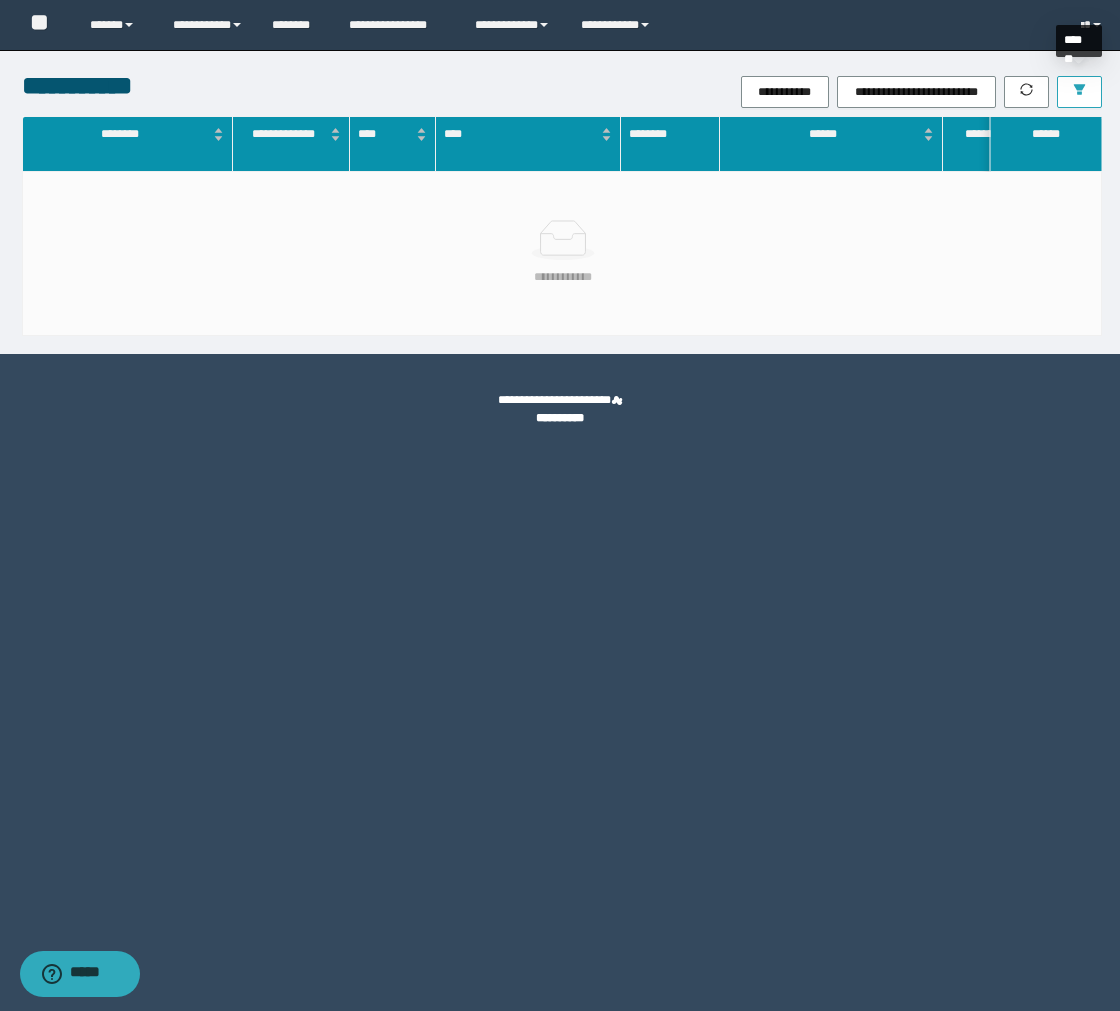 click 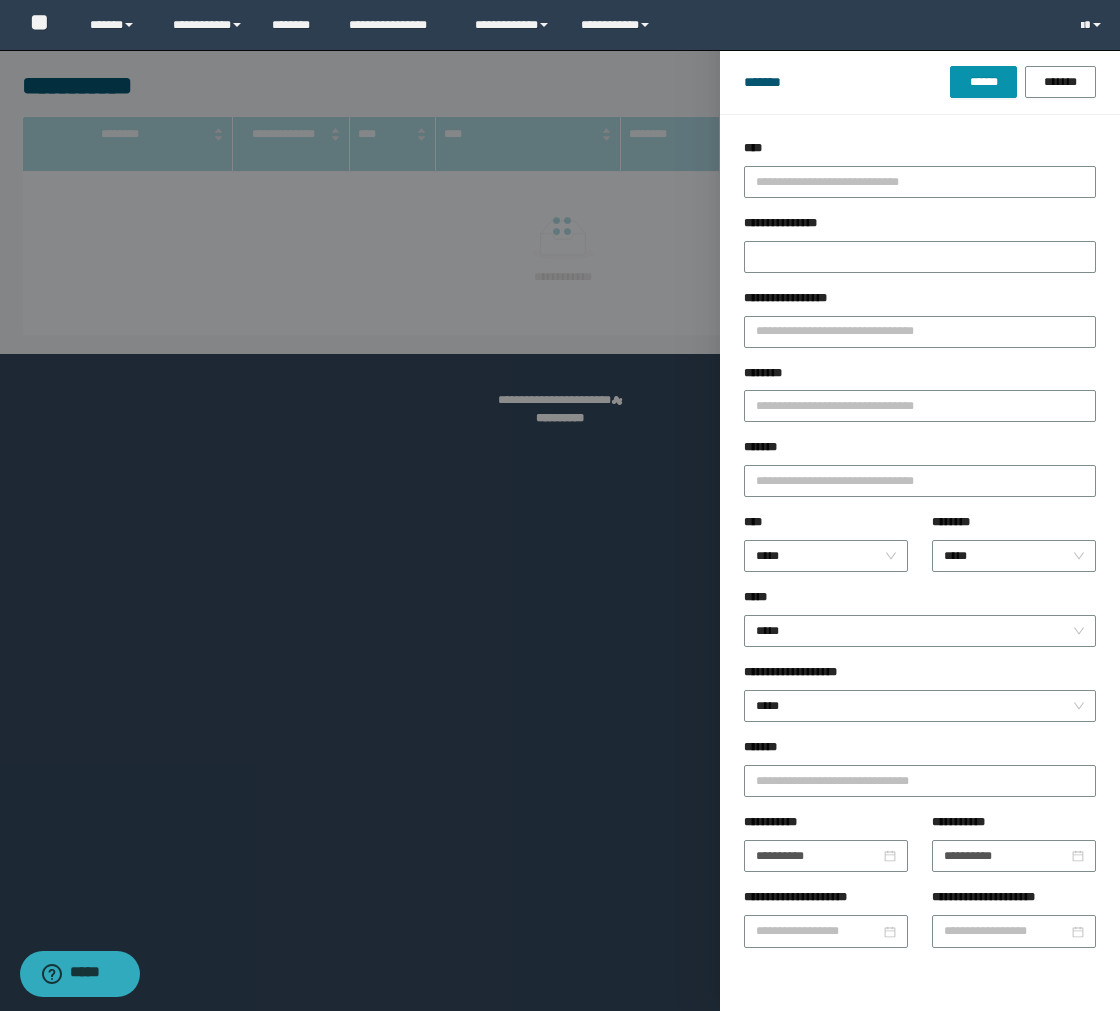 click at bounding box center [560, 505] 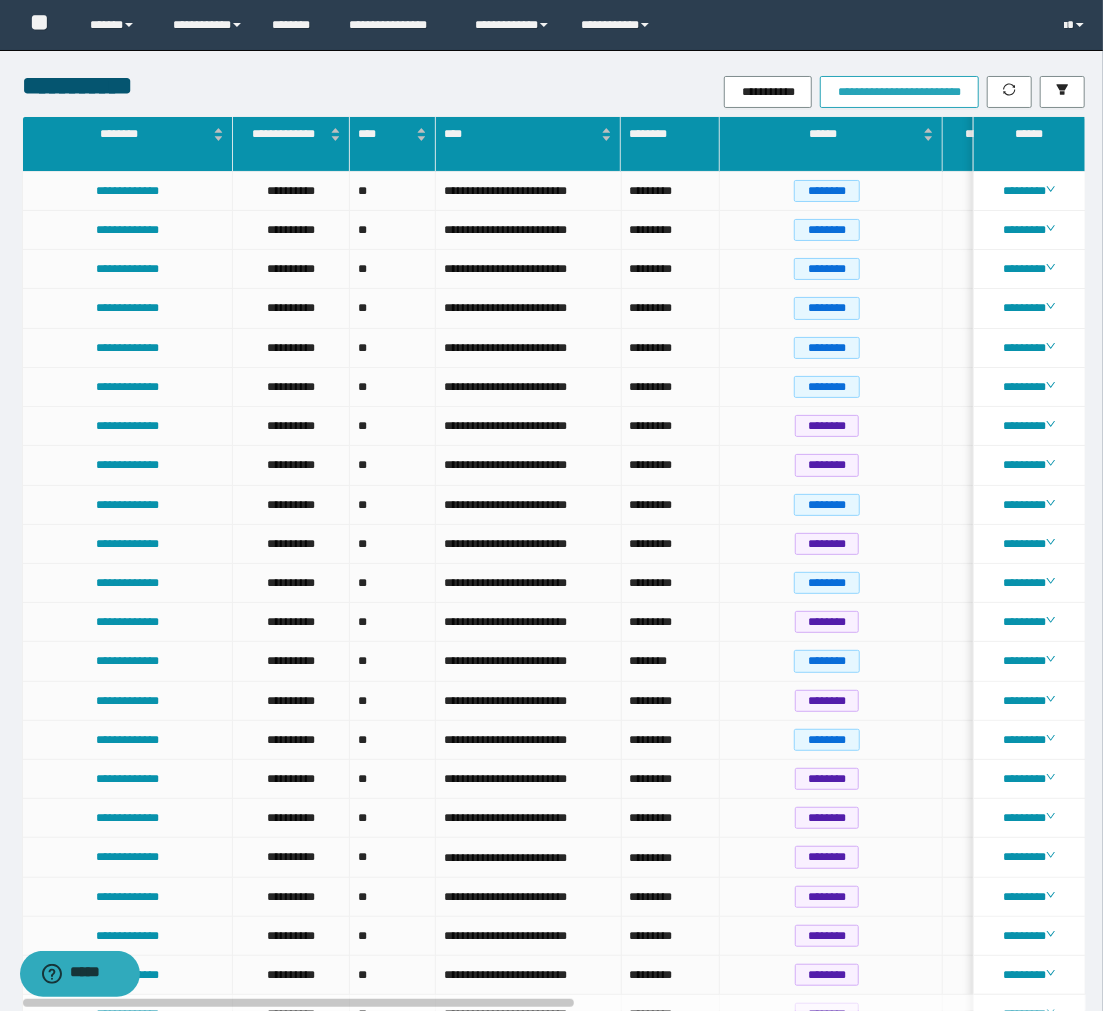 click on "**********" at bounding box center [899, 92] 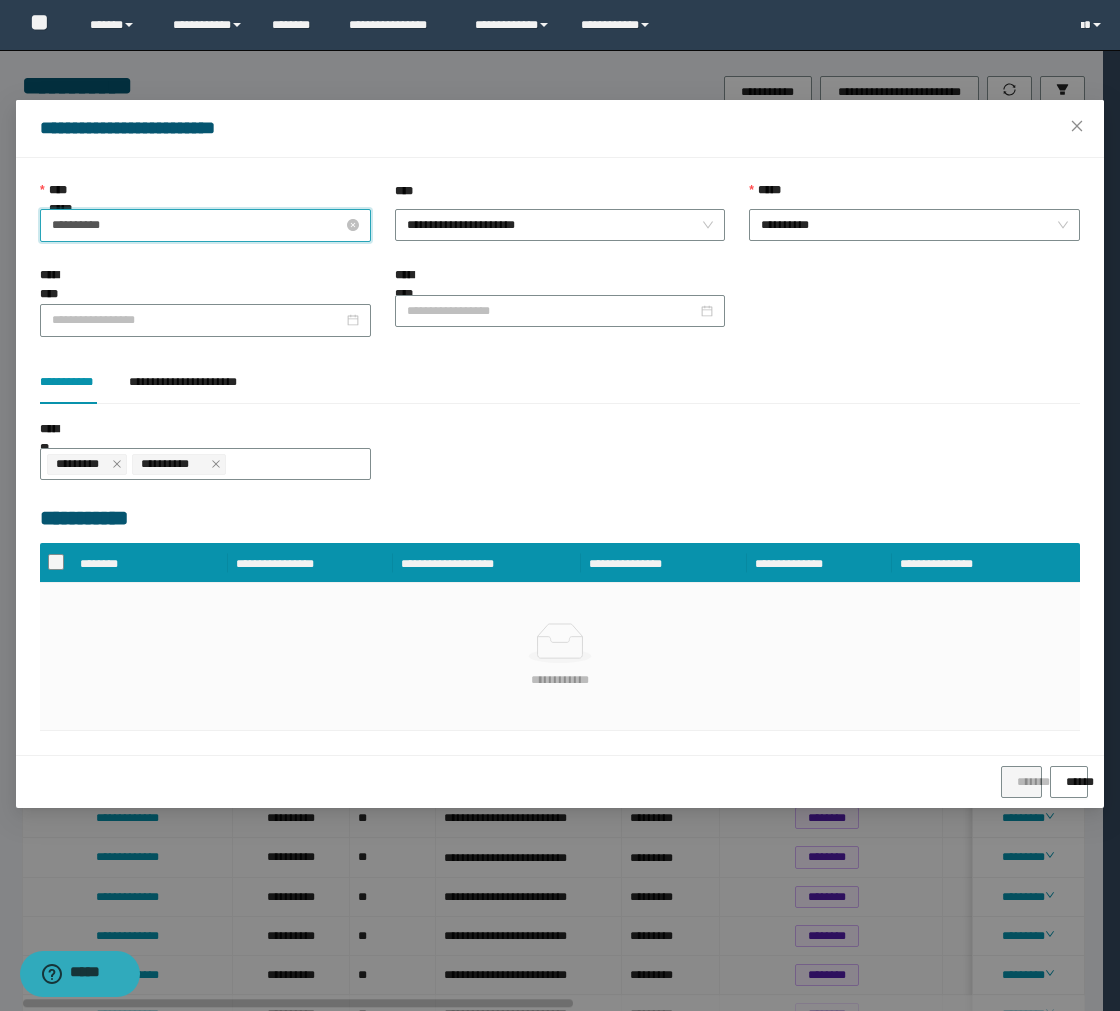 click on "**********" at bounding box center [197, 225] 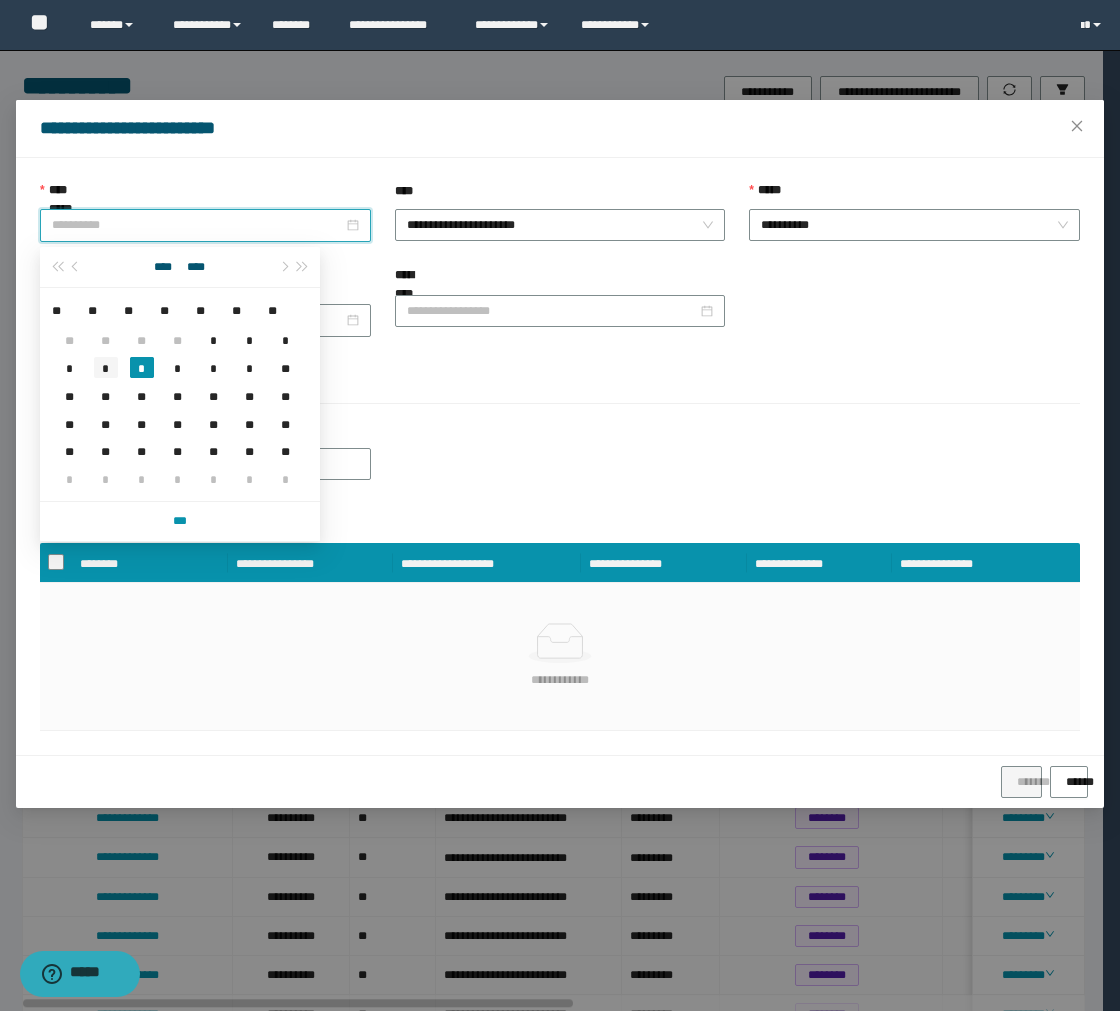 type on "**********" 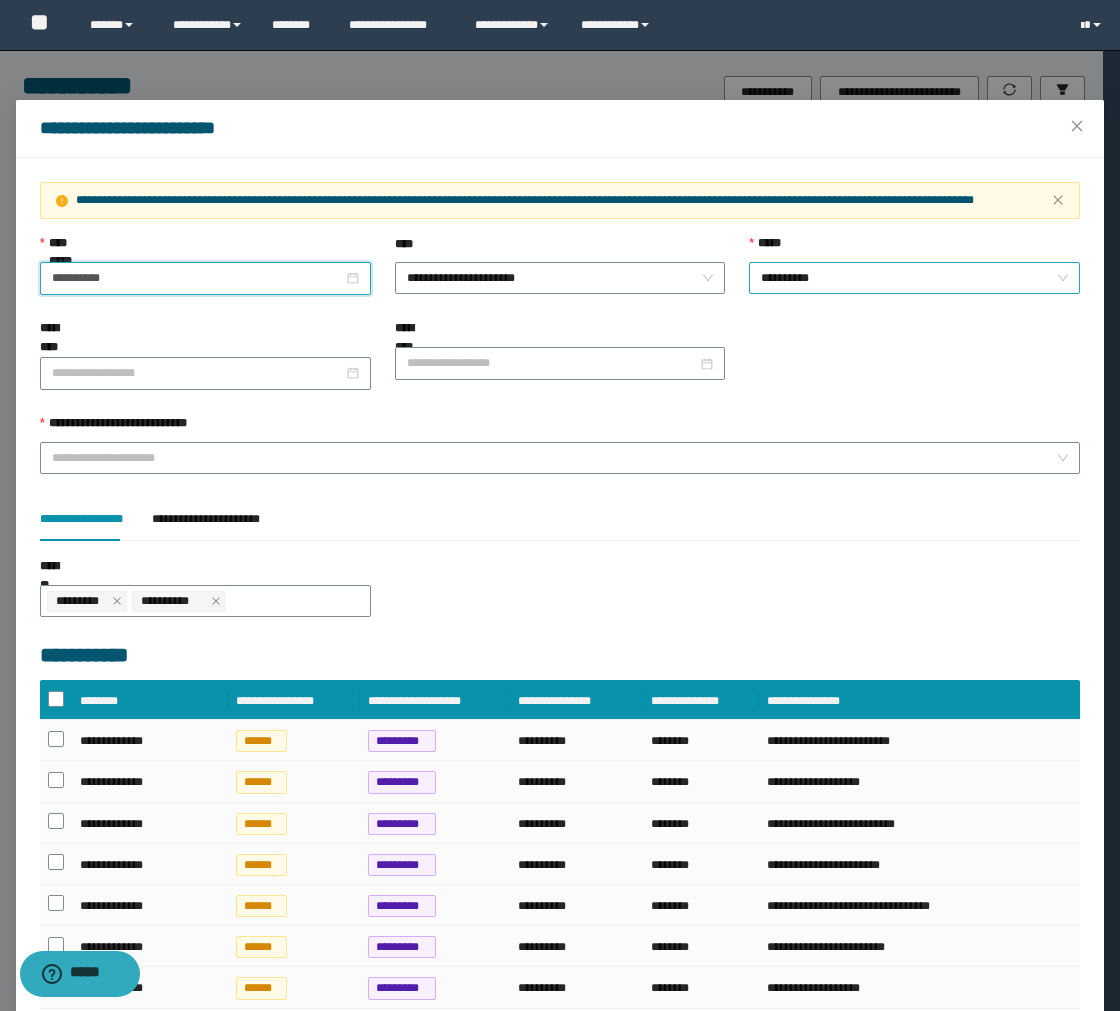 click on "**********" at bounding box center (914, 278) 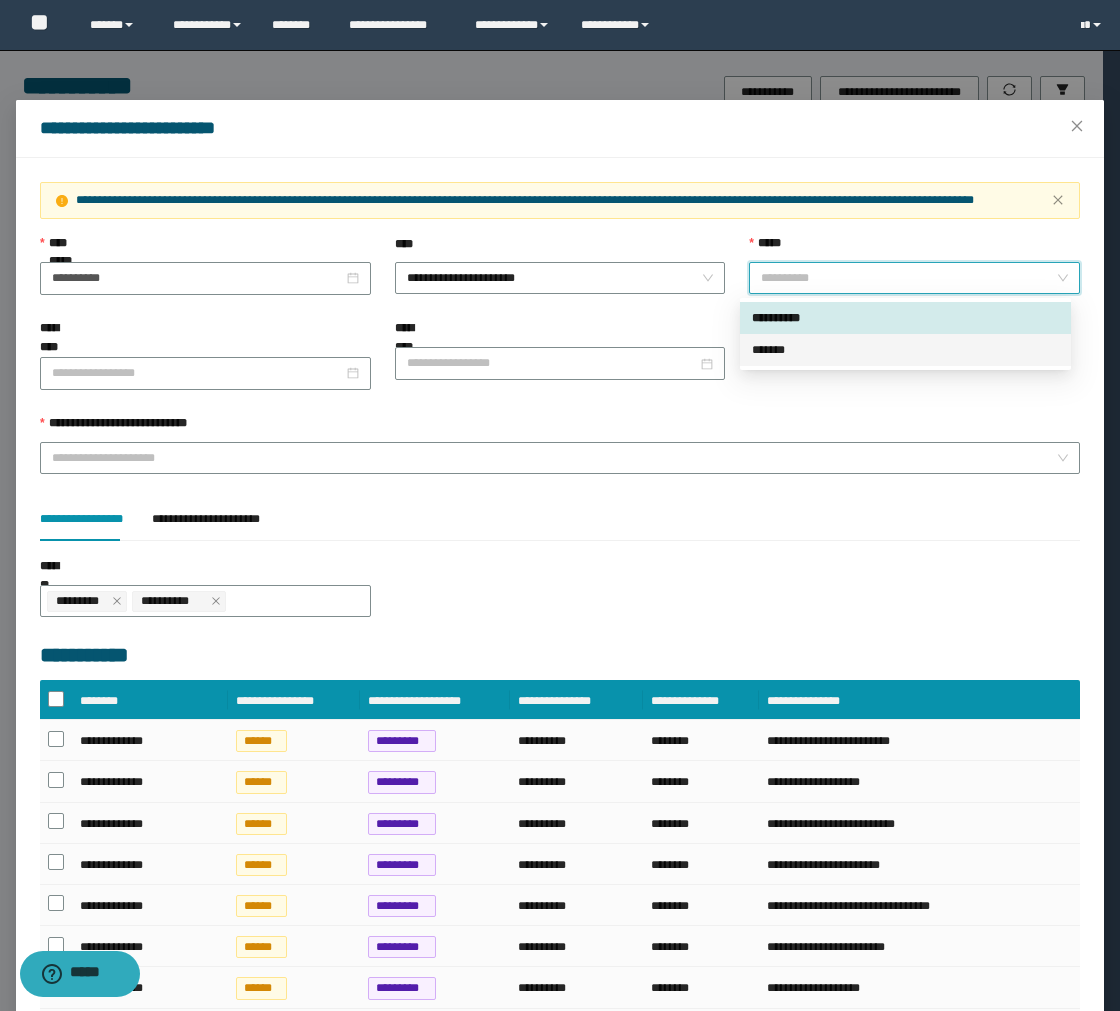click on "*******" at bounding box center (905, 350) 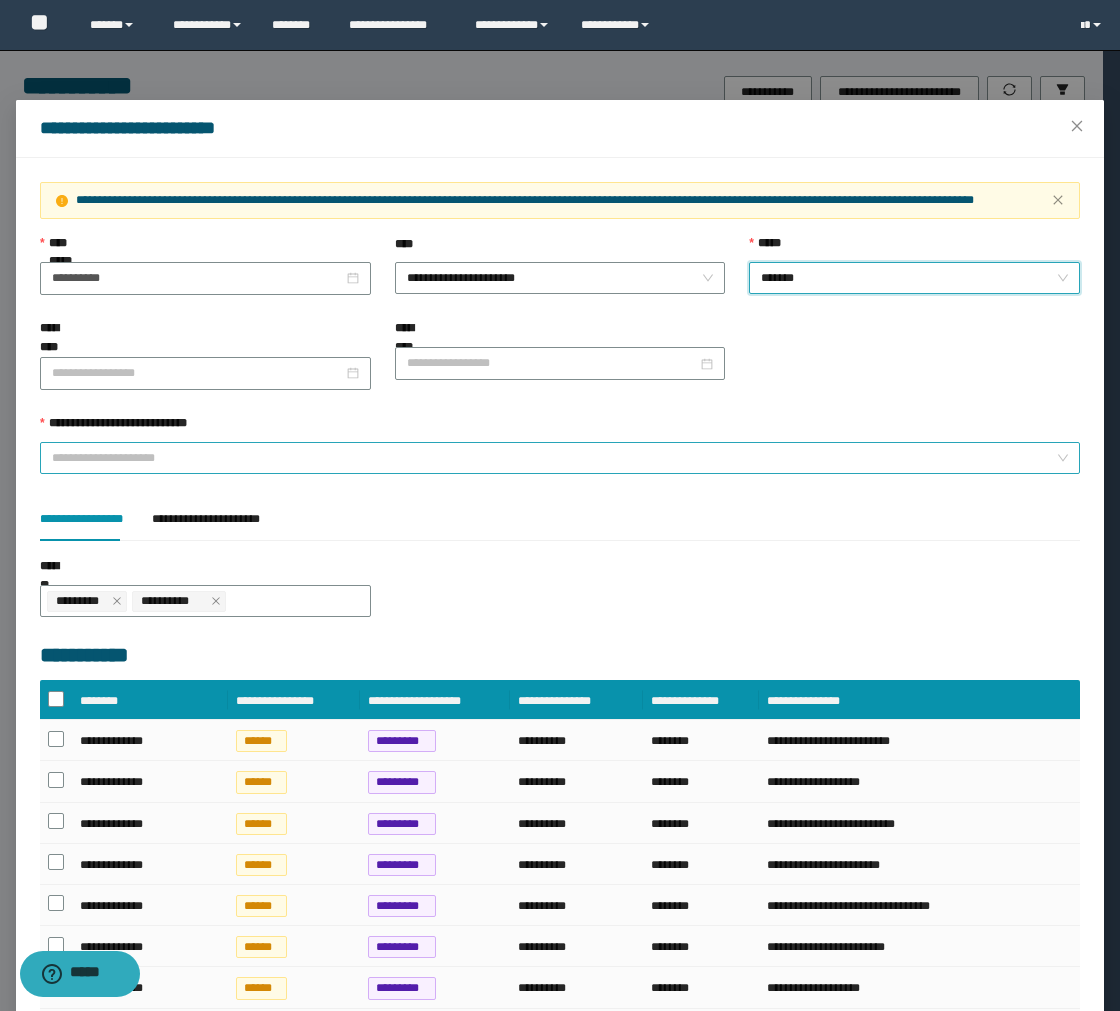 click on "**********" at bounding box center (554, 458) 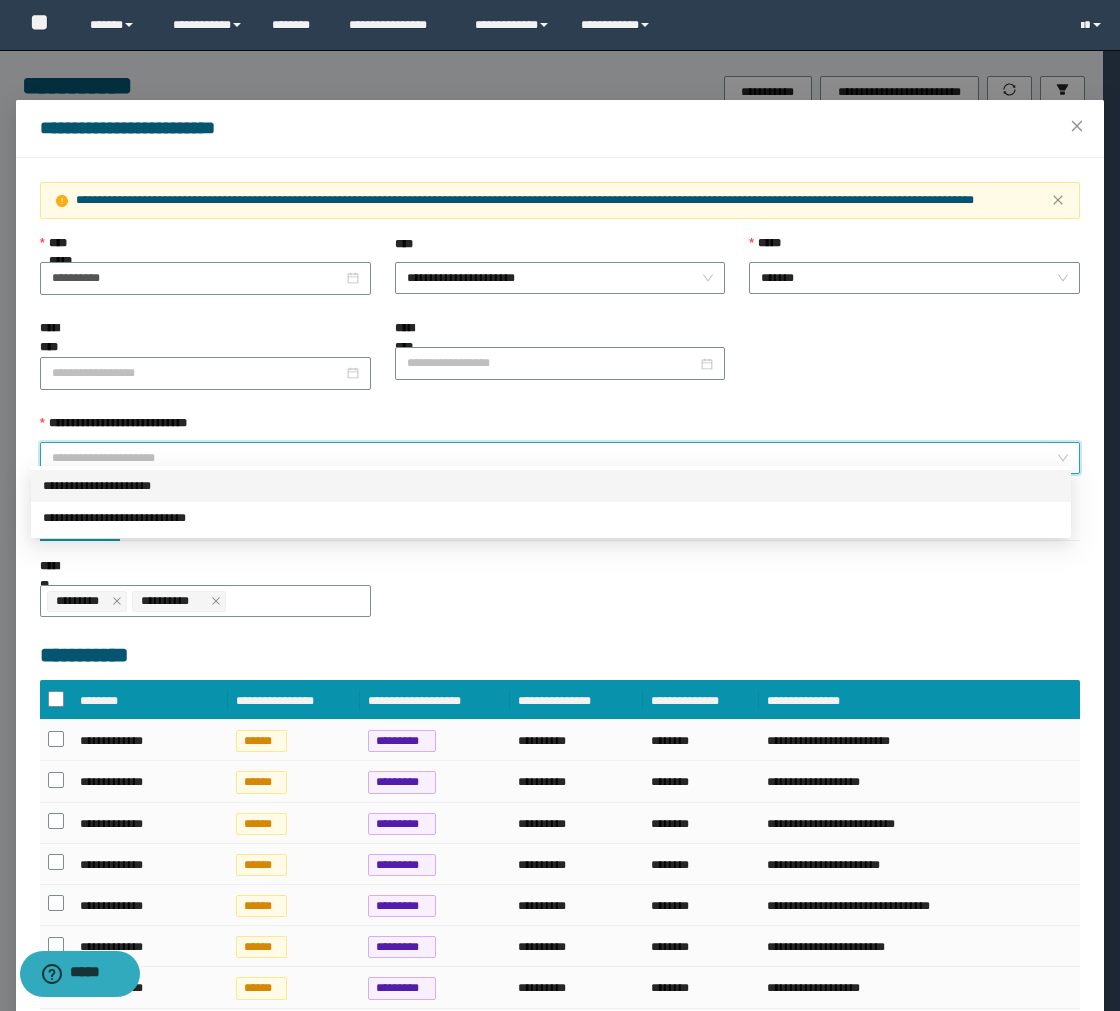 click on "**********" at bounding box center (551, 486) 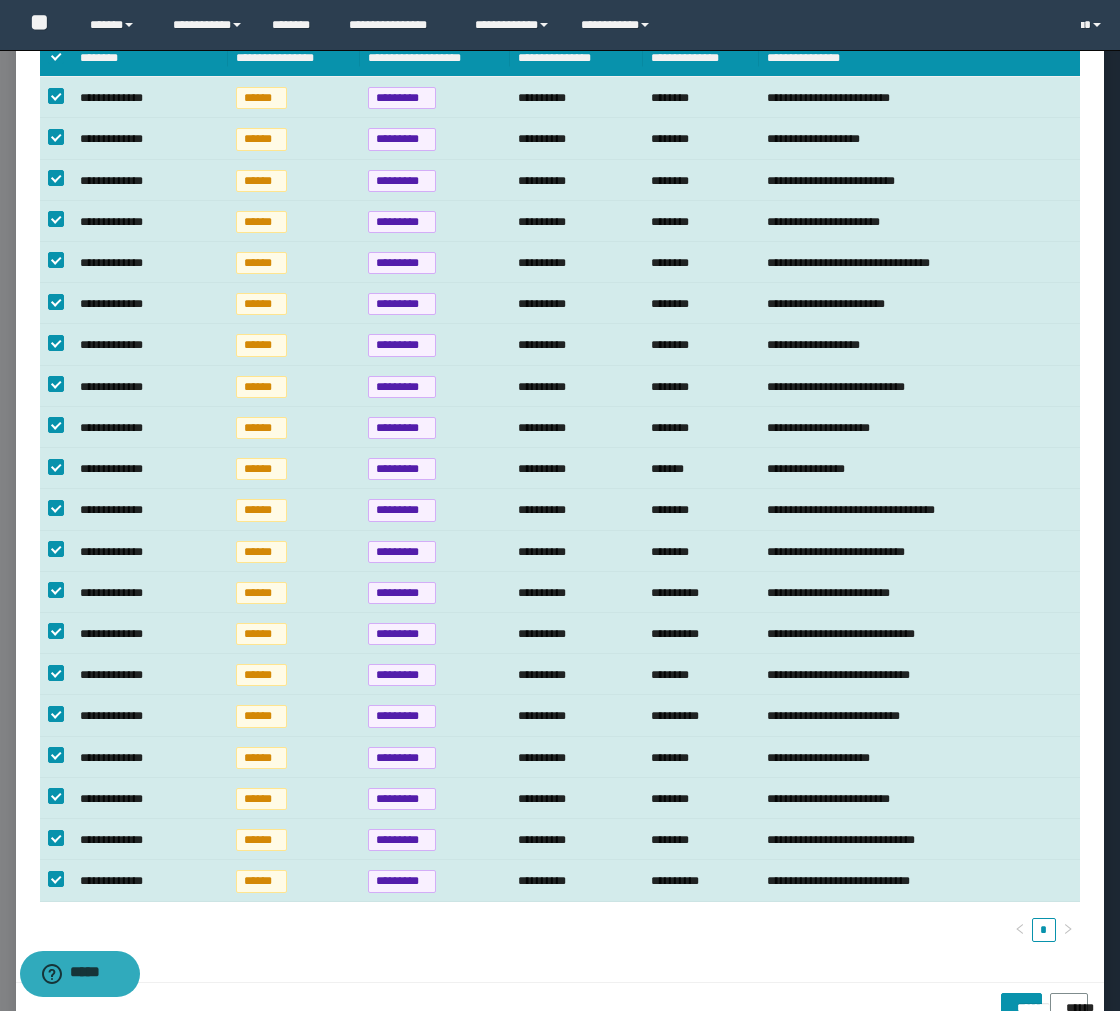 scroll, scrollTop: 647, scrollLeft: 0, axis: vertical 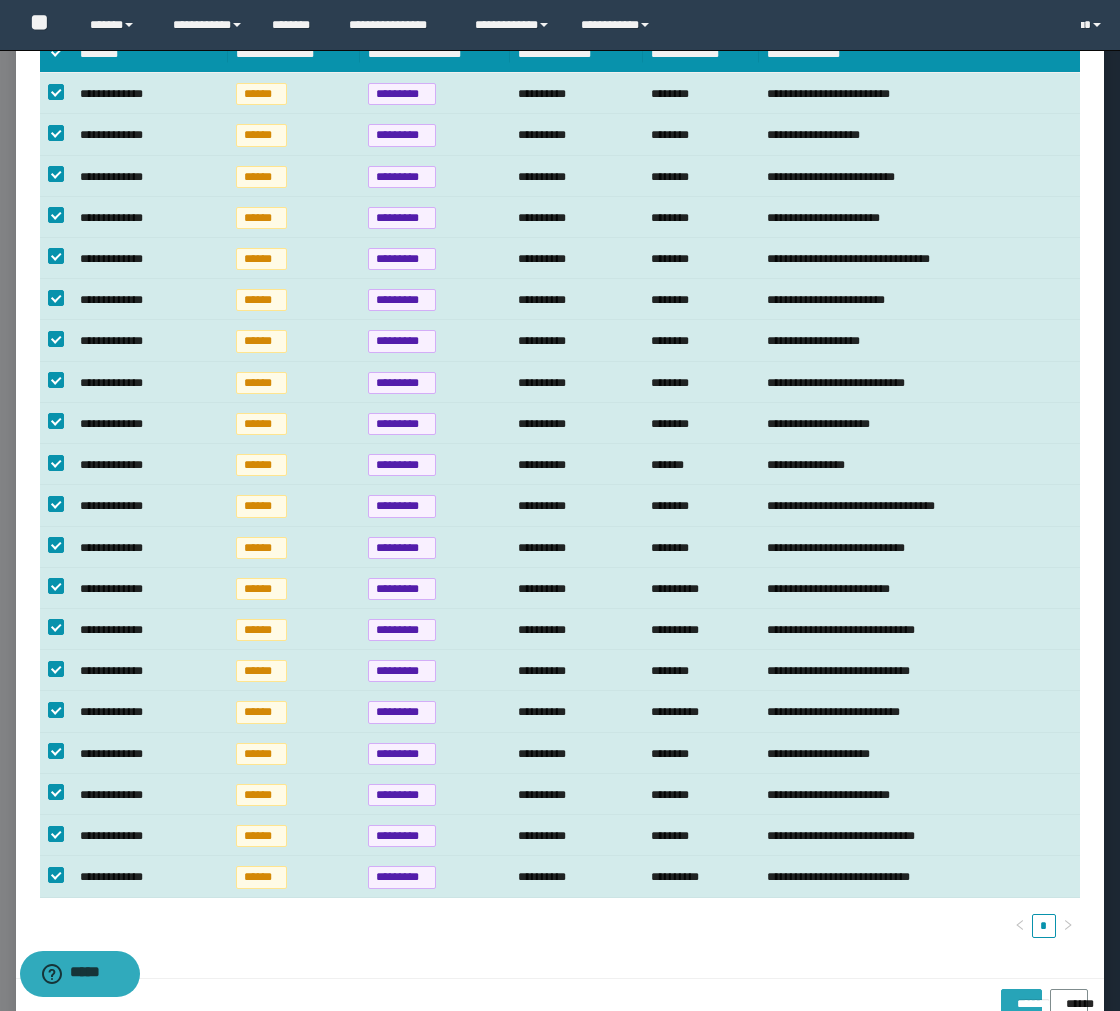 click on "*******" at bounding box center (1021, 997) 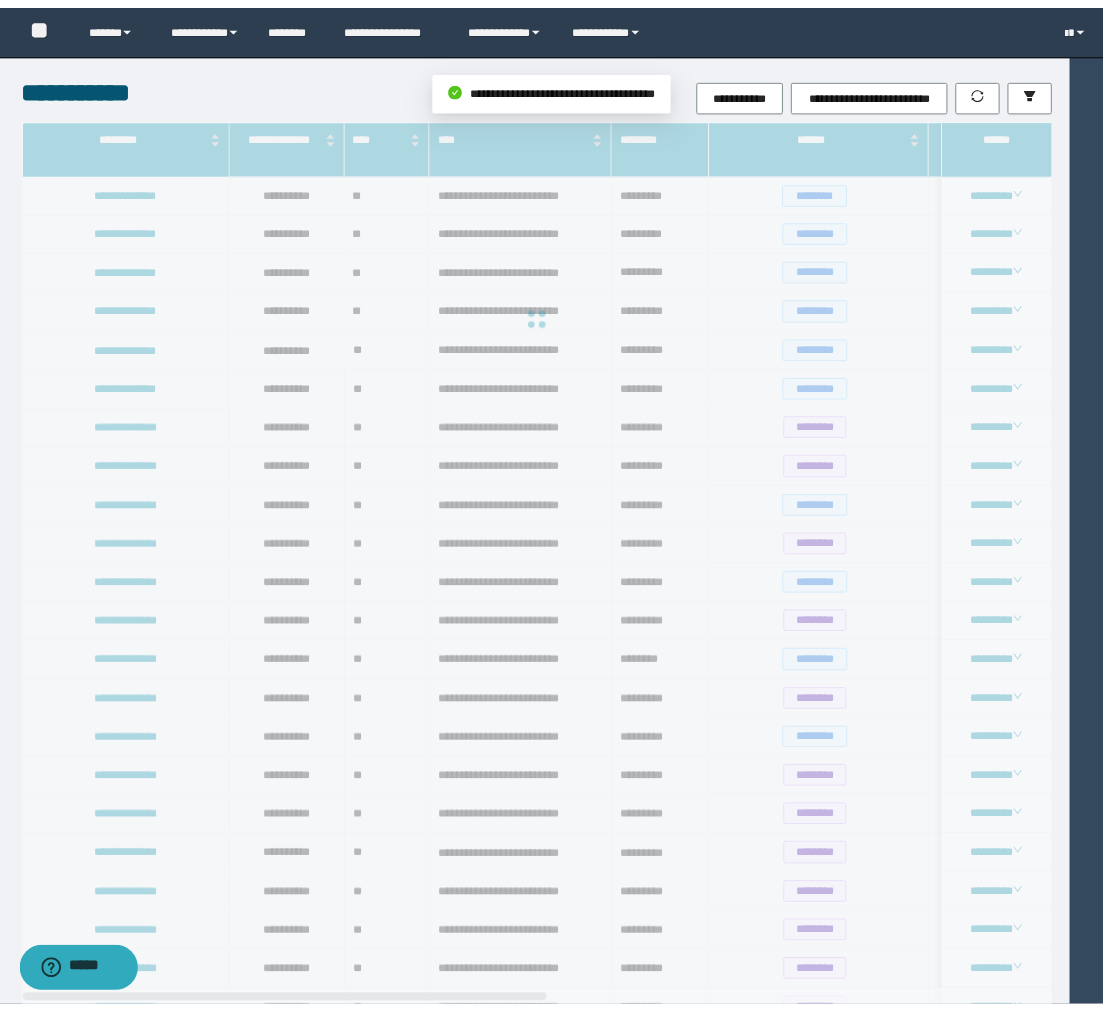 scroll, scrollTop: 547, scrollLeft: 0, axis: vertical 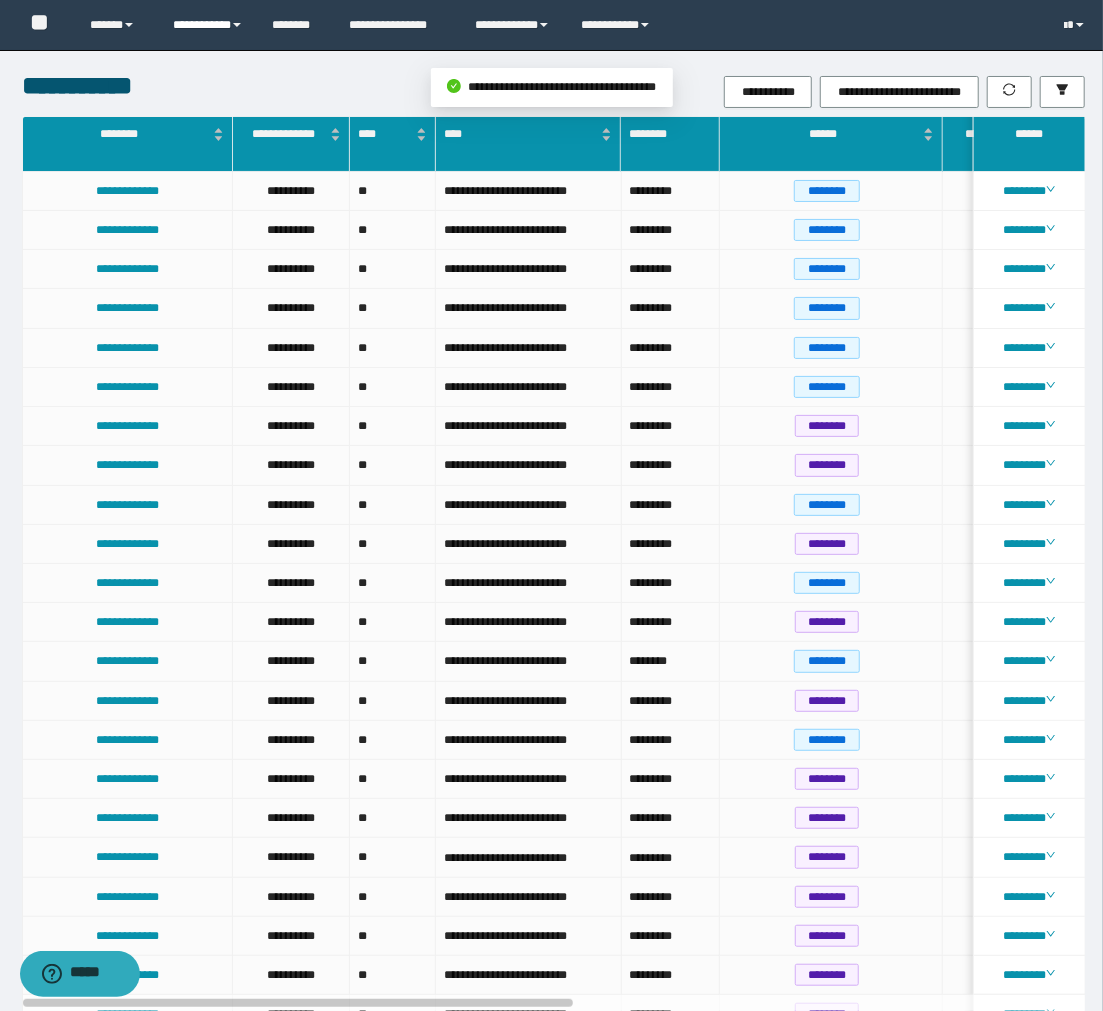 click on "**********" at bounding box center (207, 25) 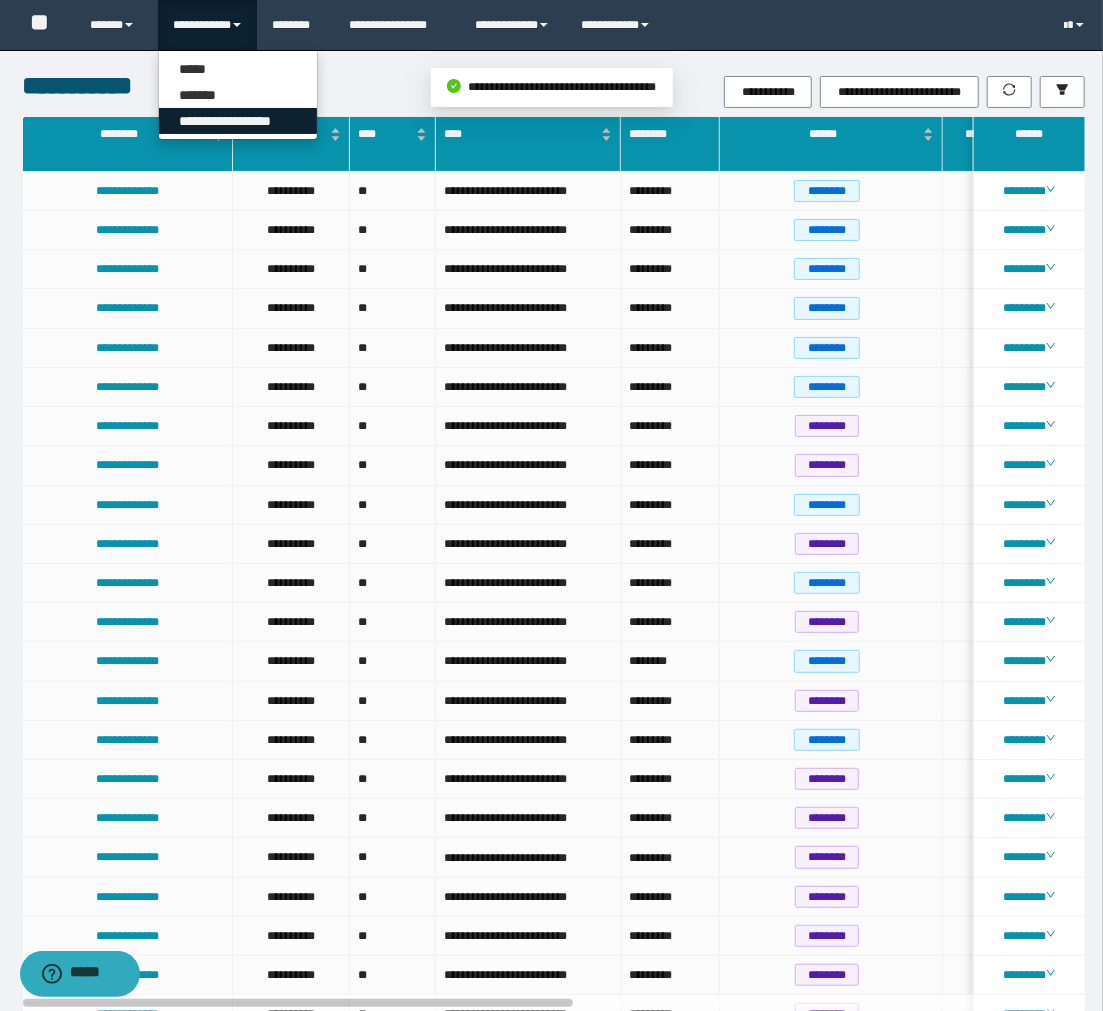 click on "**********" at bounding box center [238, 121] 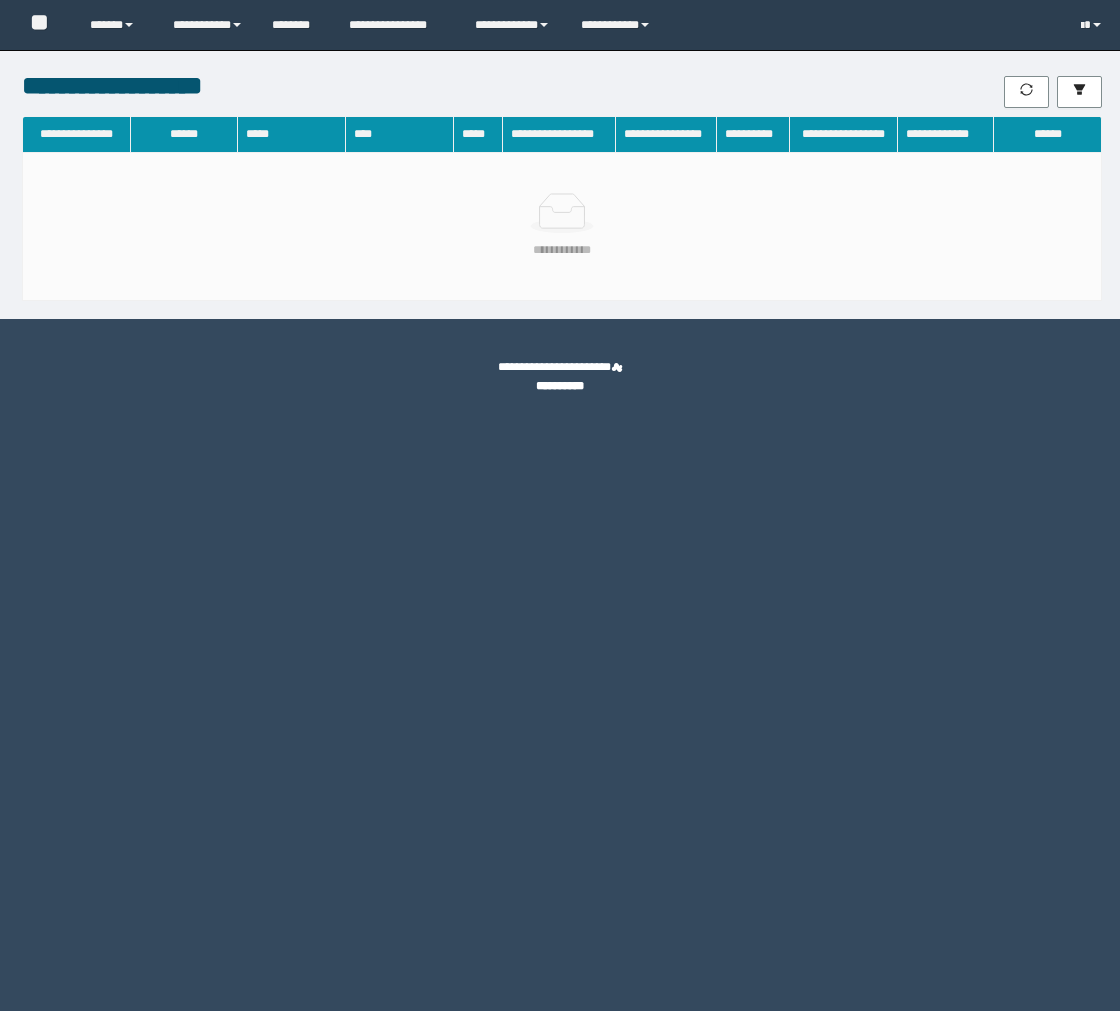 scroll, scrollTop: 0, scrollLeft: 0, axis: both 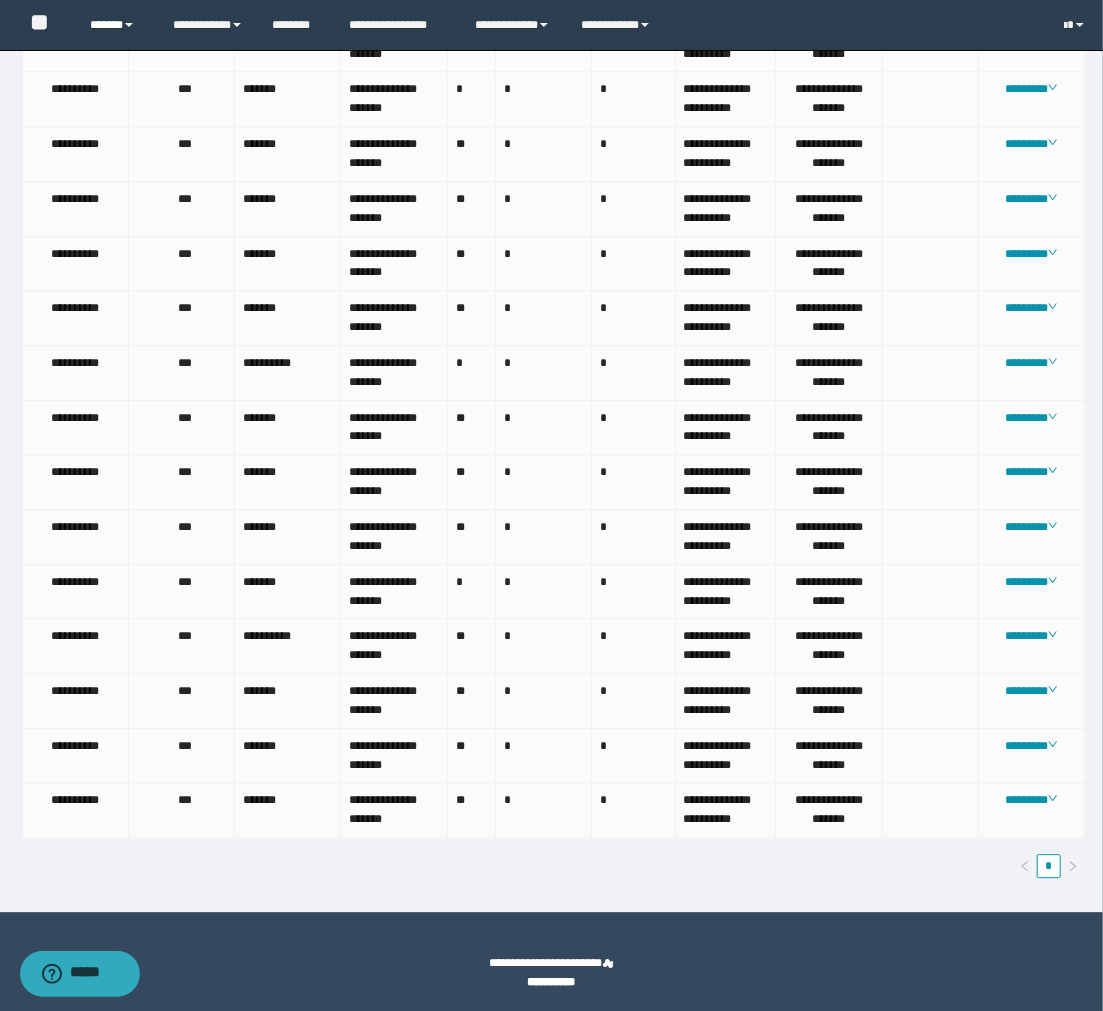 click at bounding box center [129, 25] 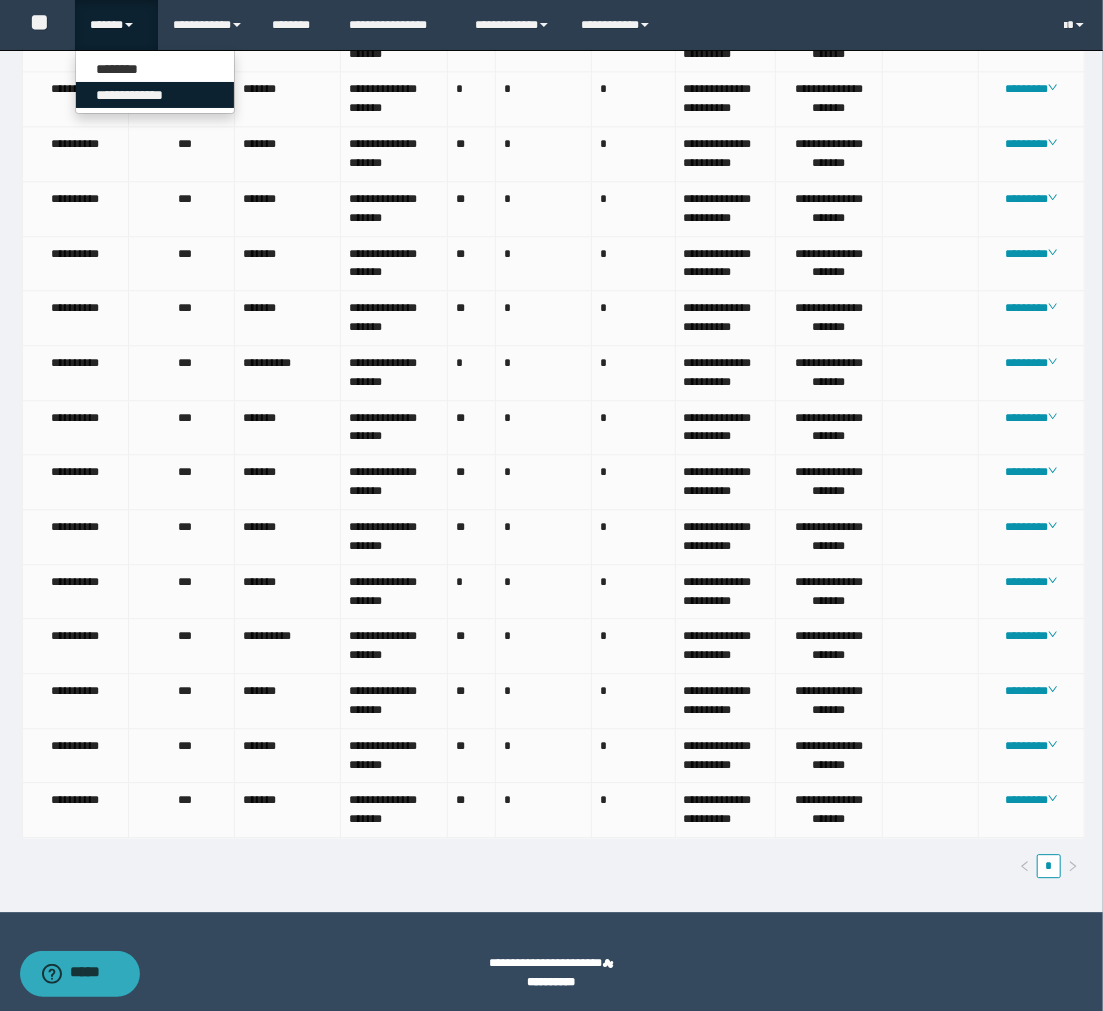click on "**********" at bounding box center (155, 95) 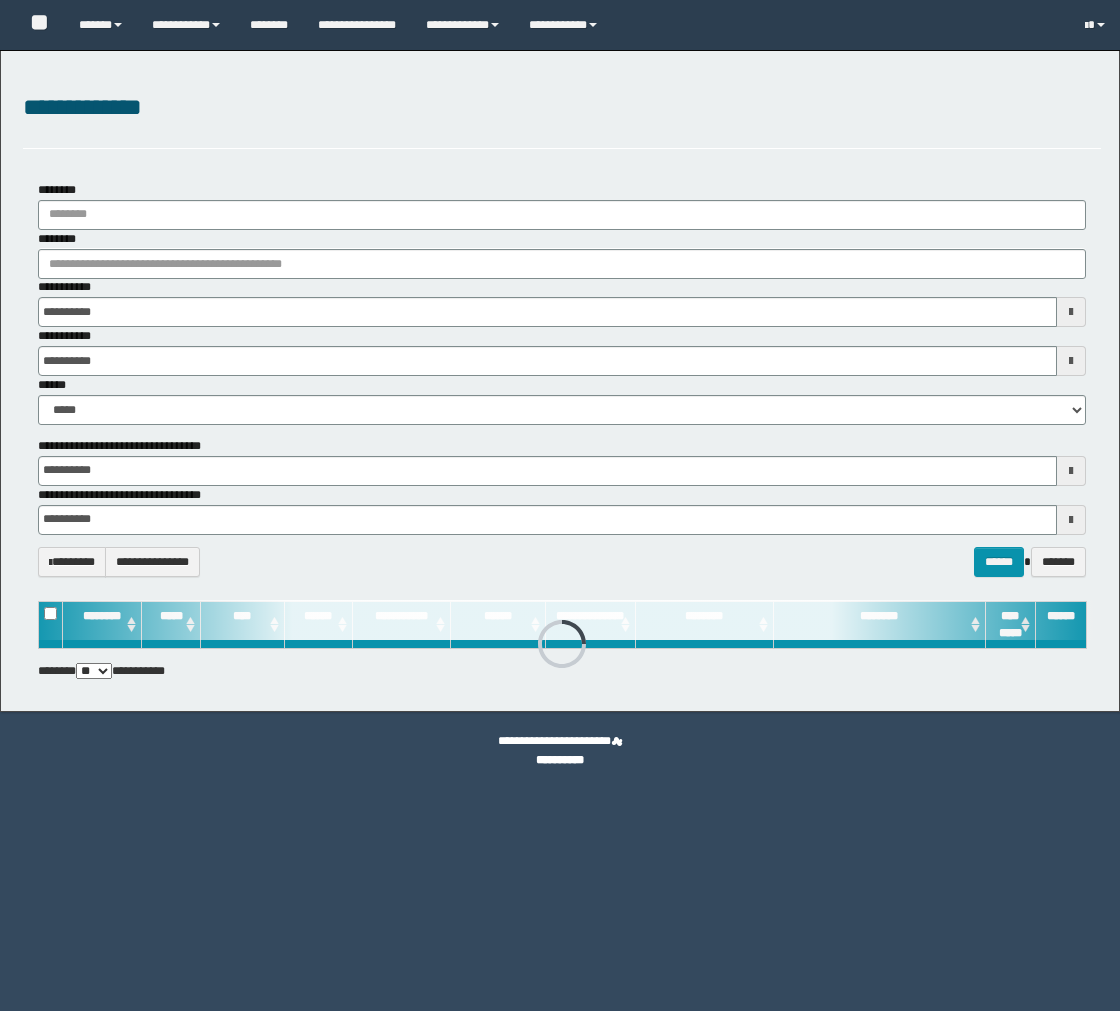 scroll, scrollTop: 0, scrollLeft: 0, axis: both 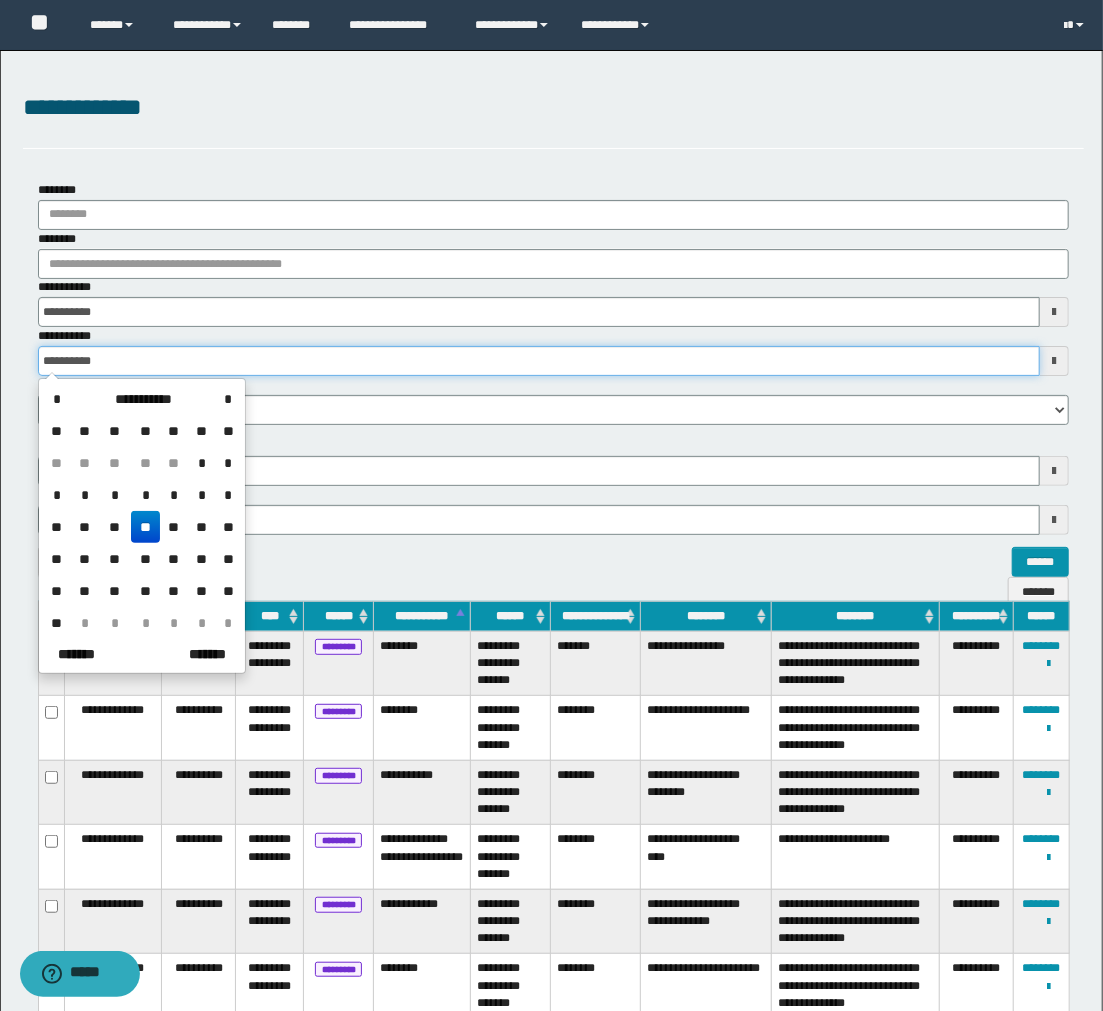 drag, startPoint x: 66, startPoint y: 357, endPoint x: -2, endPoint y: 351, distance: 68.26419 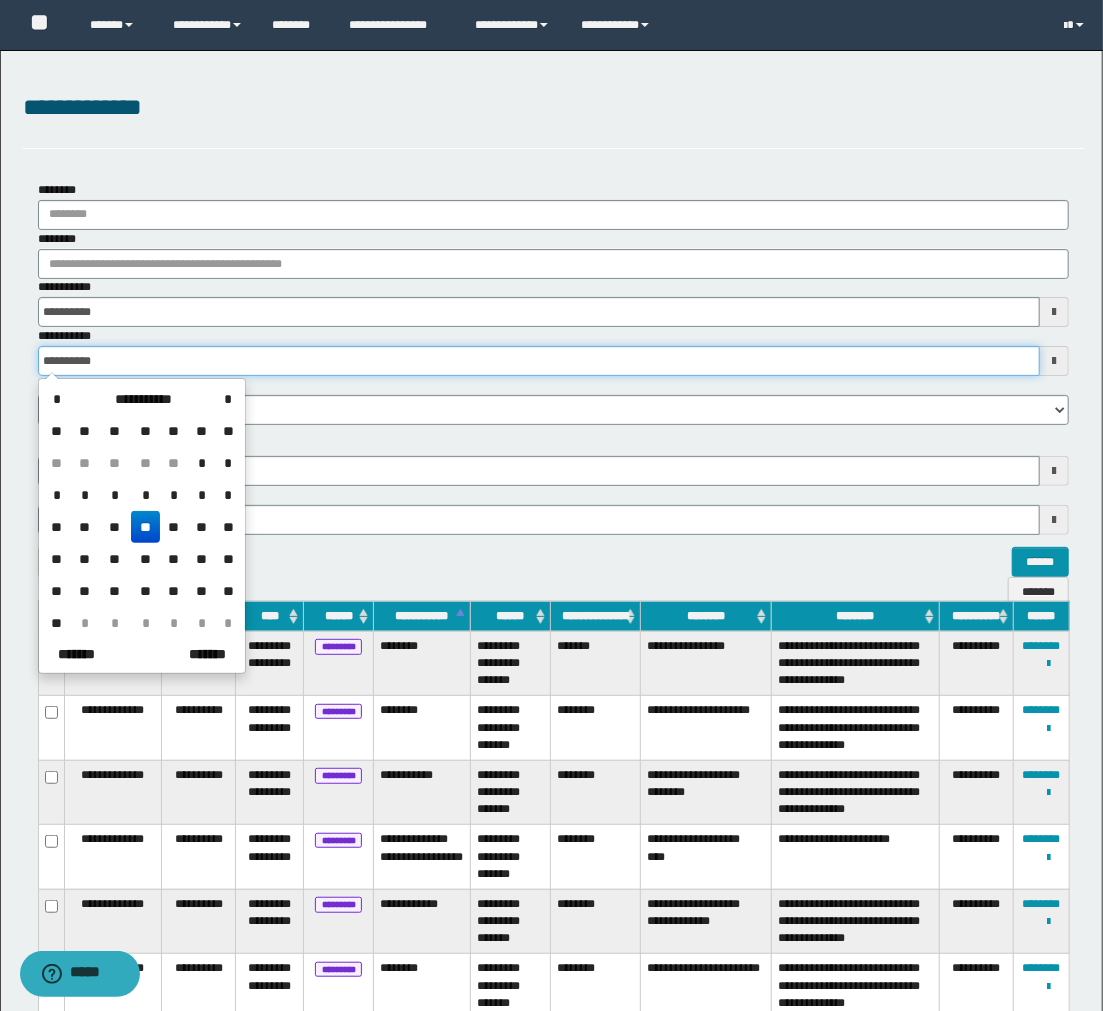 click on "**********" at bounding box center (551, 505) 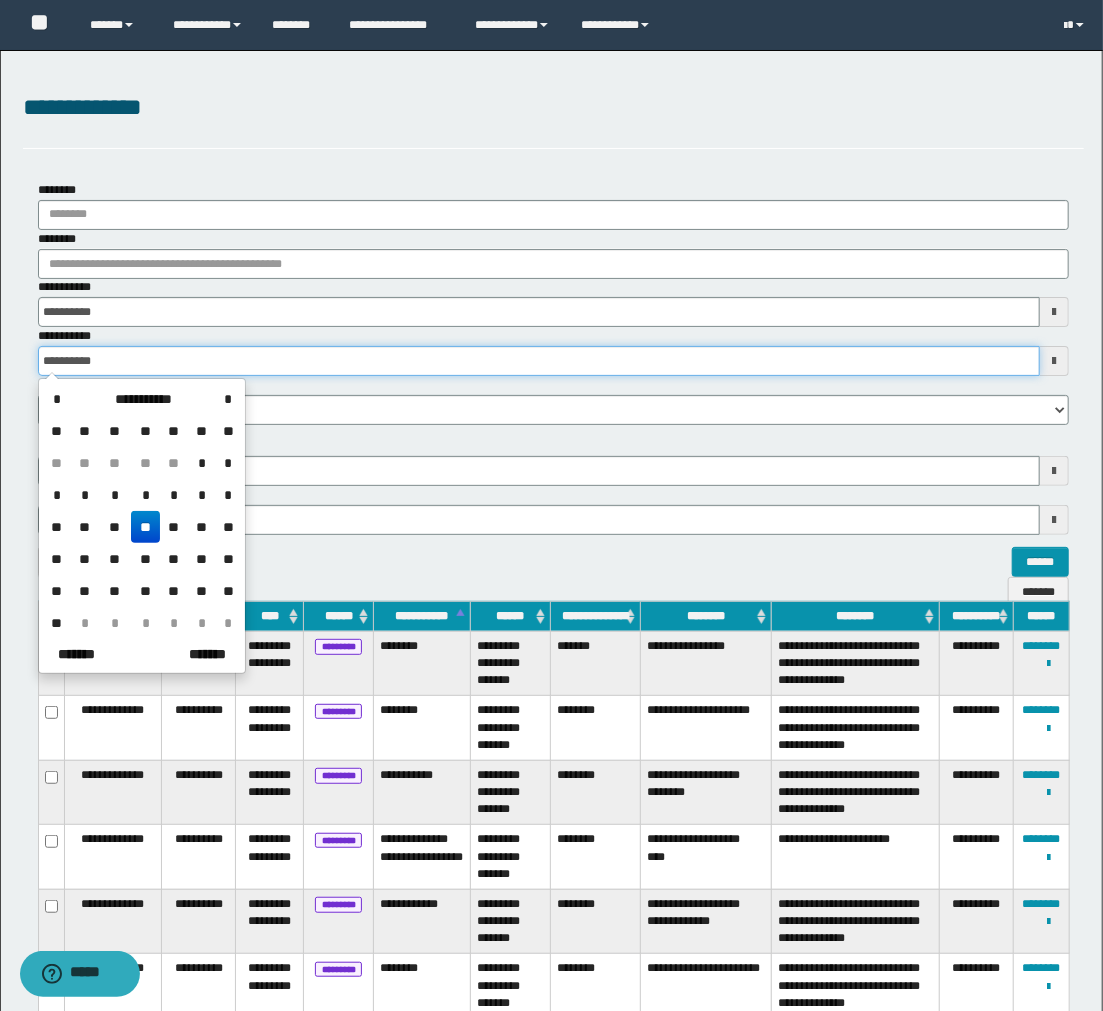 type 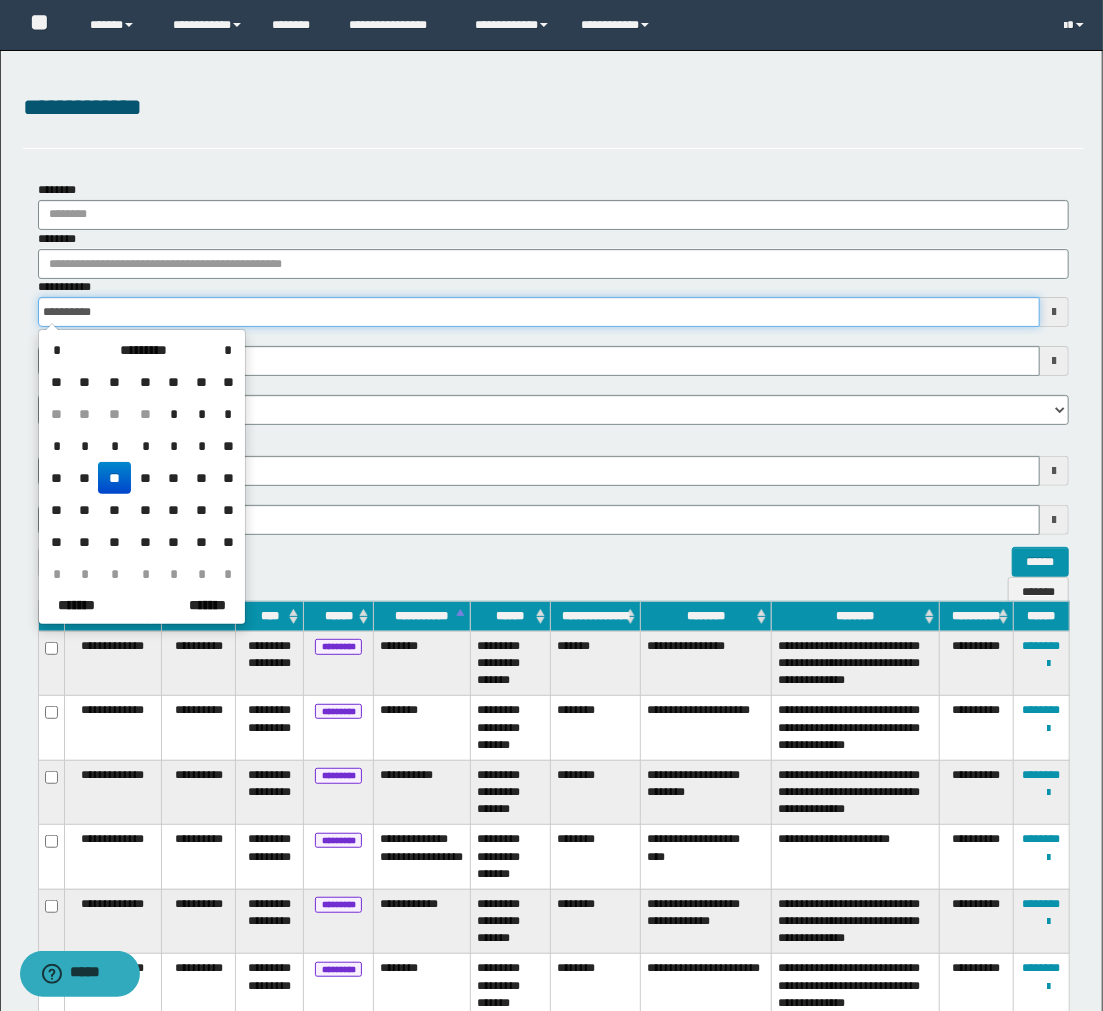 click on "**********" at bounding box center [551, 505] 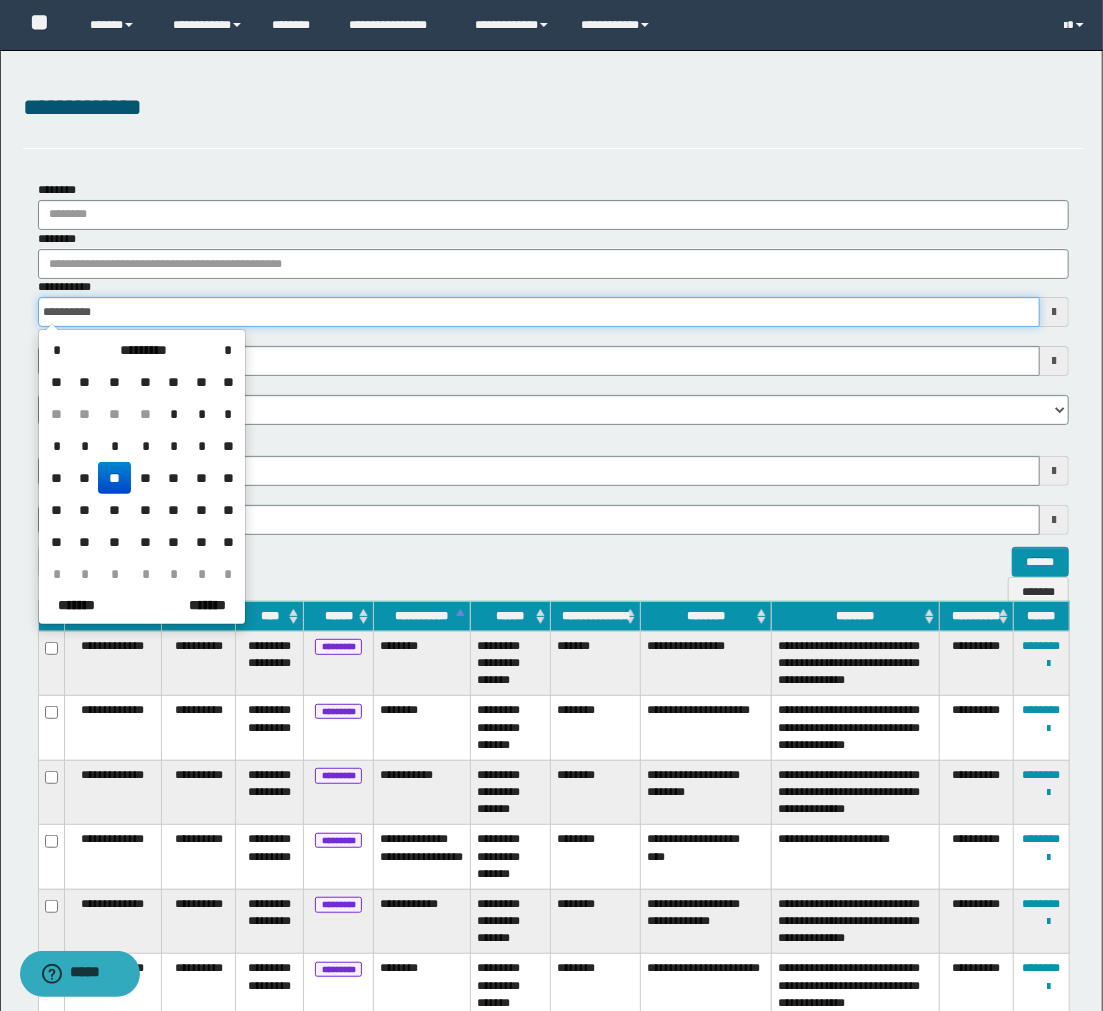 type 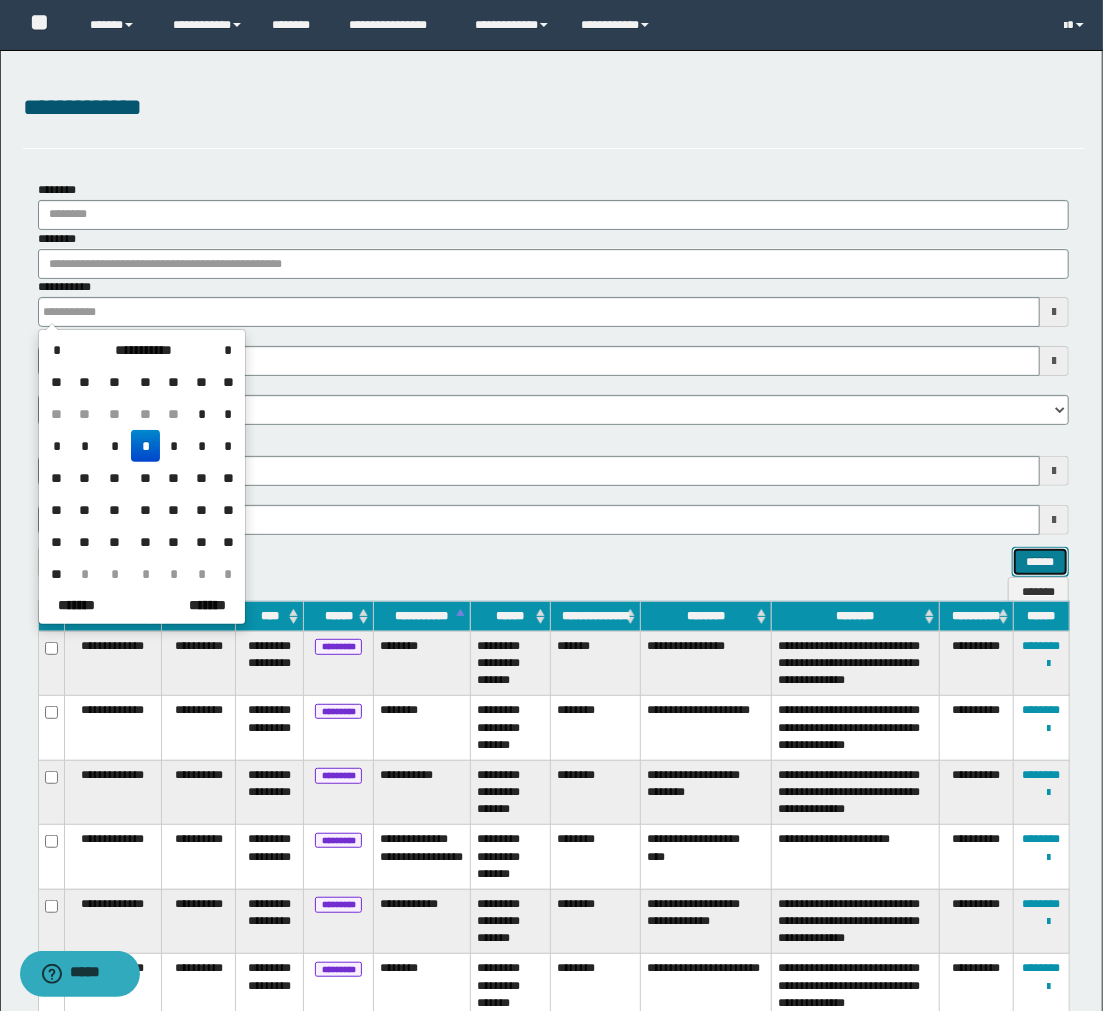 click on "******" at bounding box center (1040, 562) 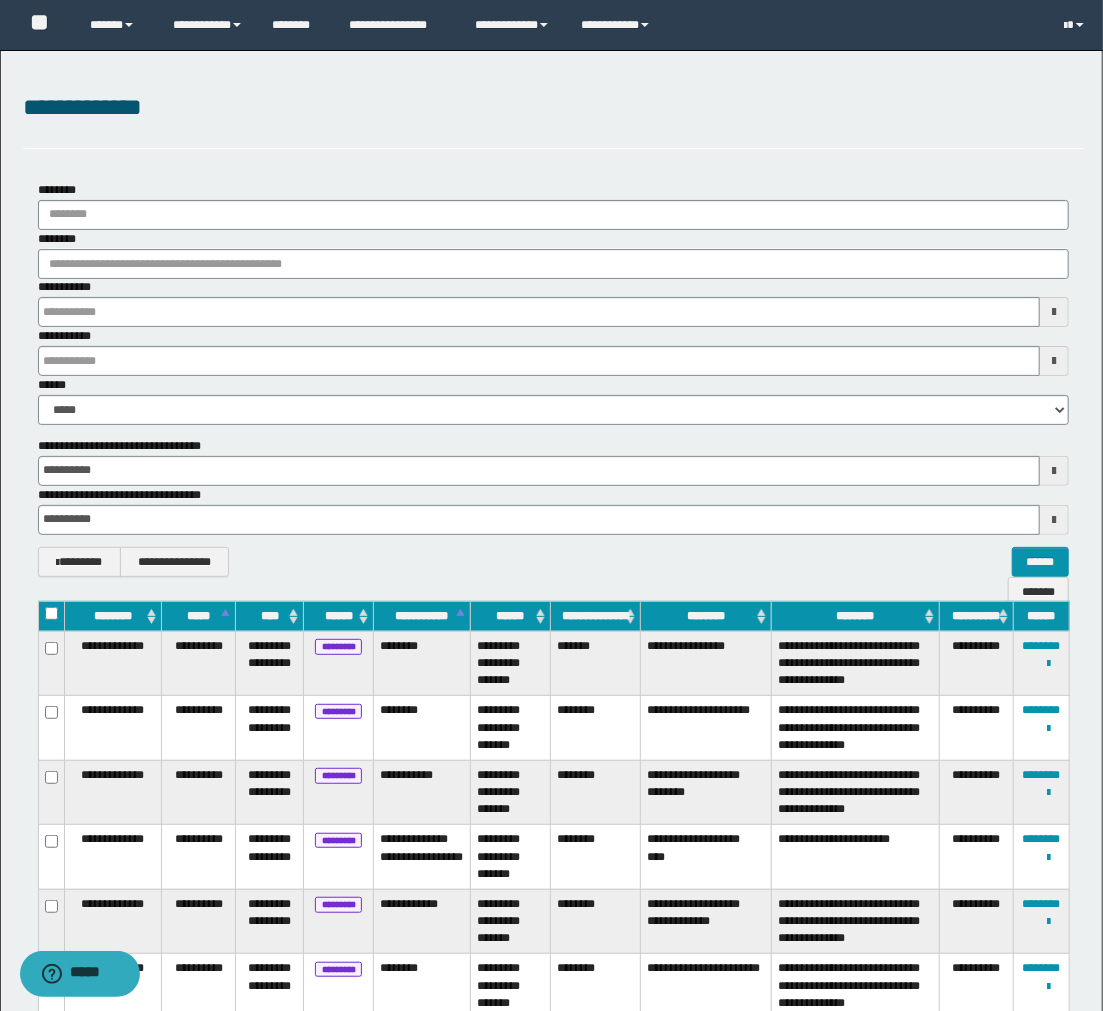 click on "**********" at bounding box center (554, 562) 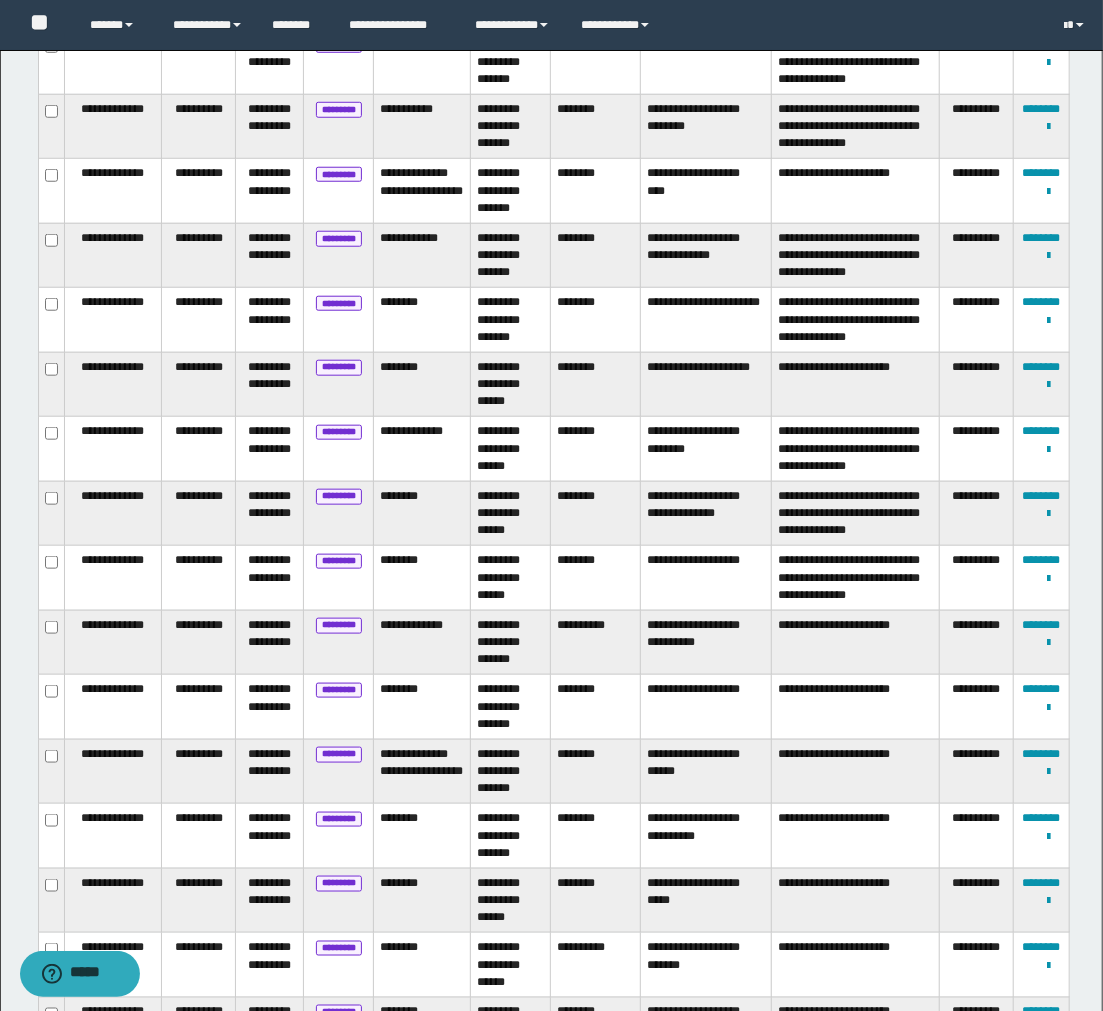 scroll, scrollTop: 1198, scrollLeft: 0, axis: vertical 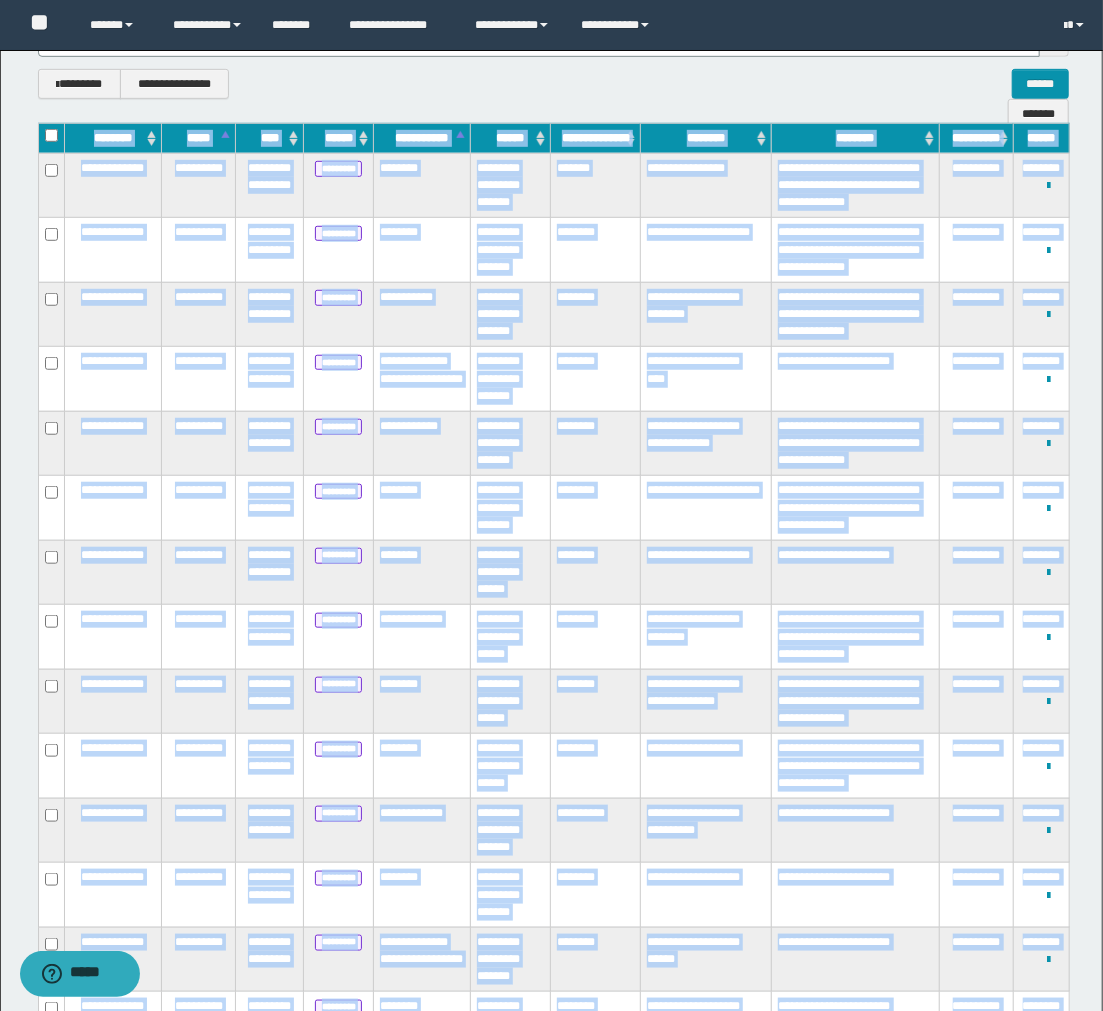 drag, startPoint x: 1058, startPoint y: 834, endPoint x: 67, endPoint y: 130, distance: 1215.6056 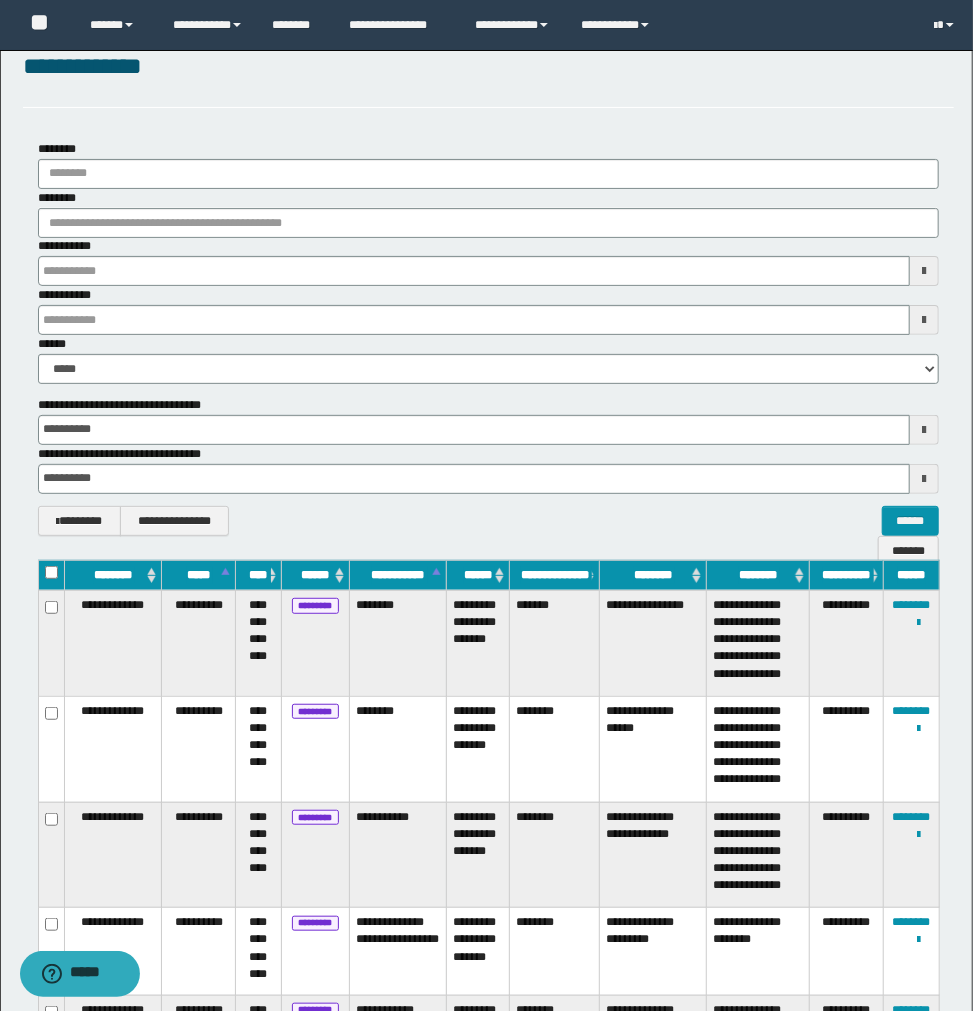 scroll, scrollTop: 145, scrollLeft: 0, axis: vertical 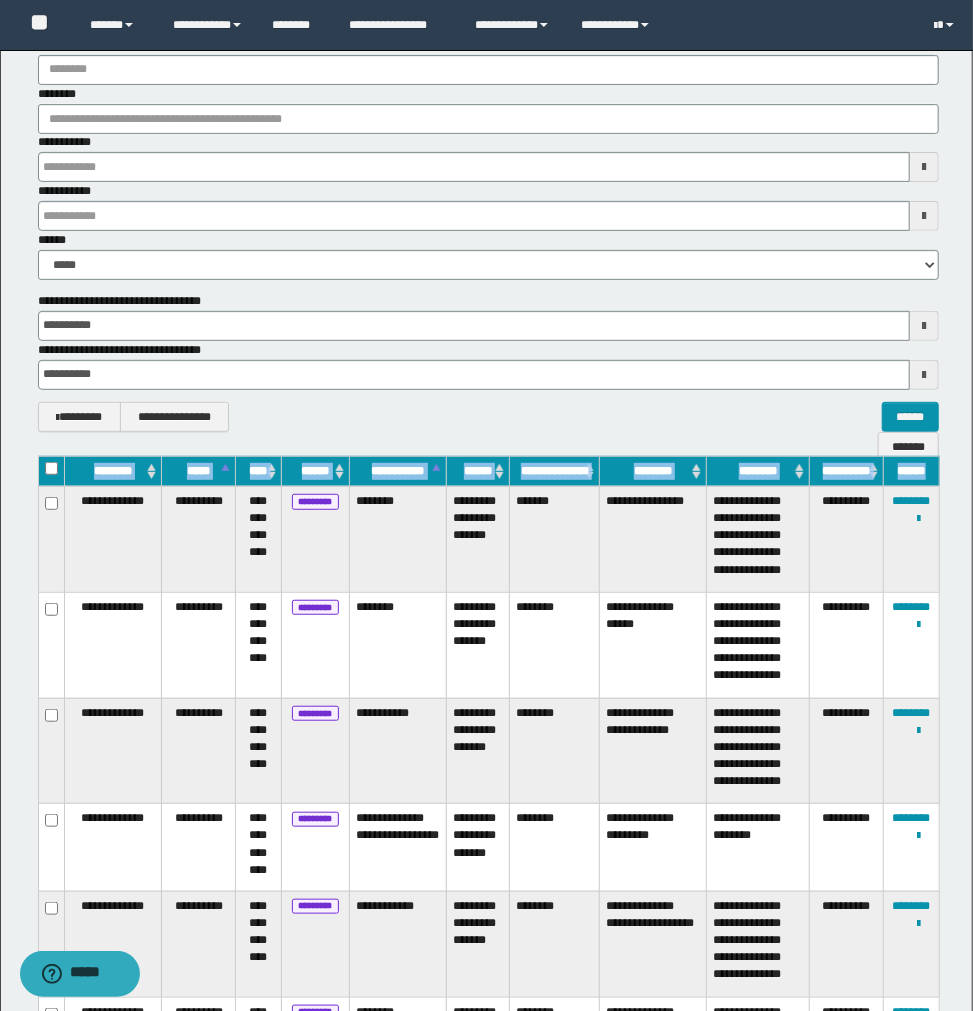 click on "********" at bounding box center [653, 471] 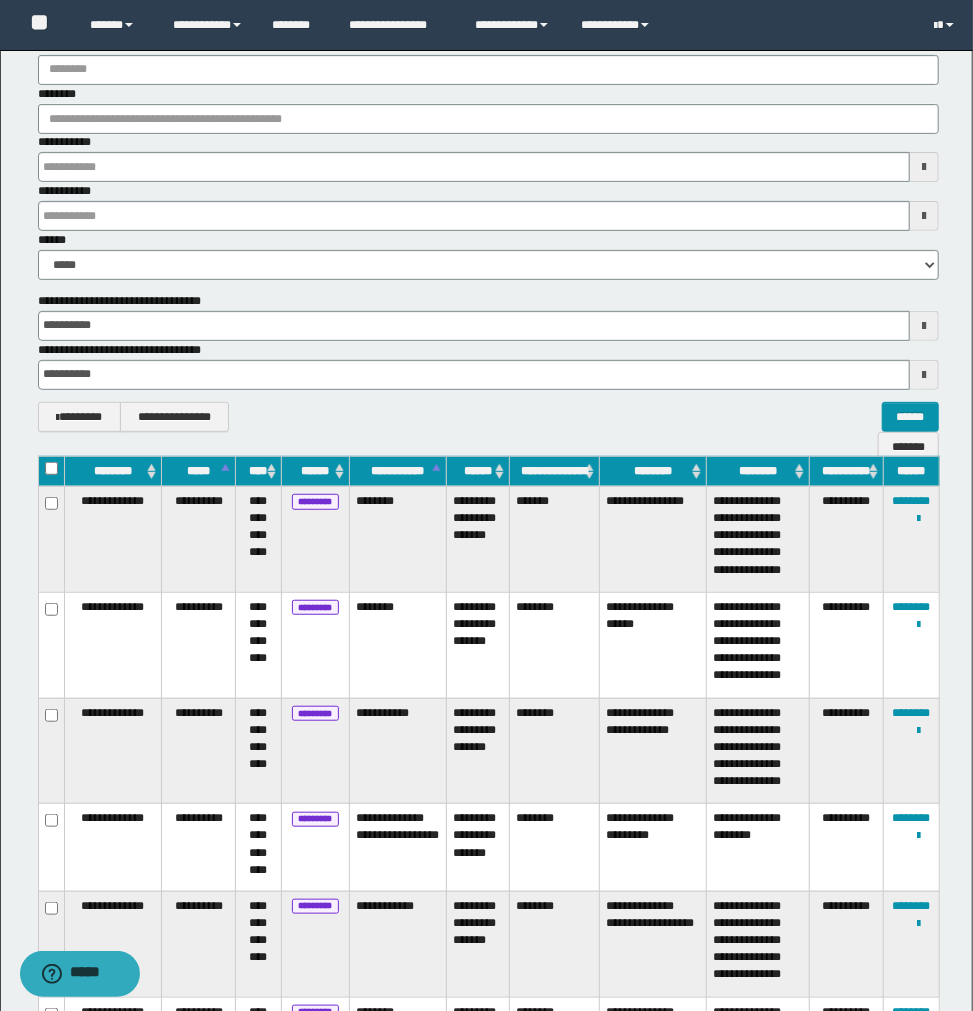 click on "********" at bounding box center (653, 471) 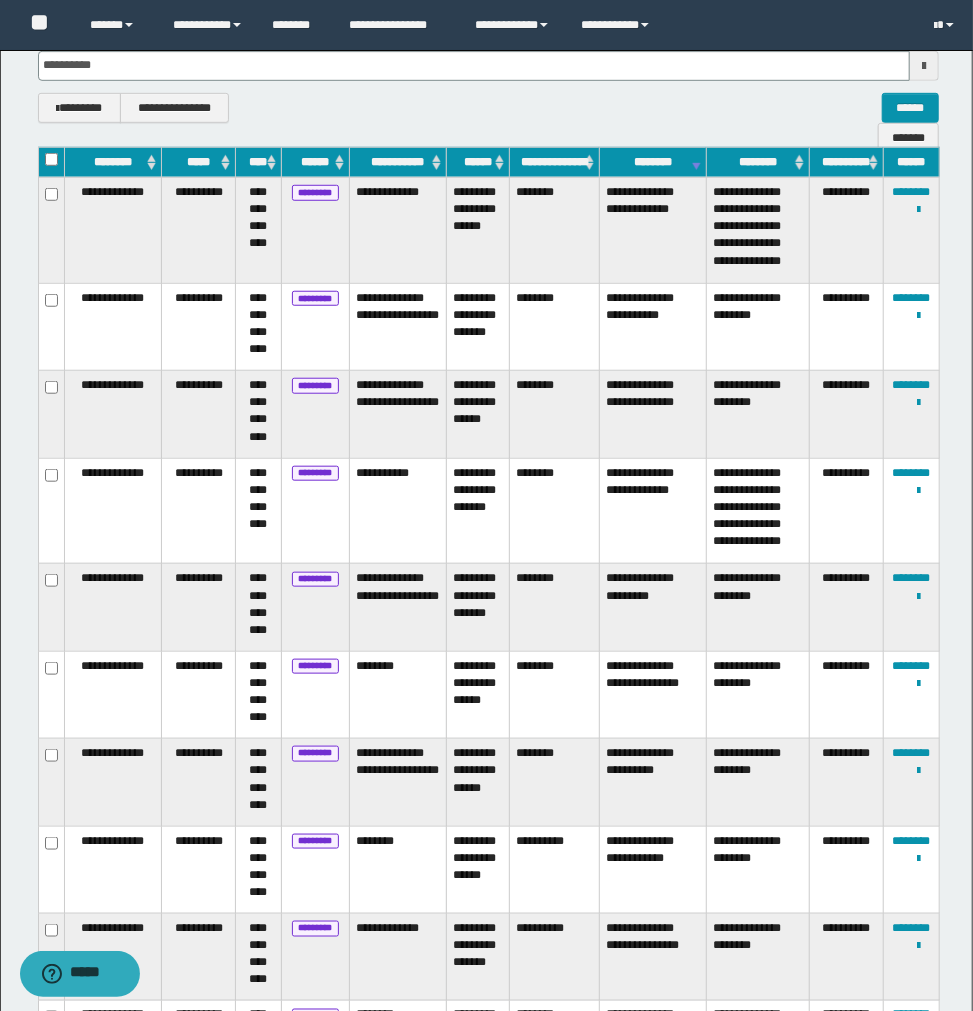 scroll, scrollTop: 478, scrollLeft: 0, axis: vertical 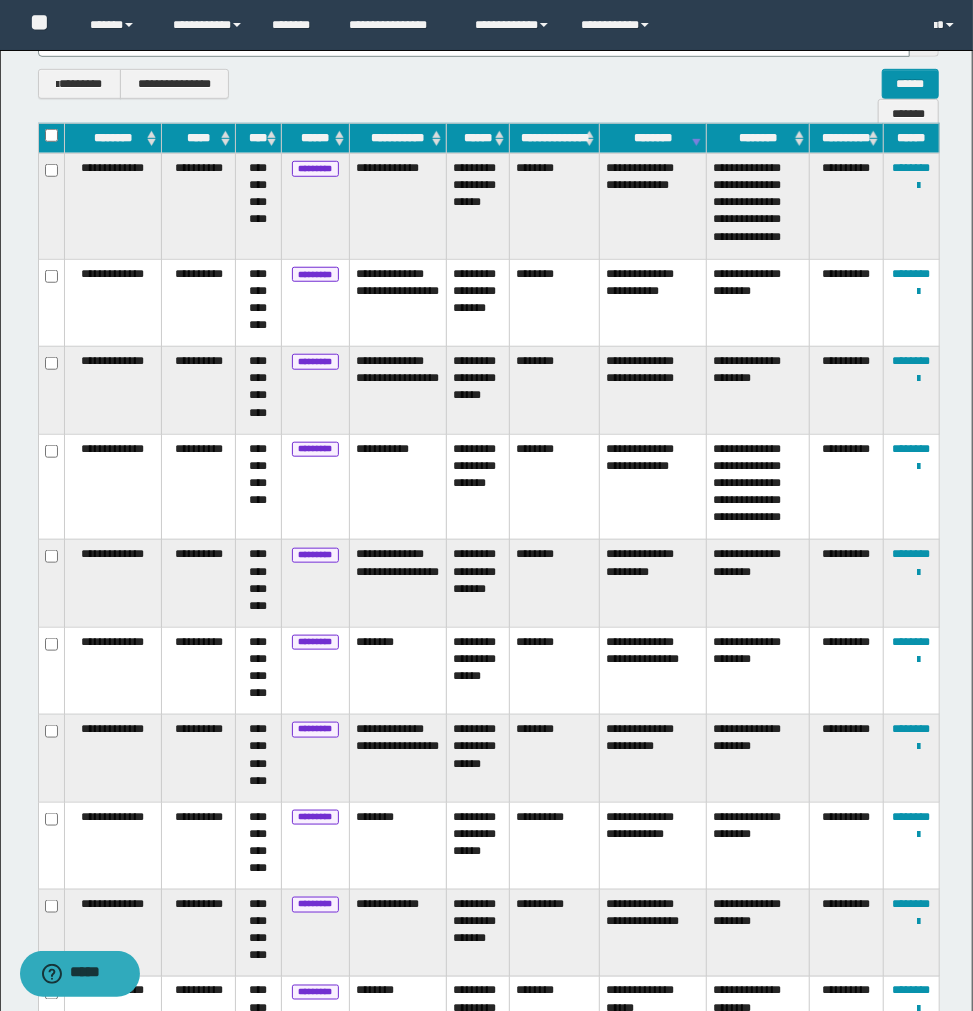 click on "********" at bounding box center [653, 138] 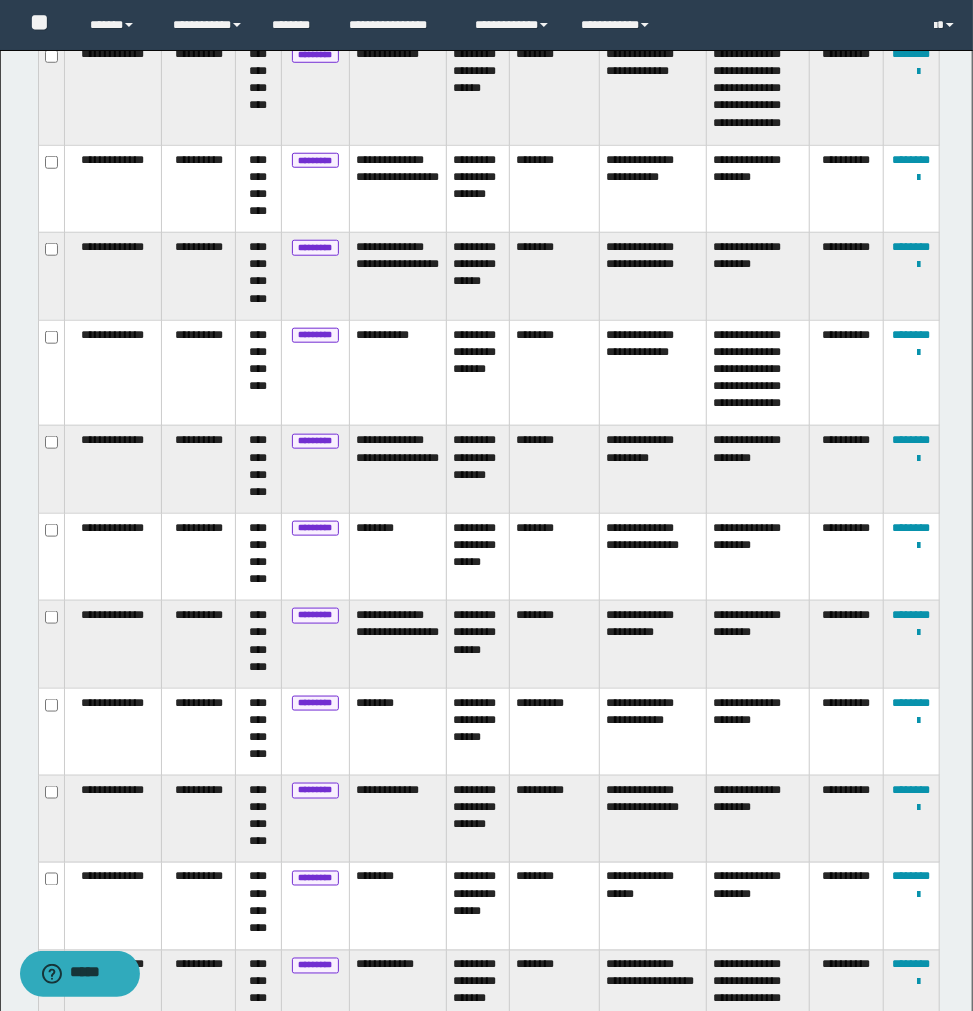 scroll, scrollTop: 701, scrollLeft: 0, axis: vertical 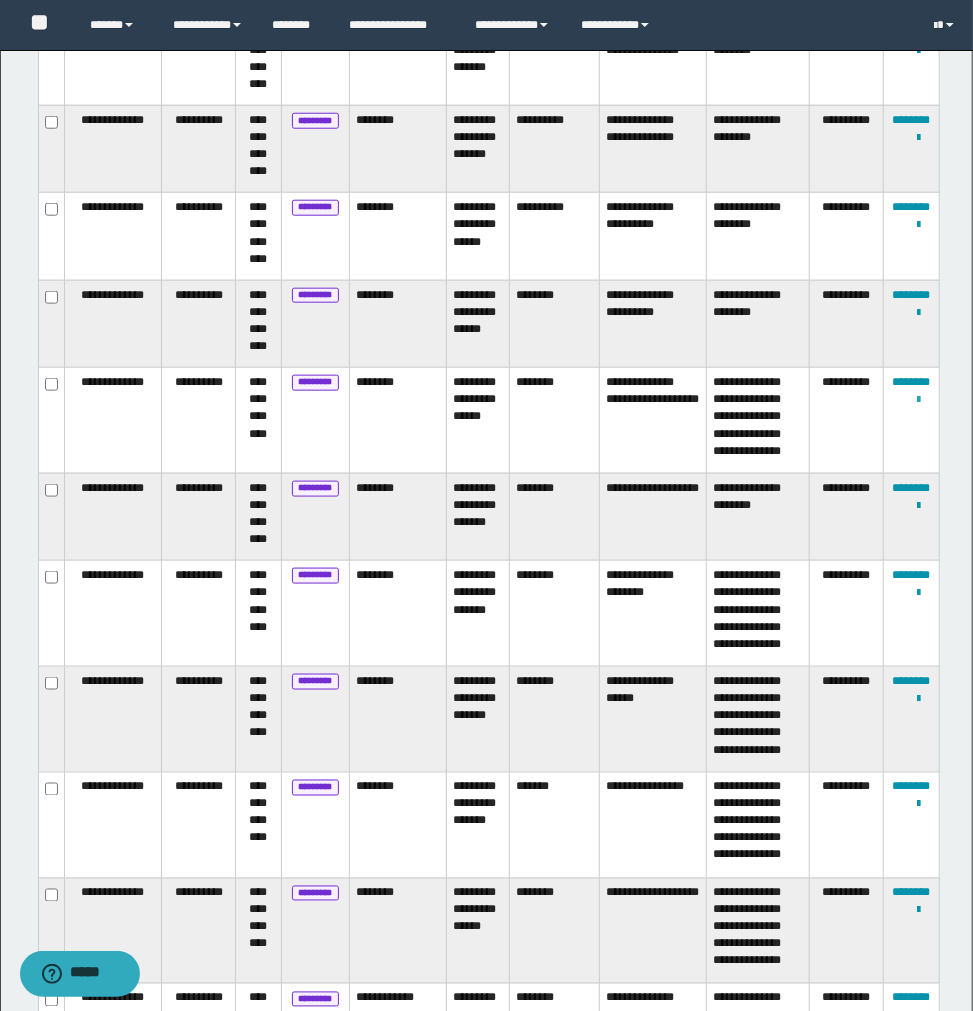 click at bounding box center [919, 400] 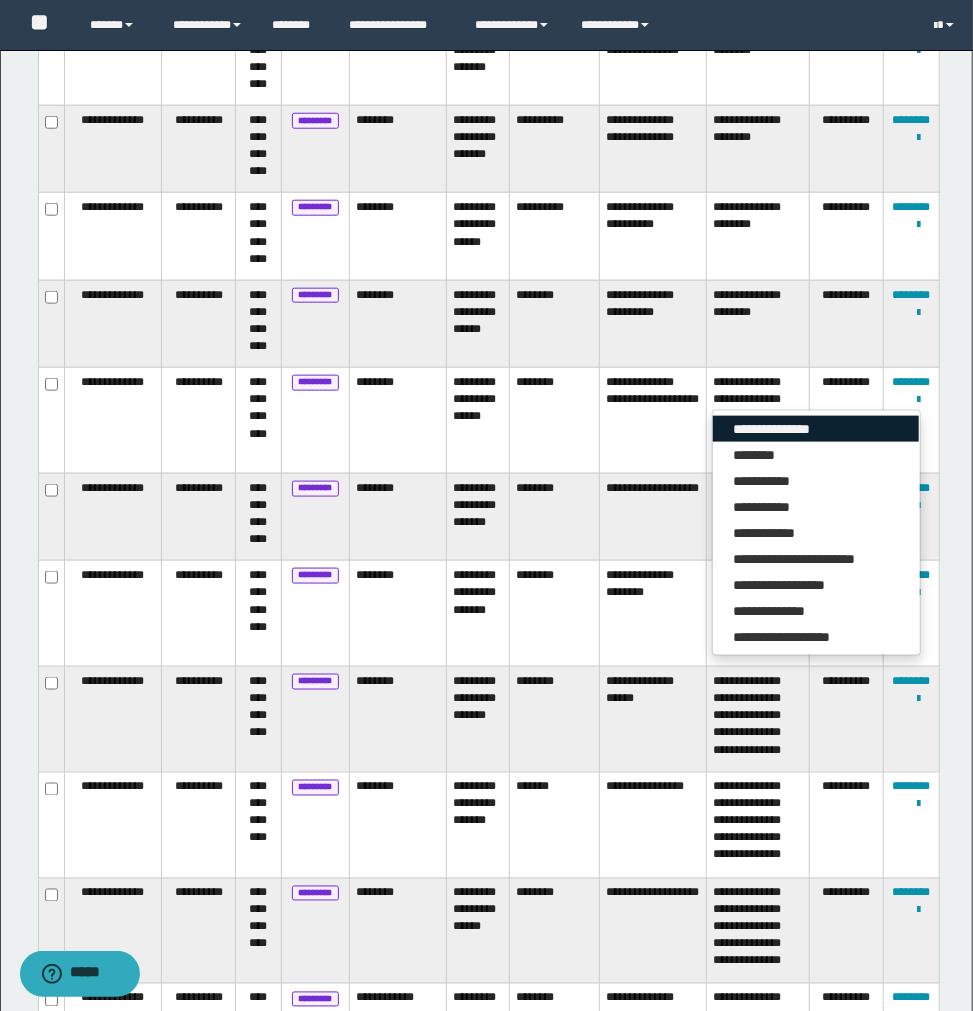 click on "**********" at bounding box center (816, 429) 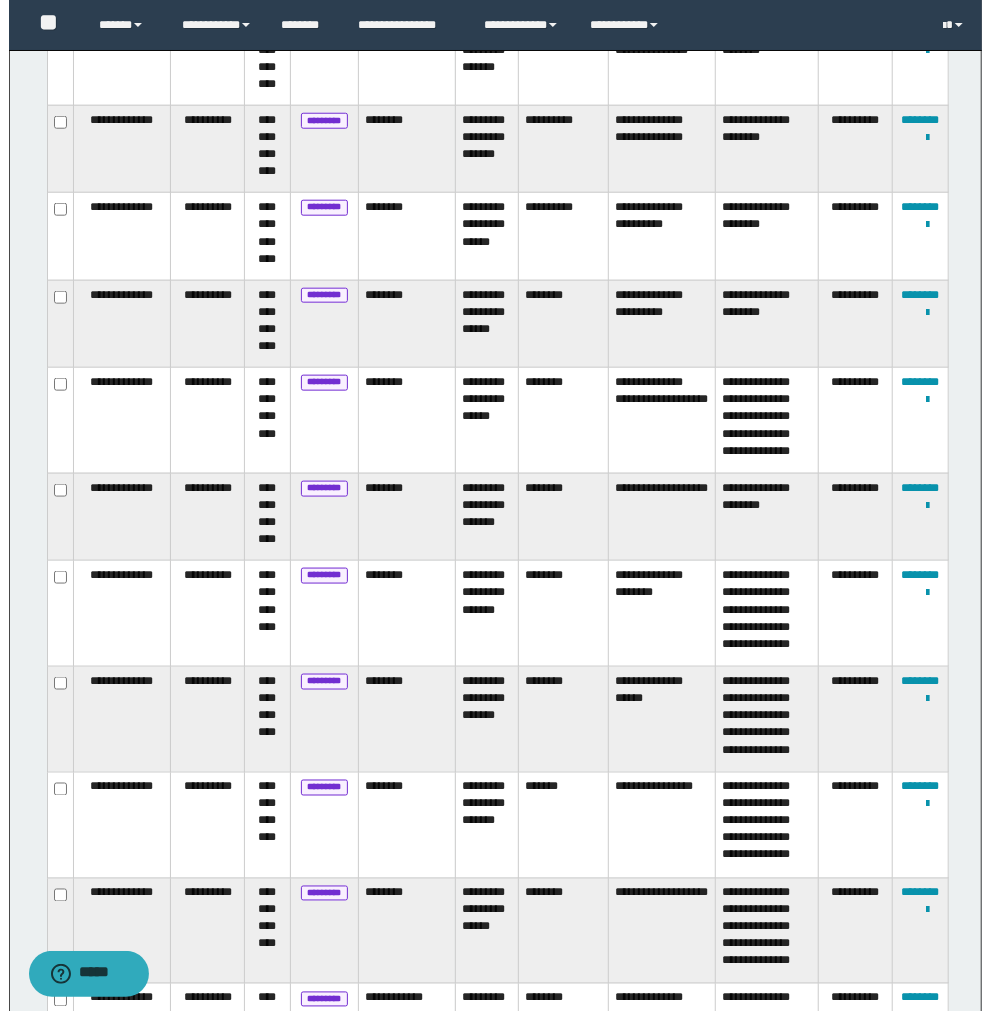 scroll, scrollTop: 0, scrollLeft: 0, axis: both 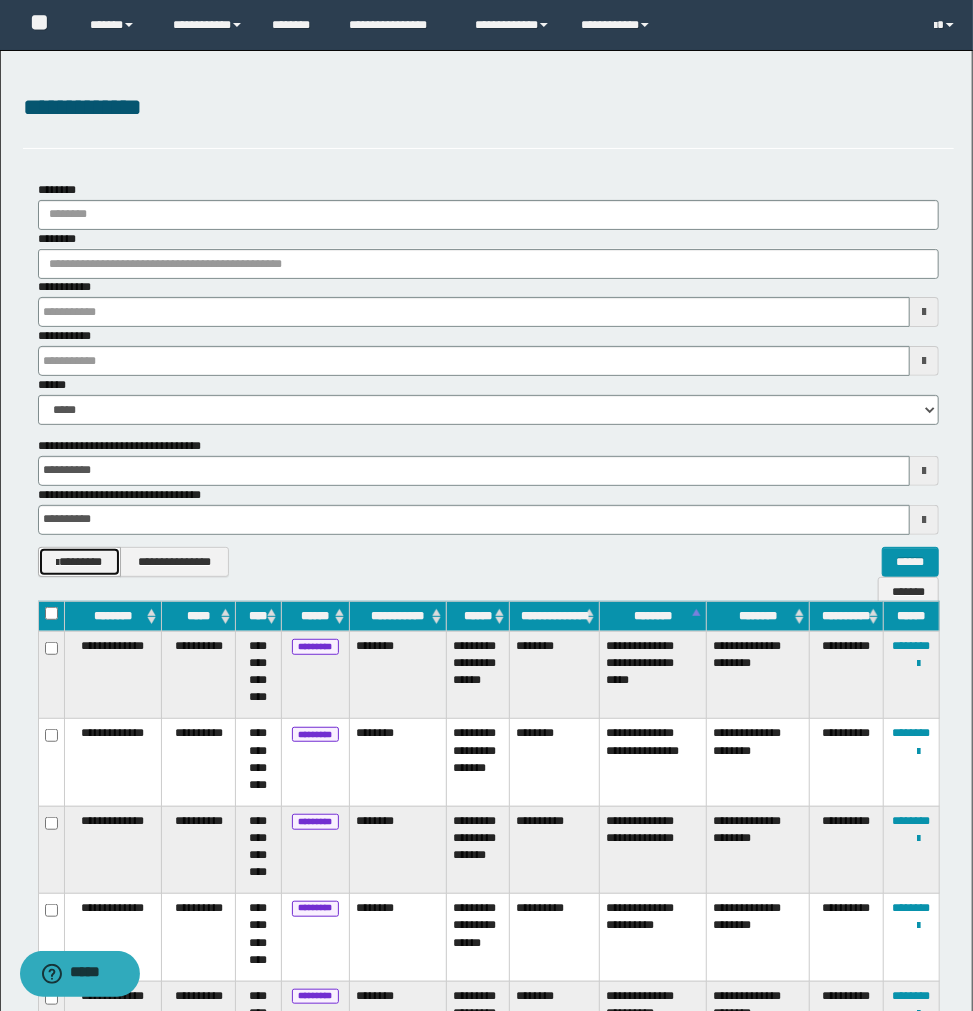 click on "********" at bounding box center [79, 562] 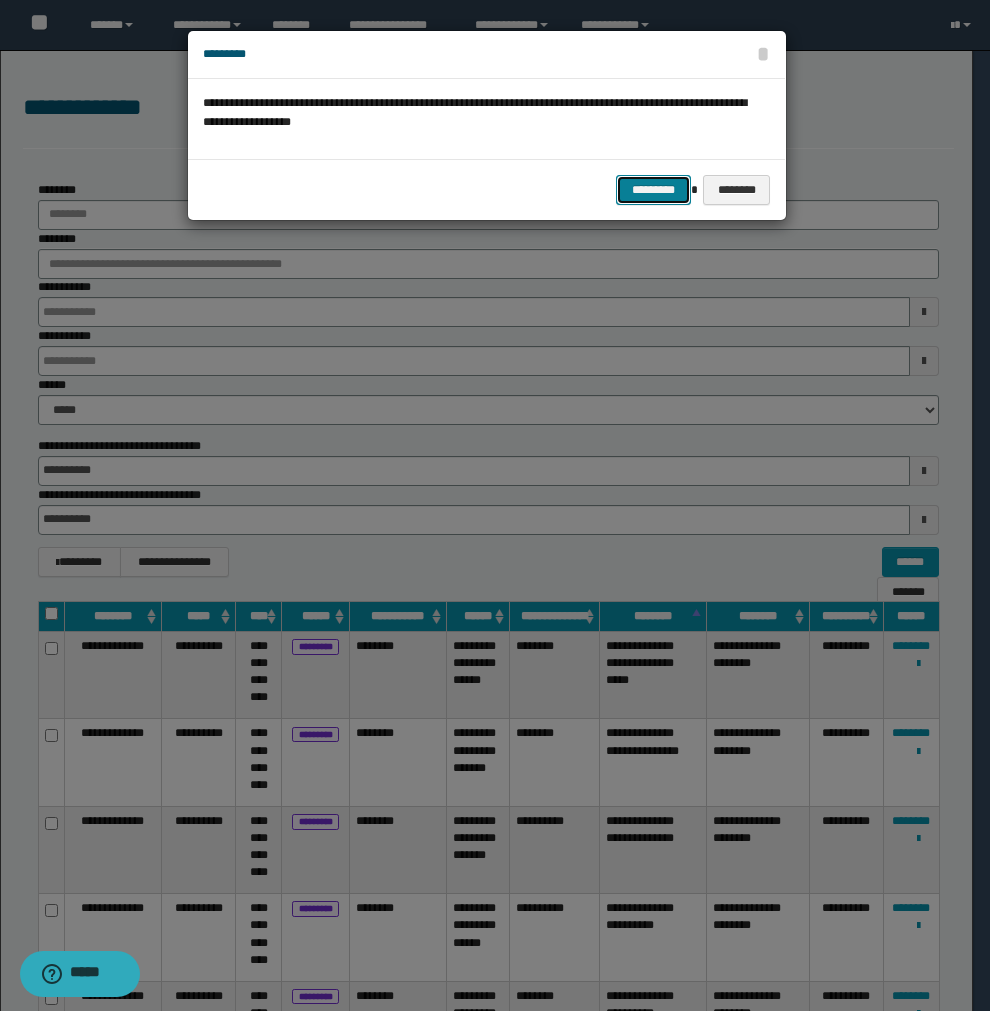 click on "*********" at bounding box center [653, 190] 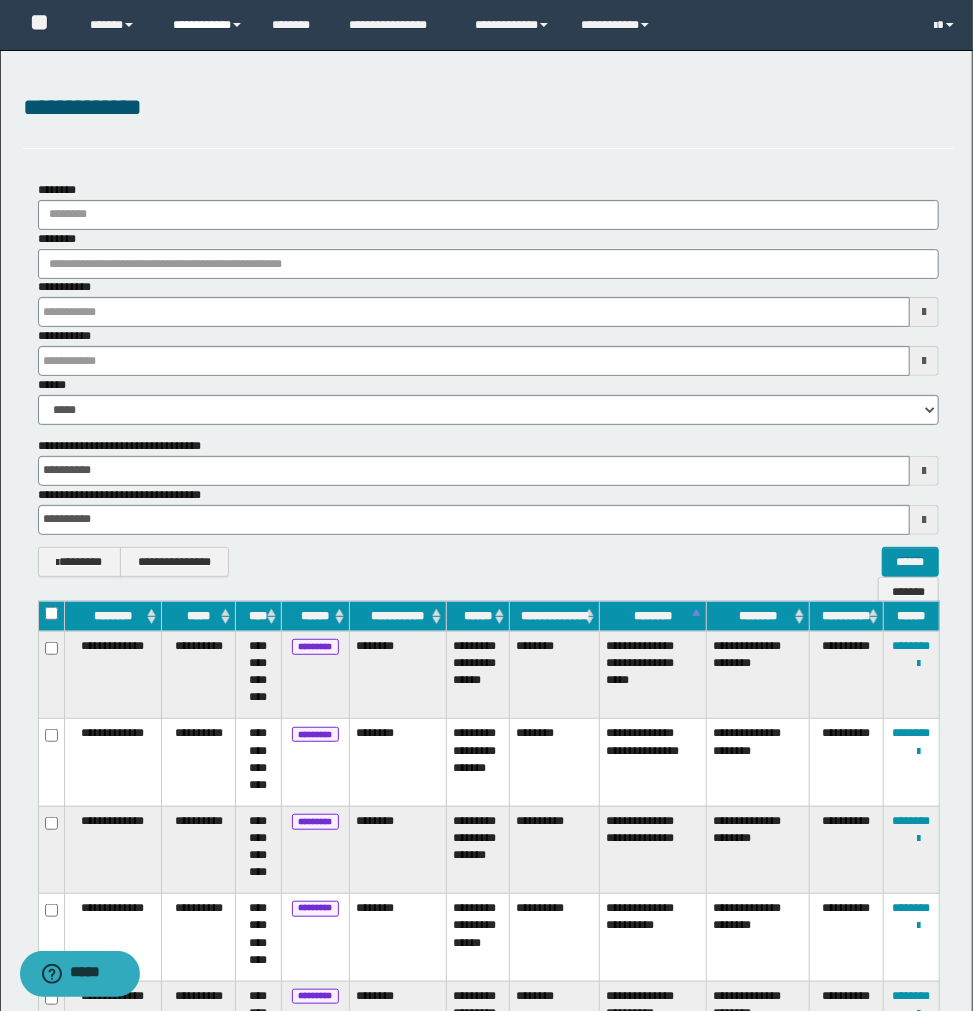 click on "**********" at bounding box center (207, 25) 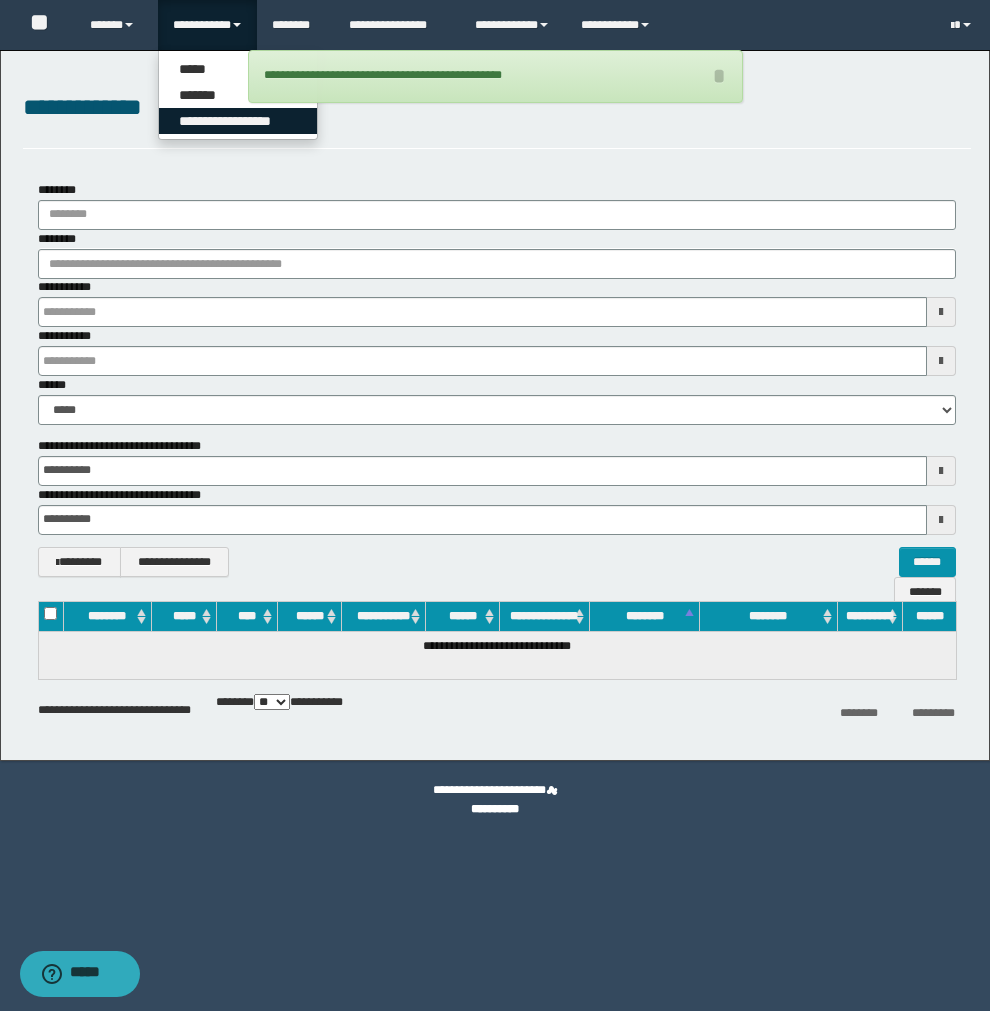 click on "**********" at bounding box center [238, 121] 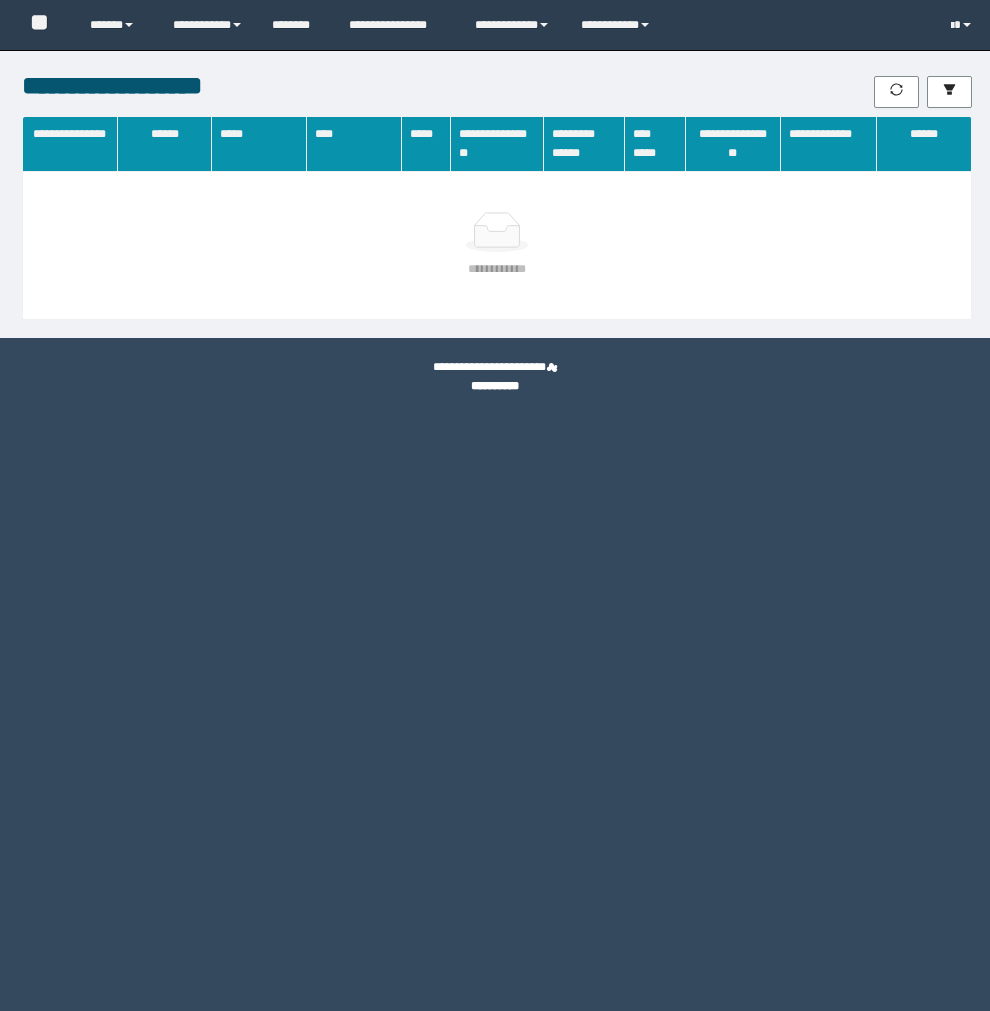 scroll, scrollTop: 0, scrollLeft: 0, axis: both 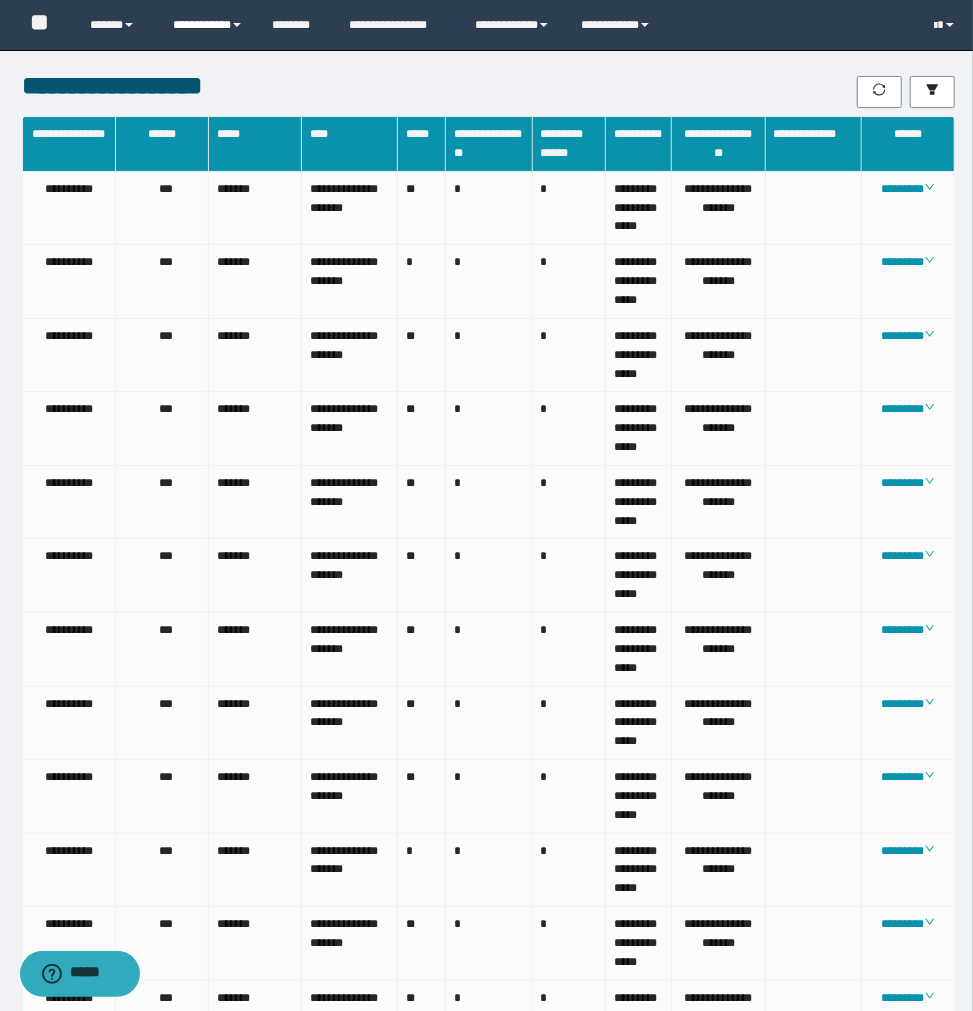click on "**********" at bounding box center [207, 25] 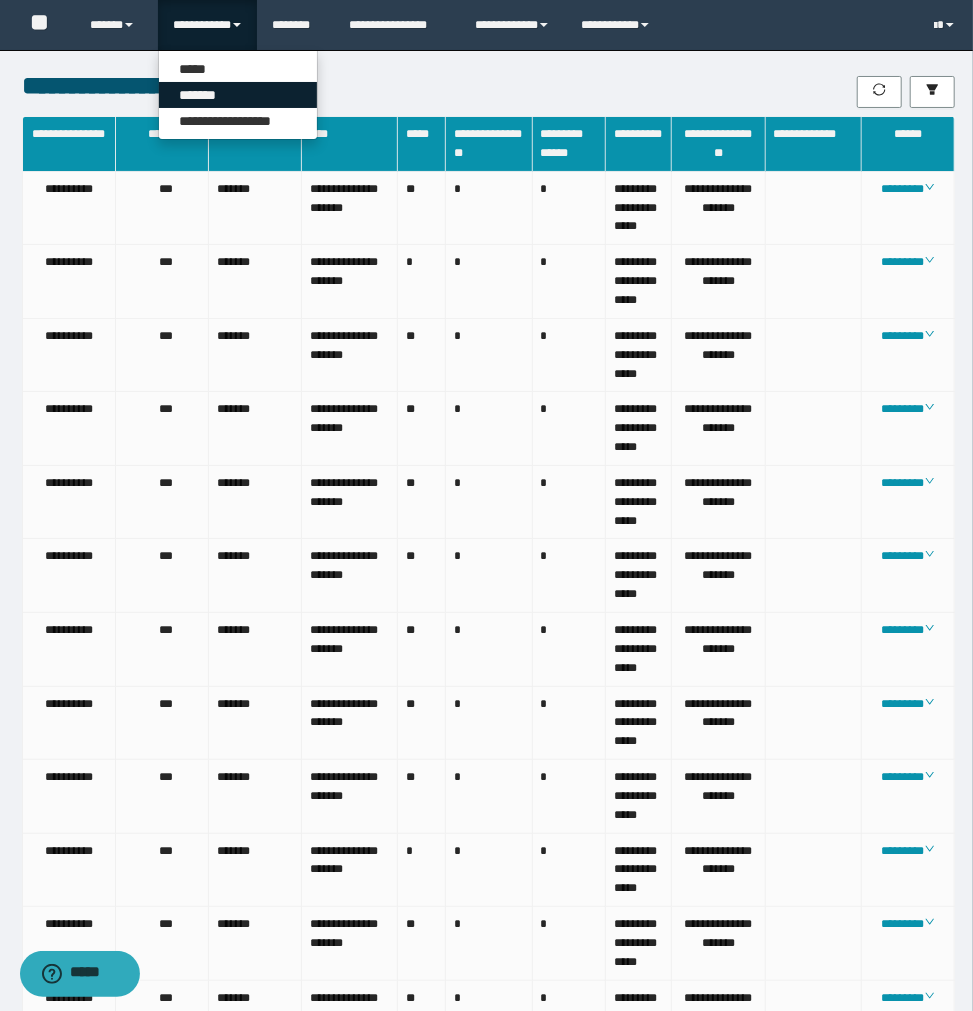 click on "*******" at bounding box center [238, 95] 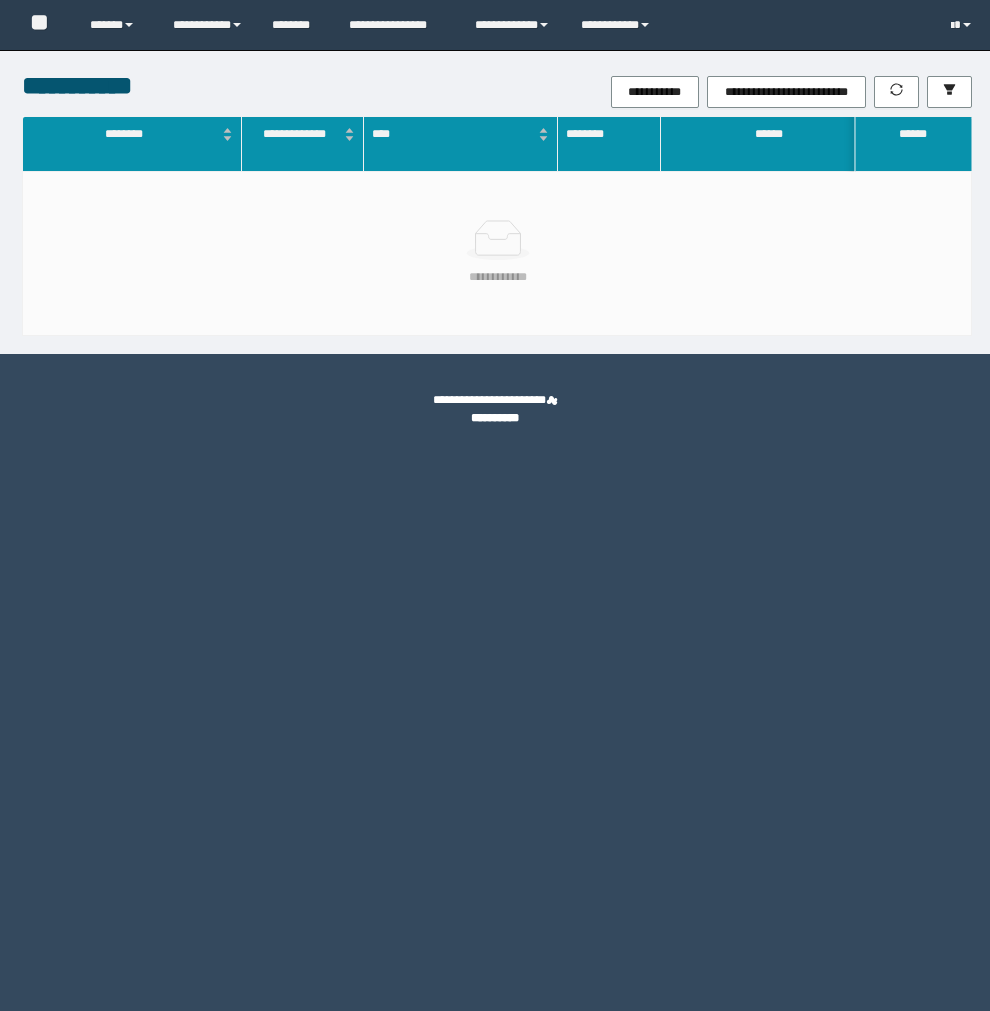 scroll, scrollTop: 0, scrollLeft: 0, axis: both 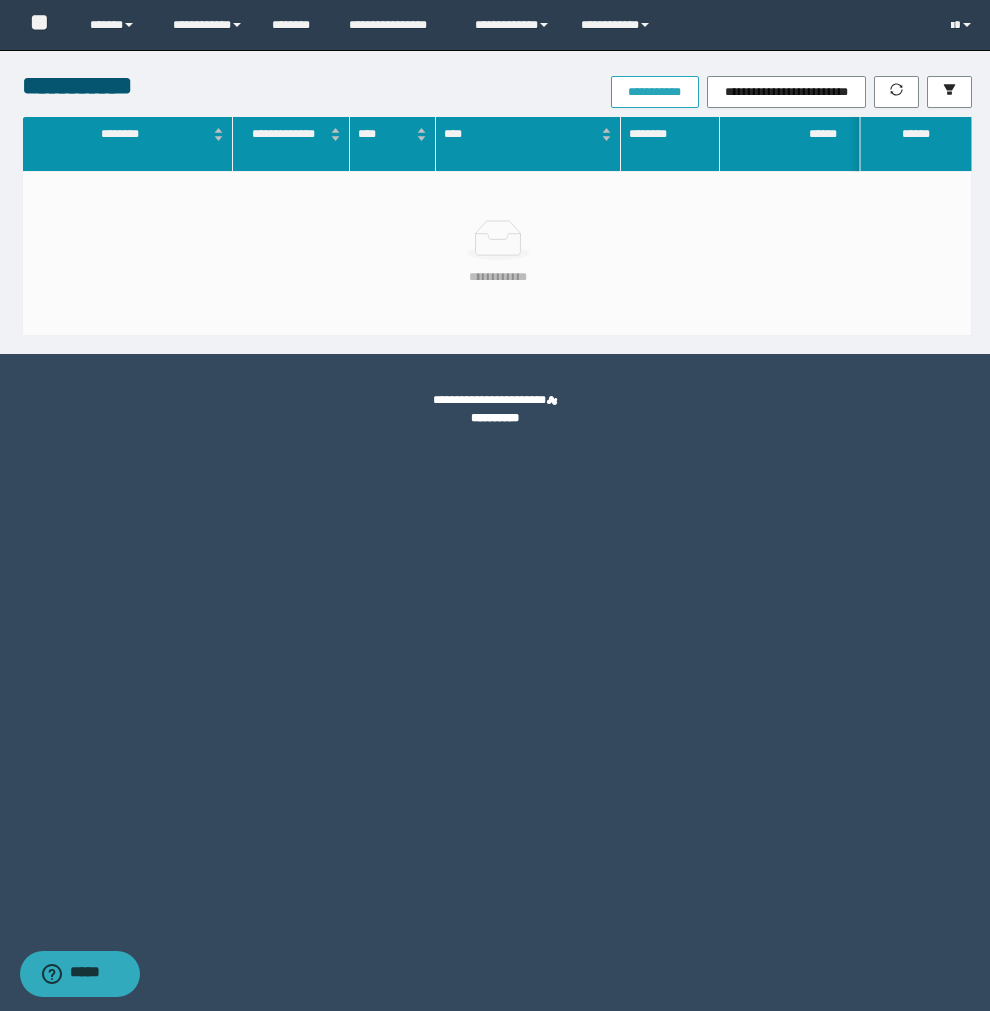 click on "**********" at bounding box center (655, 92) 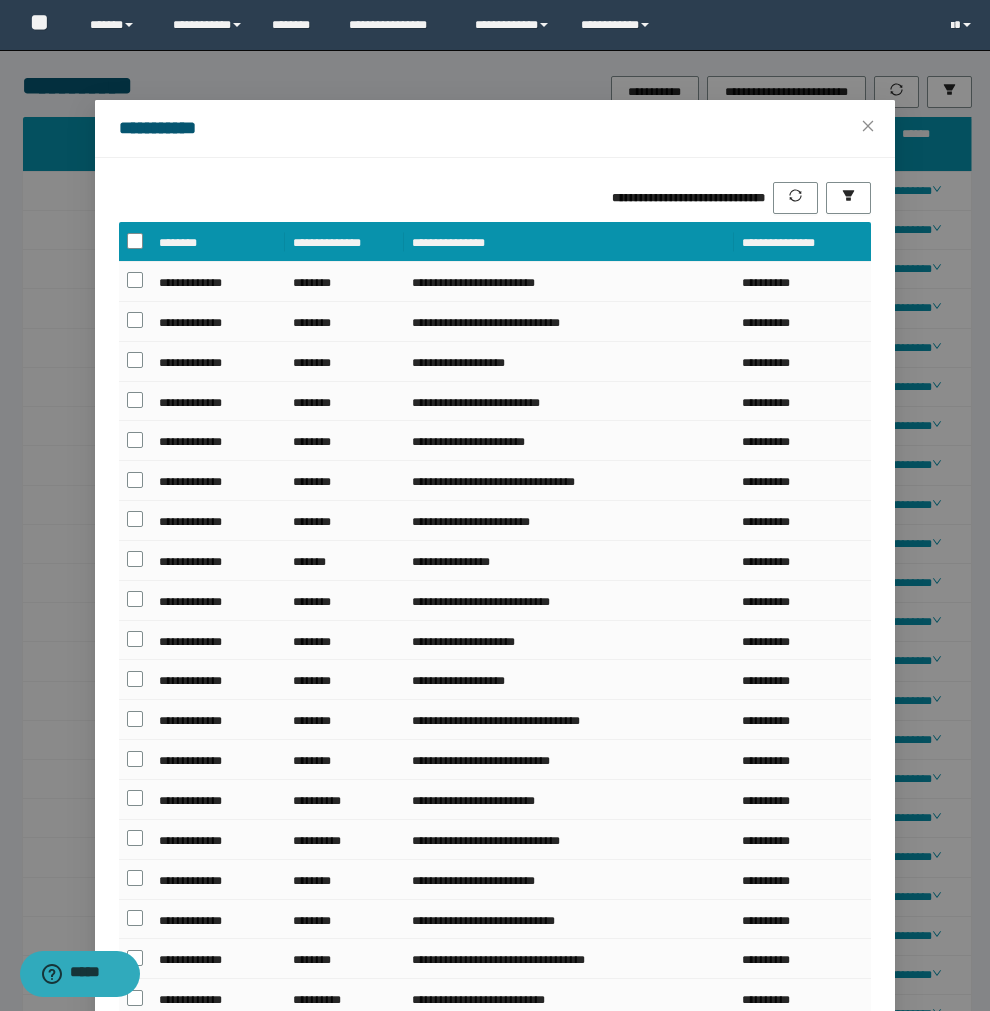 click on "**********" at bounding box center (495, 681) 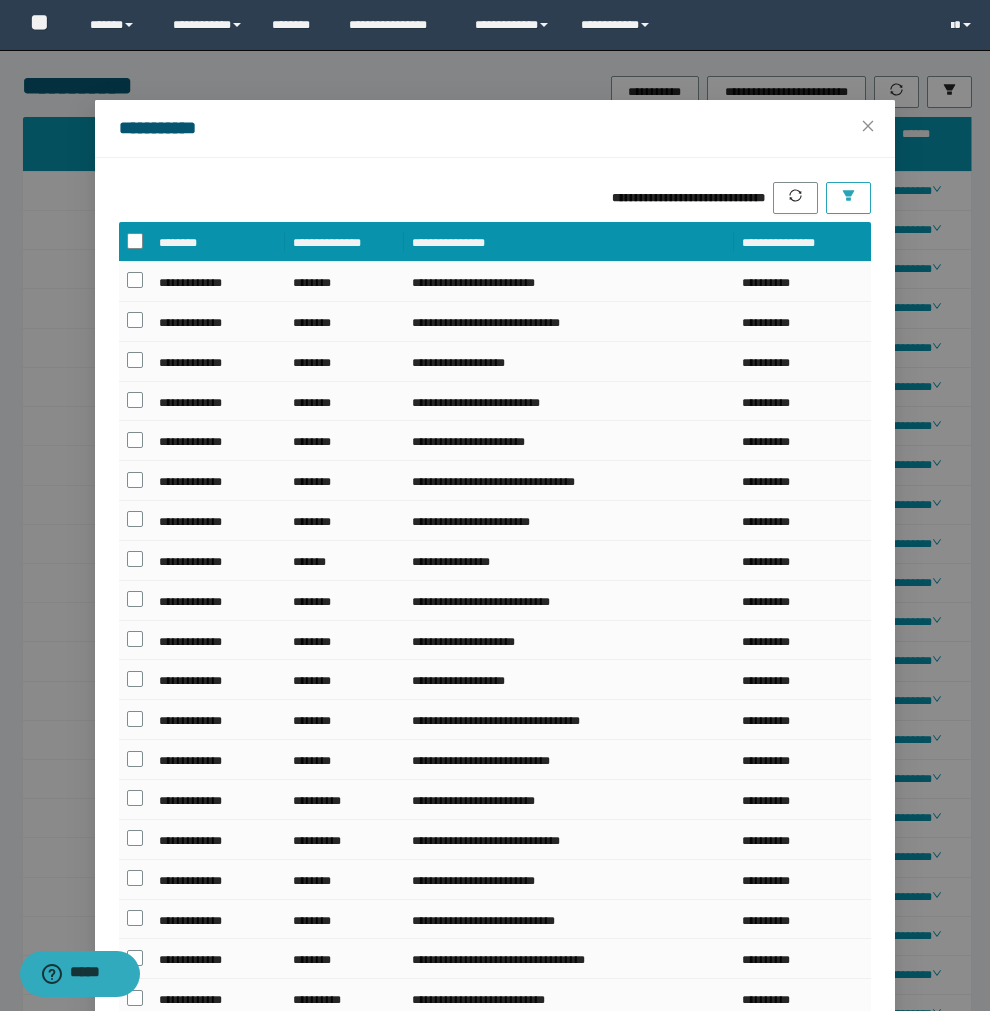 click at bounding box center [848, 198] 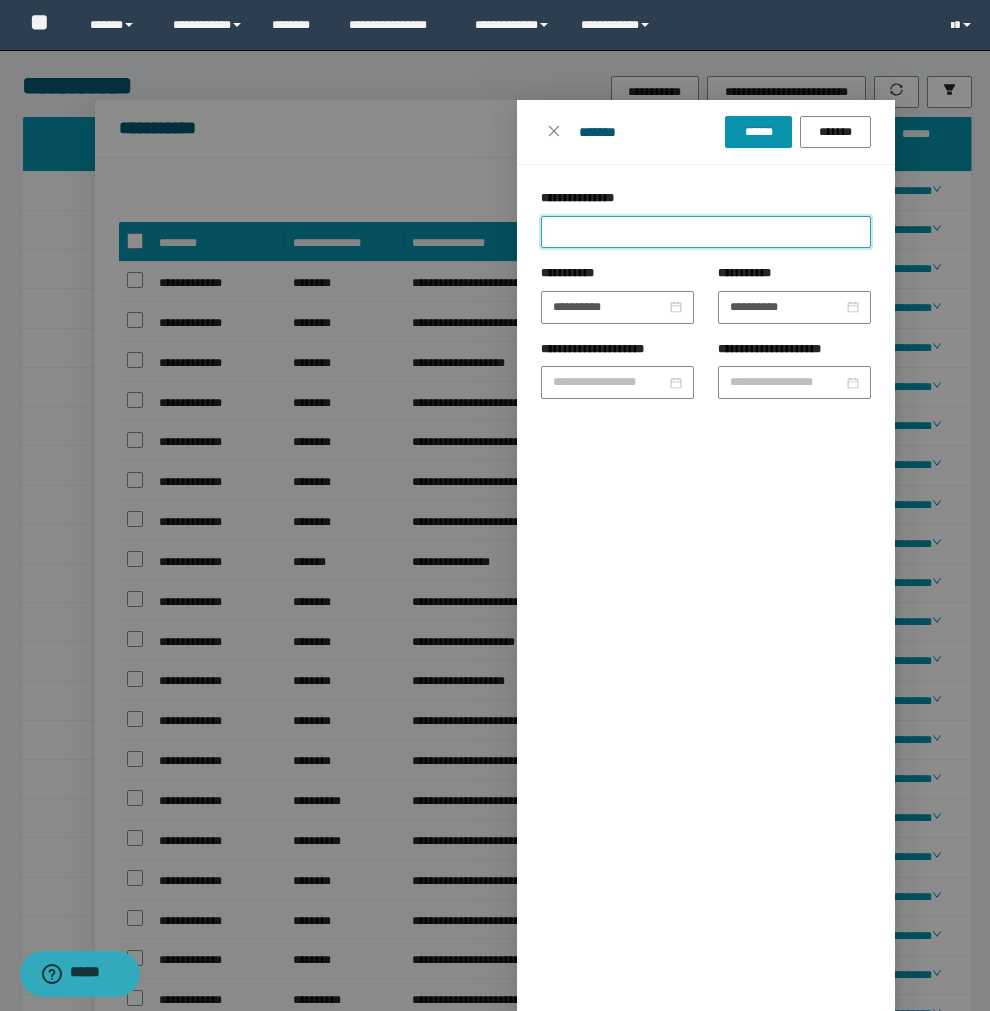 click on "**********" at bounding box center (706, 232) 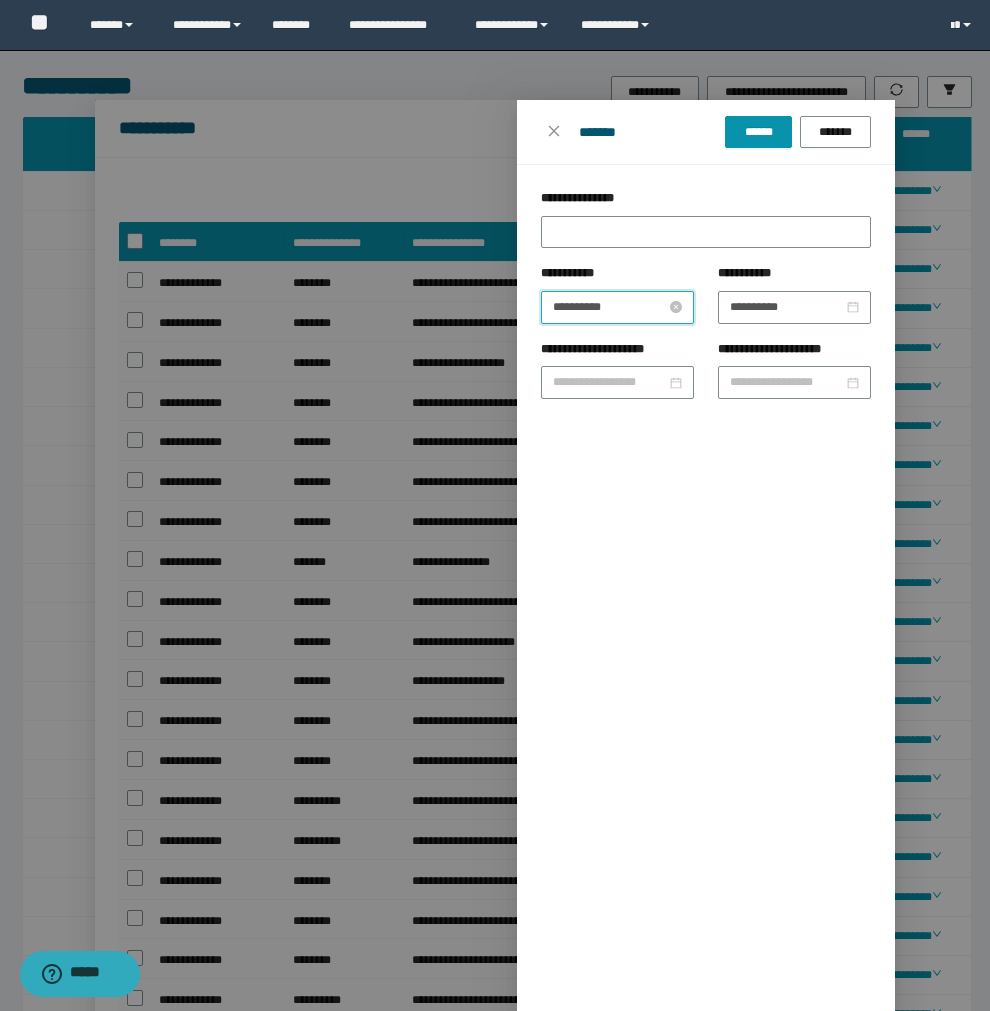 click on "**********" at bounding box center [609, 307] 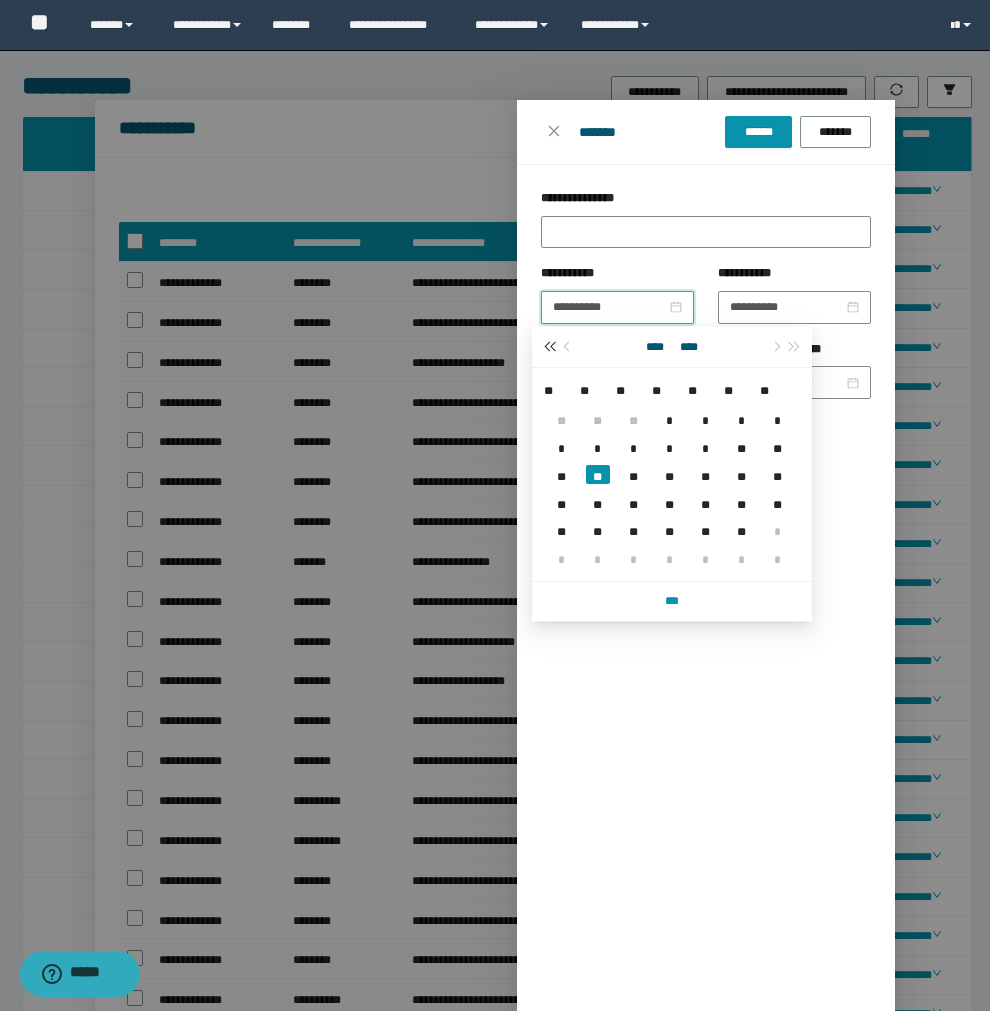 click at bounding box center [550, 347] 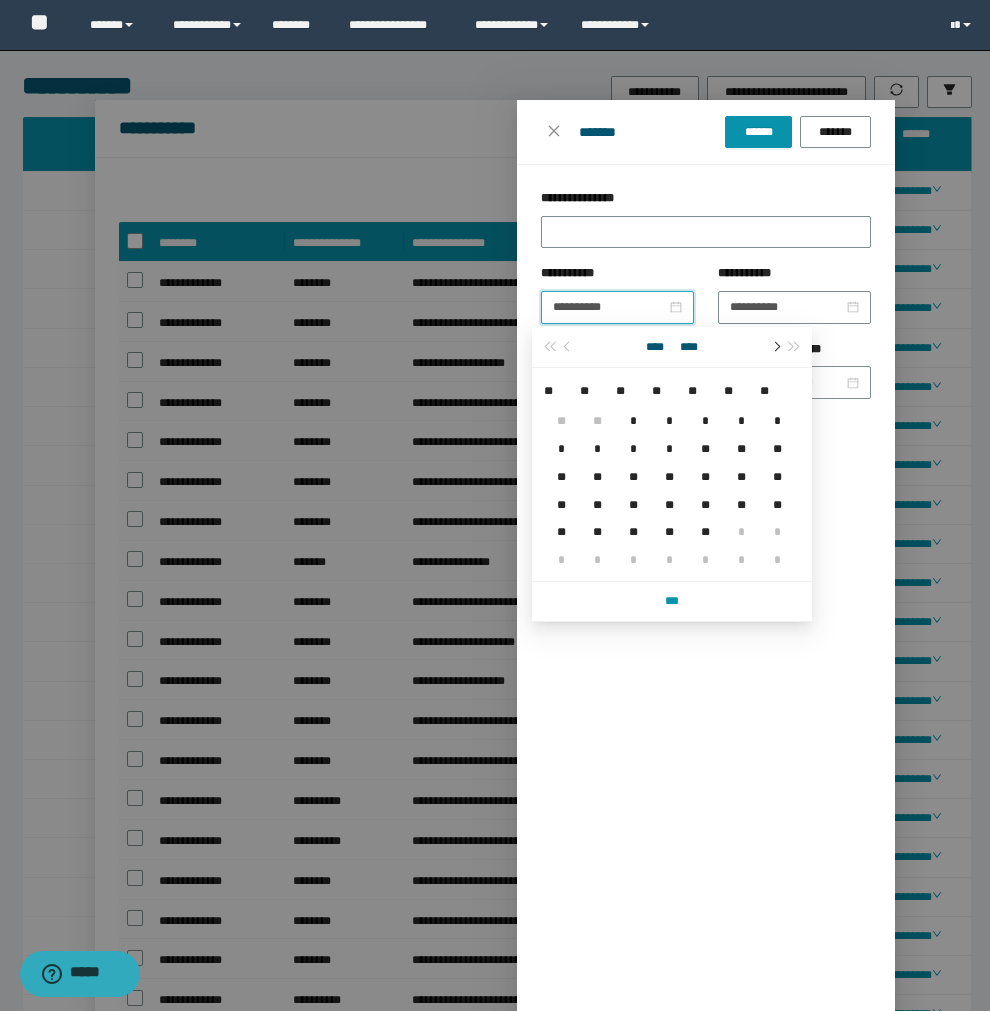 click at bounding box center (775, 347) 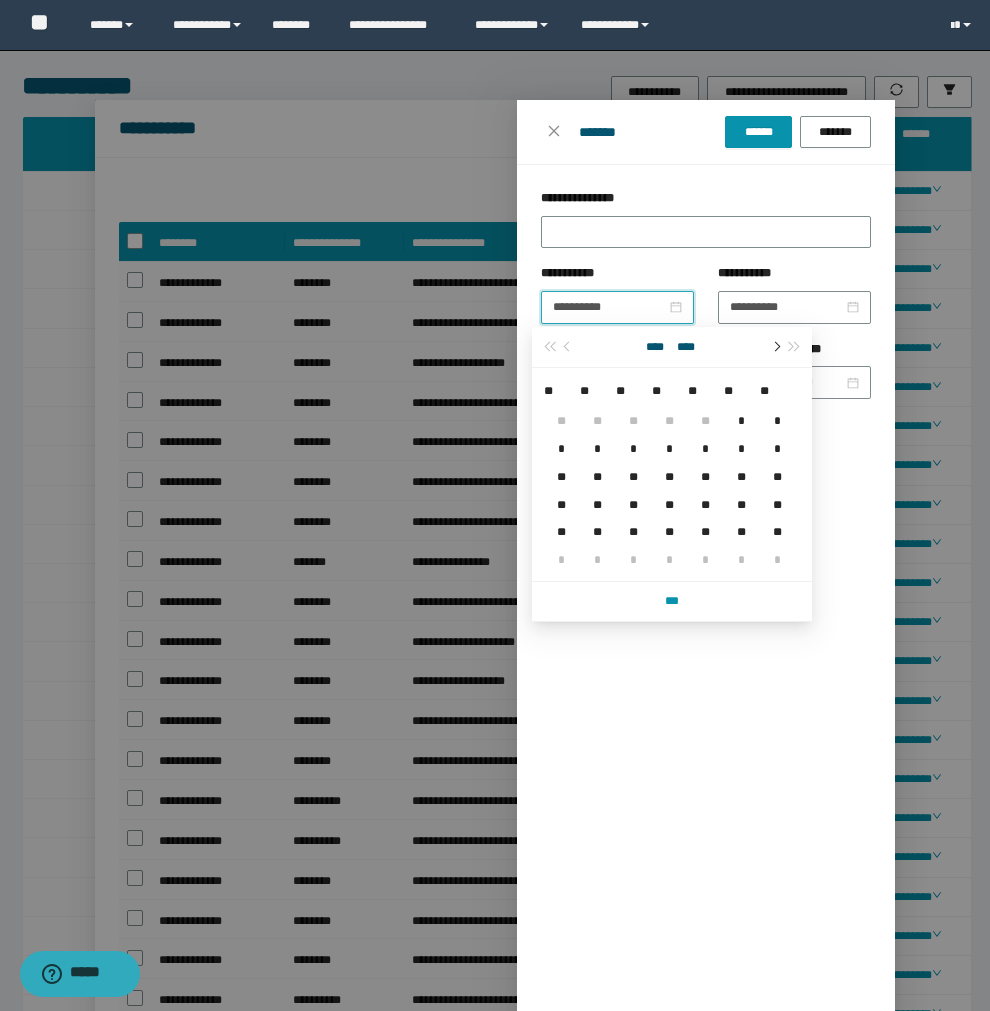 click at bounding box center [775, 347] 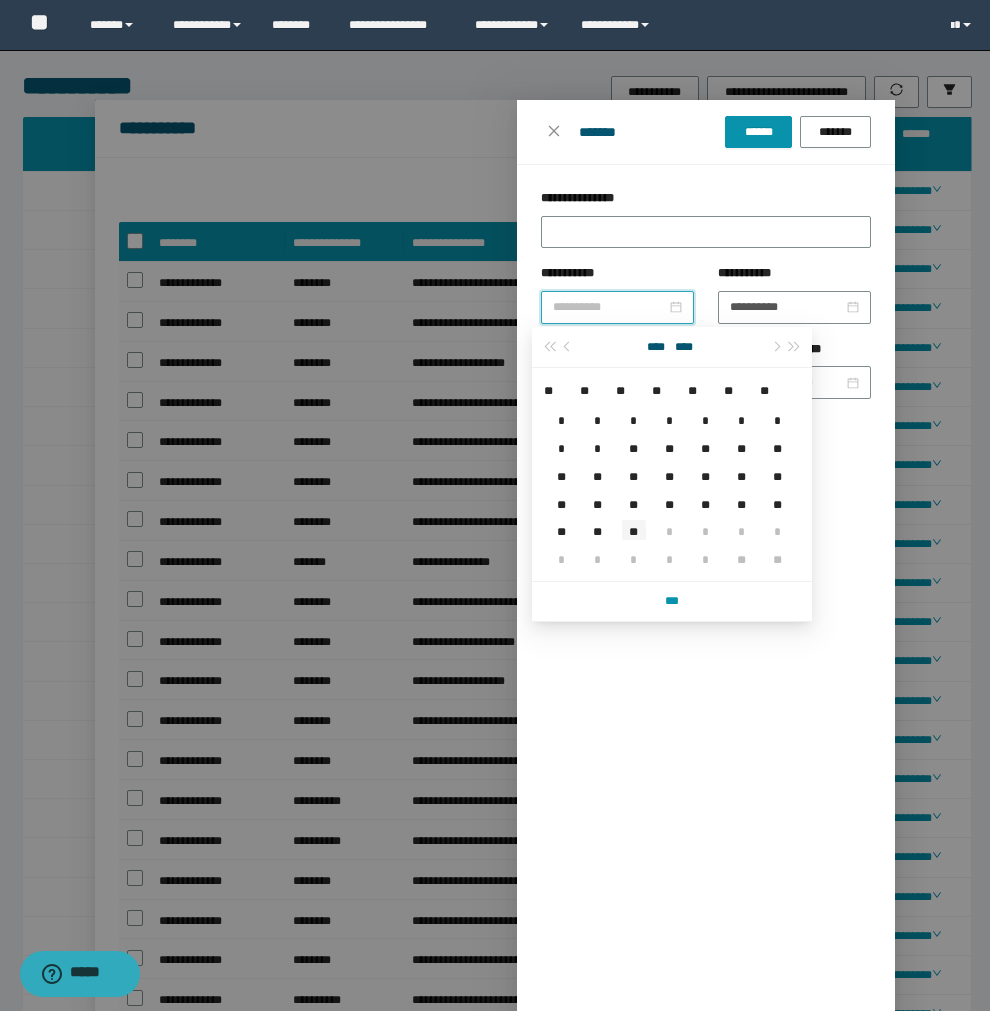 type on "**********" 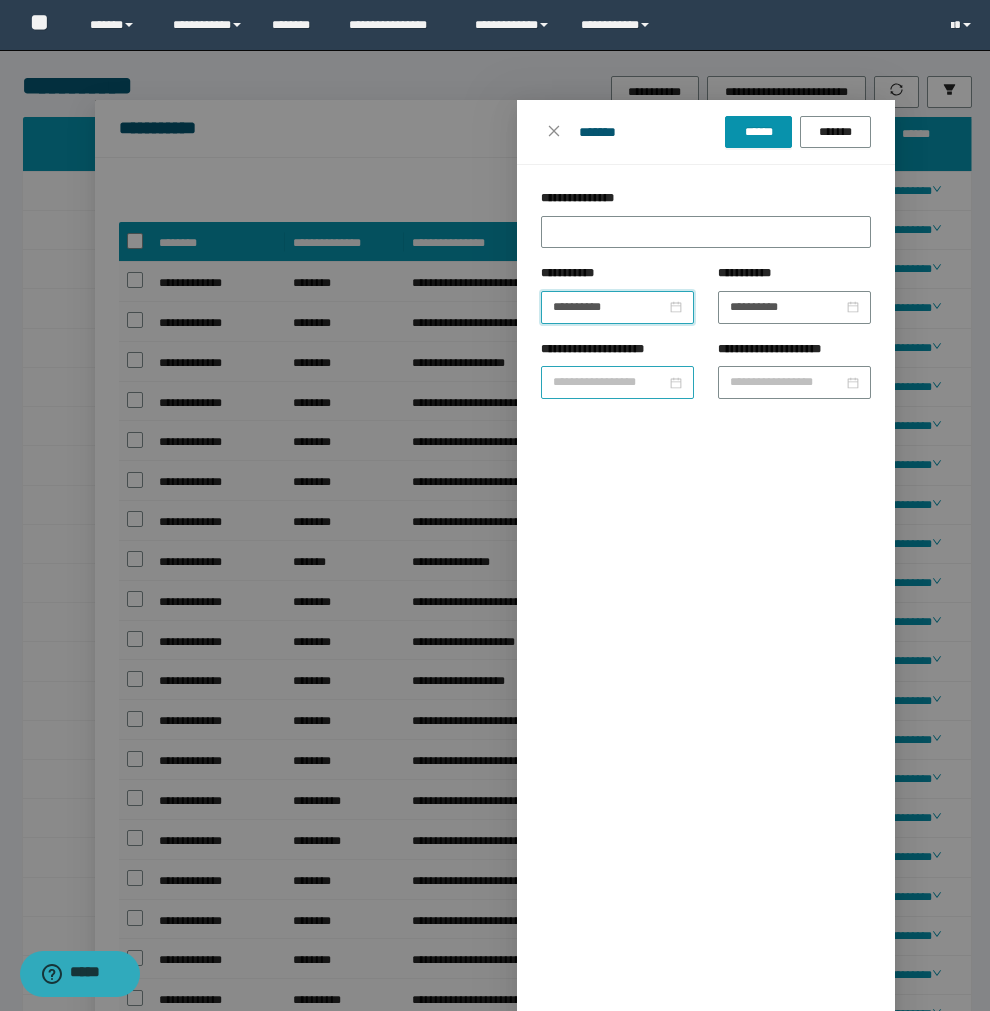 click on "**********" at bounding box center (609, 382) 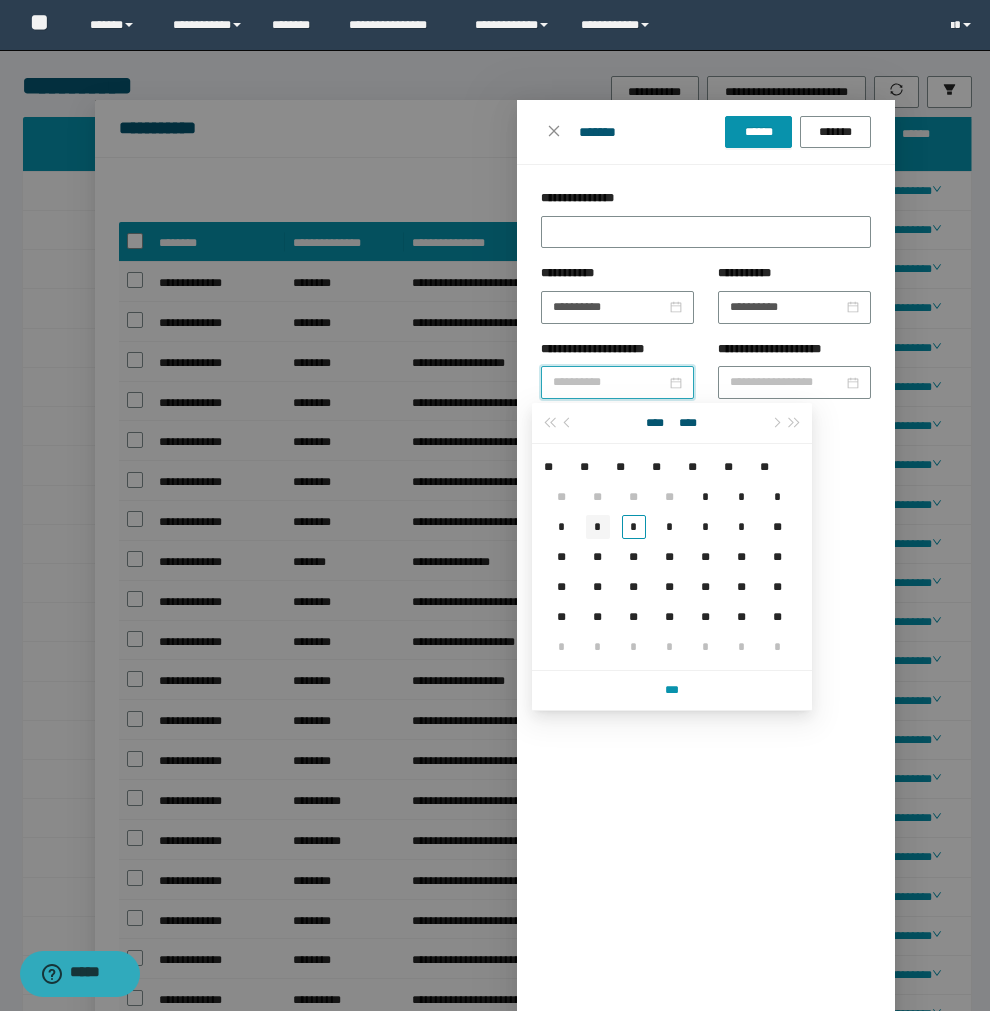 type on "**********" 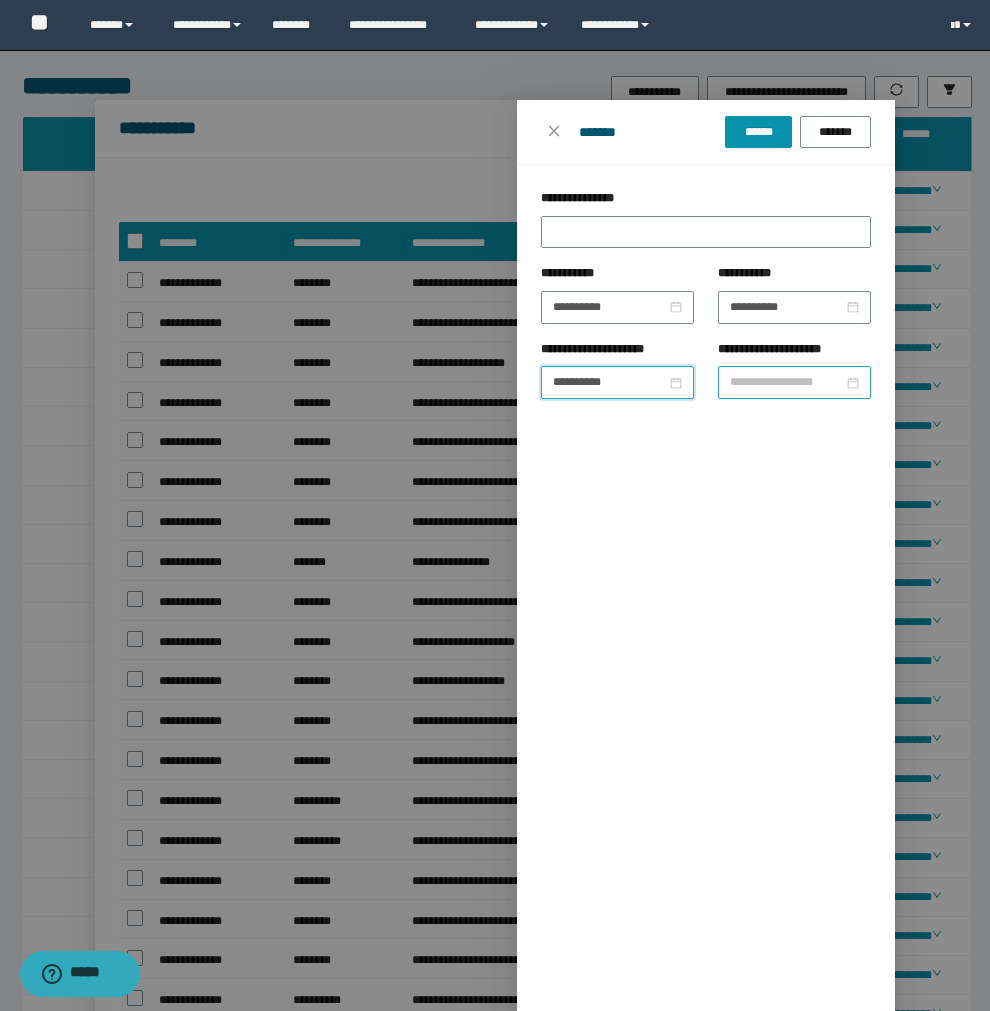 click on "**********" at bounding box center (786, 382) 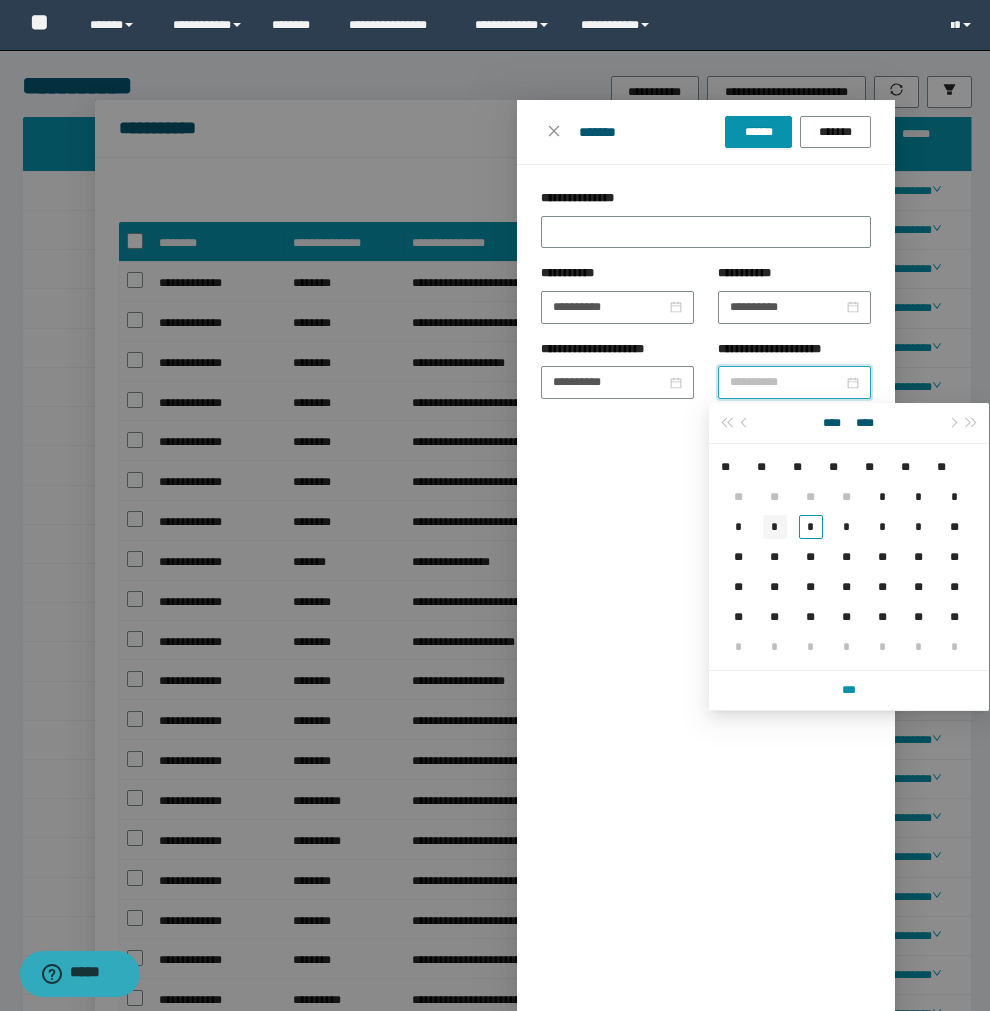 type on "**********" 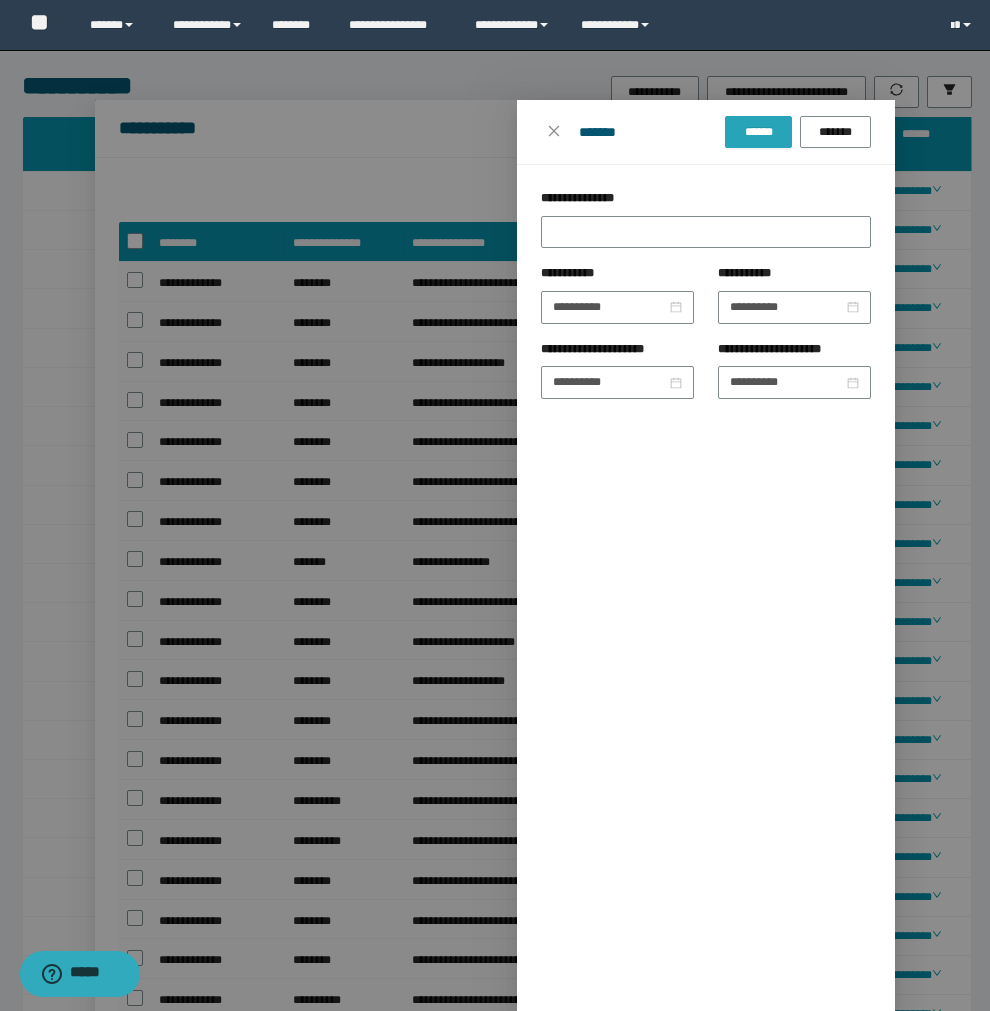 click on "******" at bounding box center [758, 132] 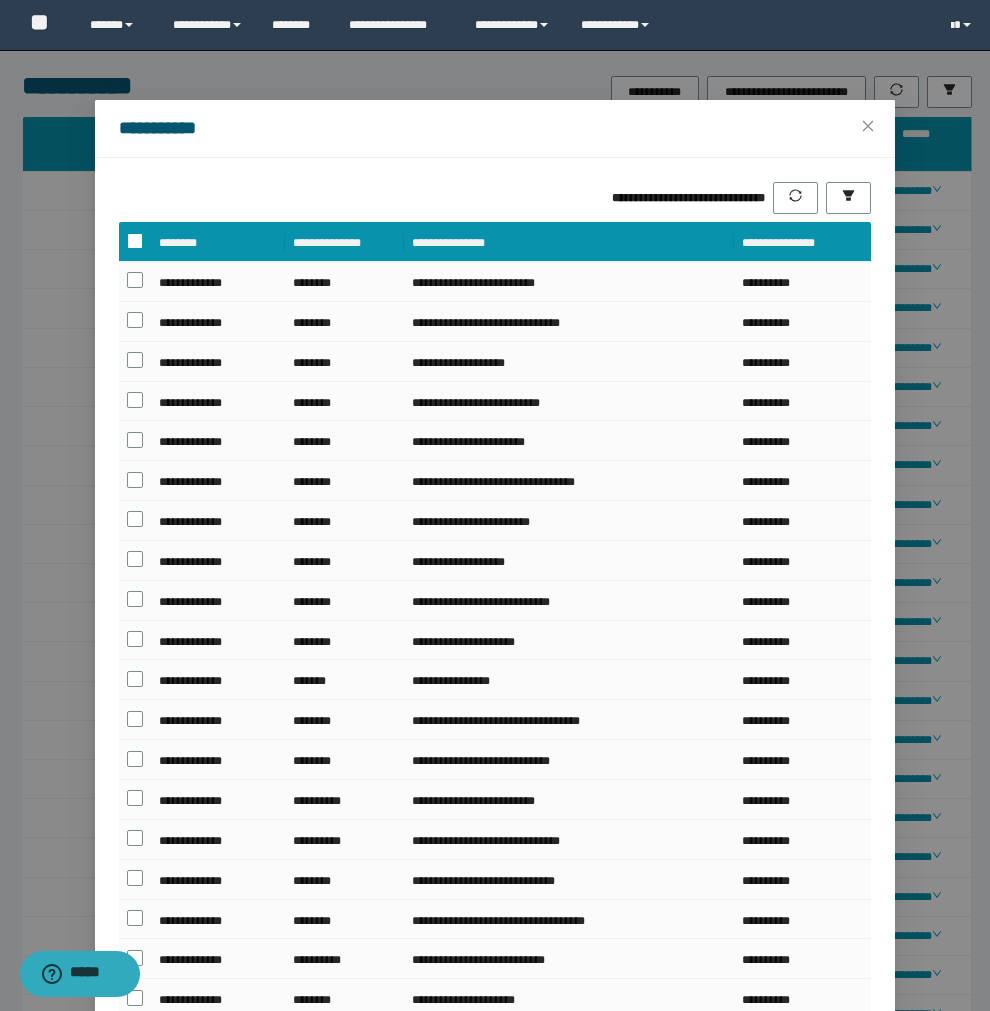 click at bounding box center (135, 241) 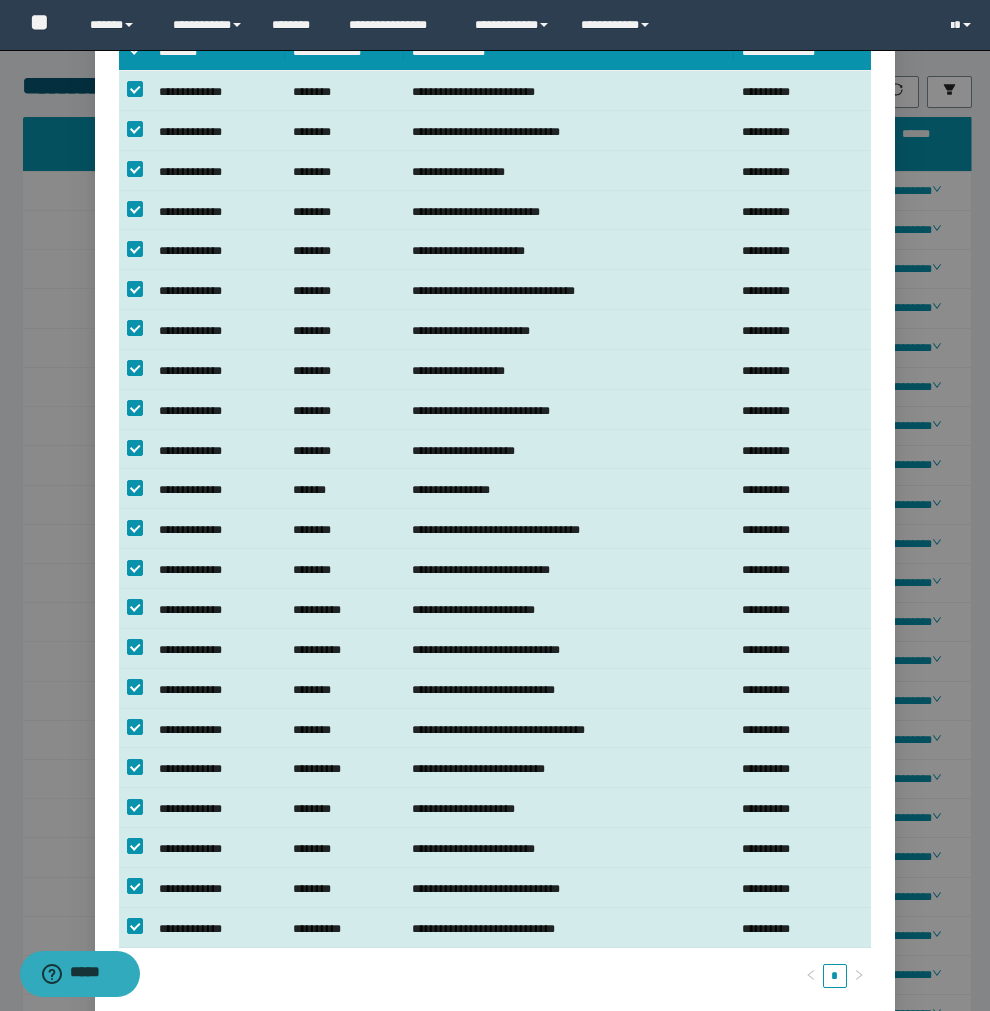 scroll, scrollTop: 320, scrollLeft: 0, axis: vertical 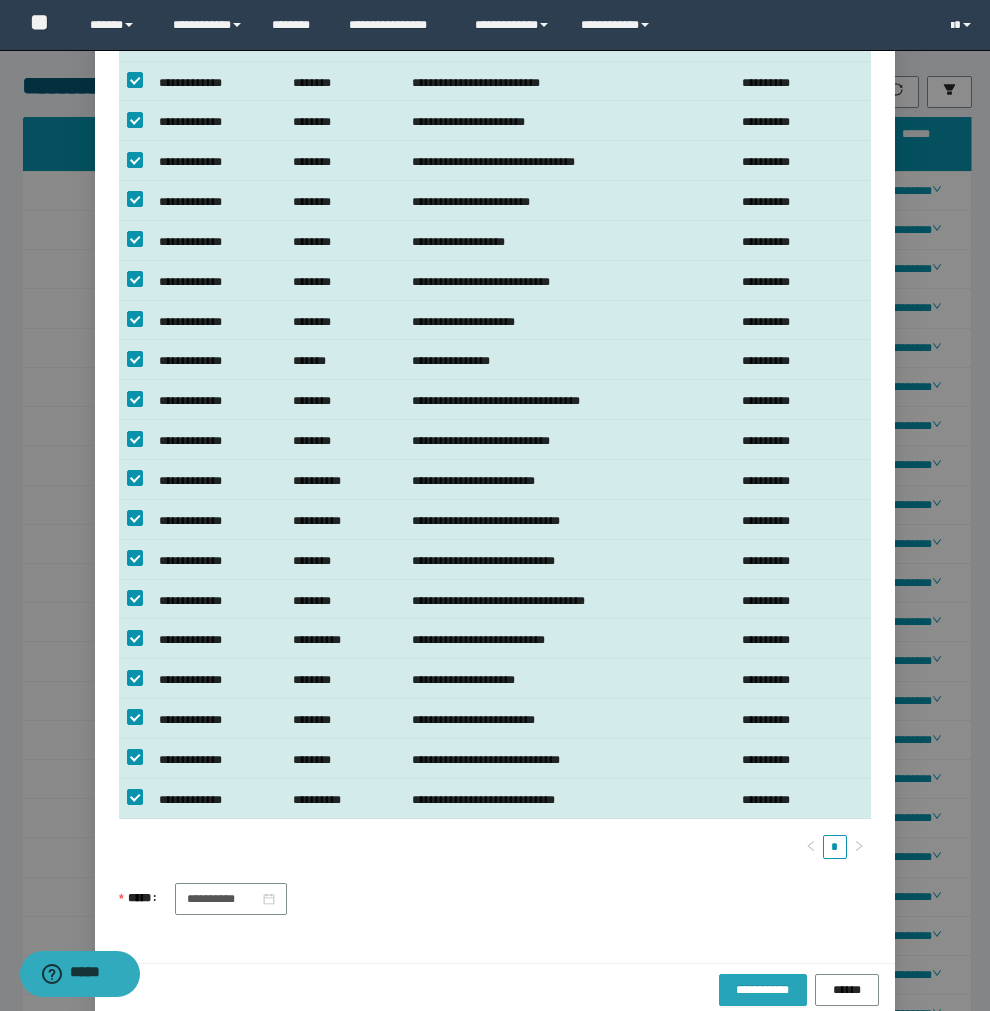 click on "**********" at bounding box center [763, 990] 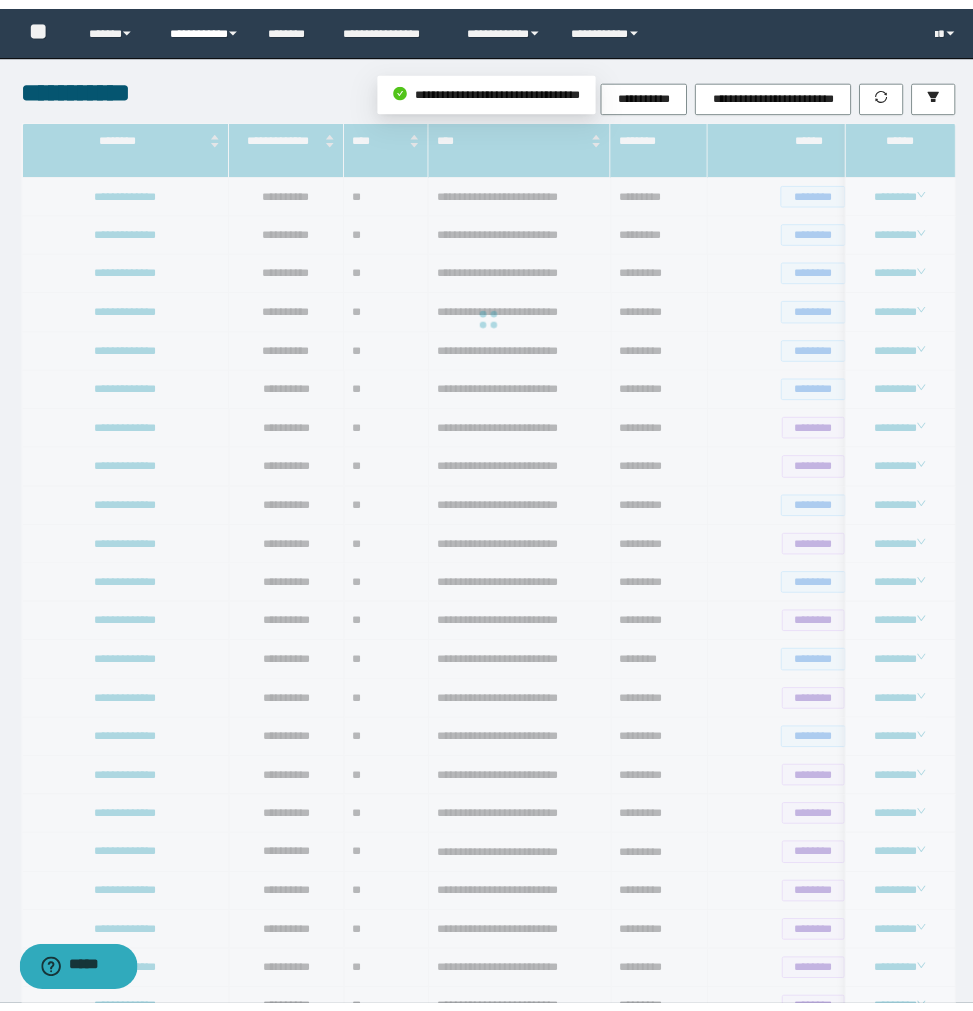 scroll, scrollTop: 220, scrollLeft: 0, axis: vertical 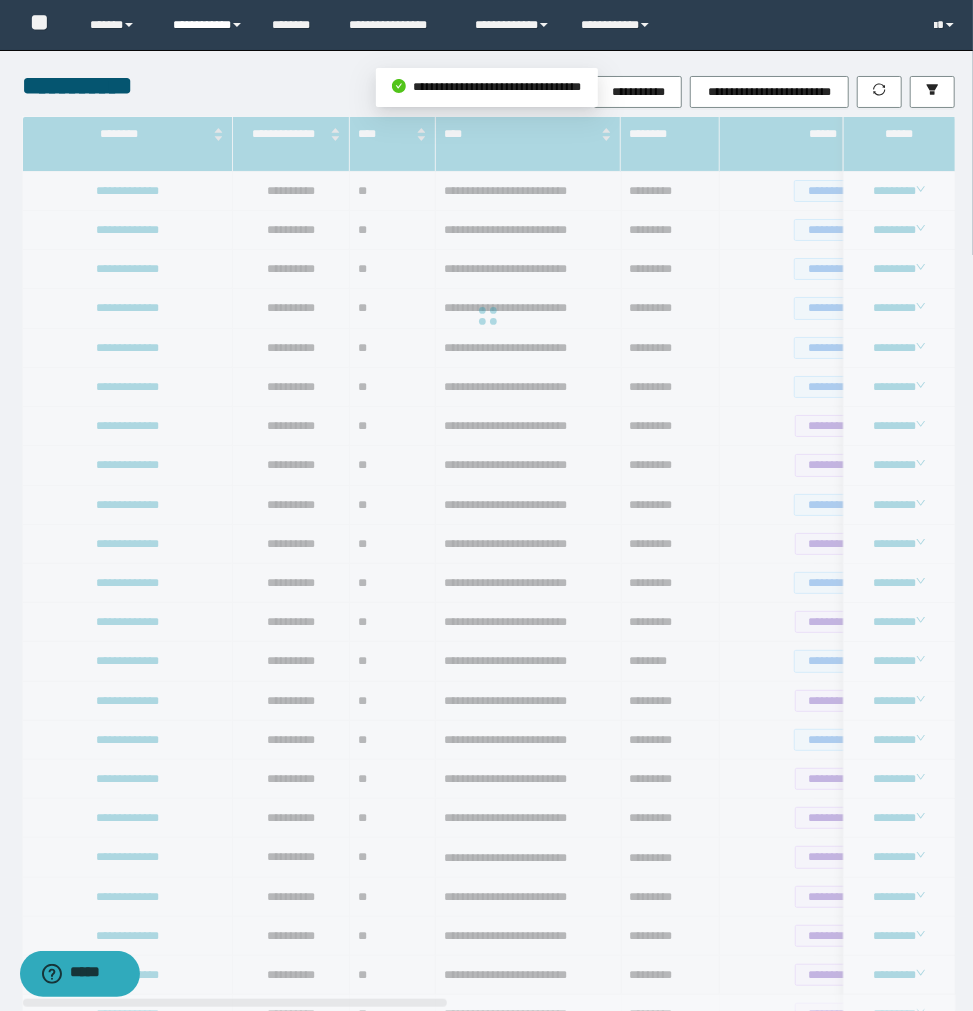 click on "**********" at bounding box center (207, 25) 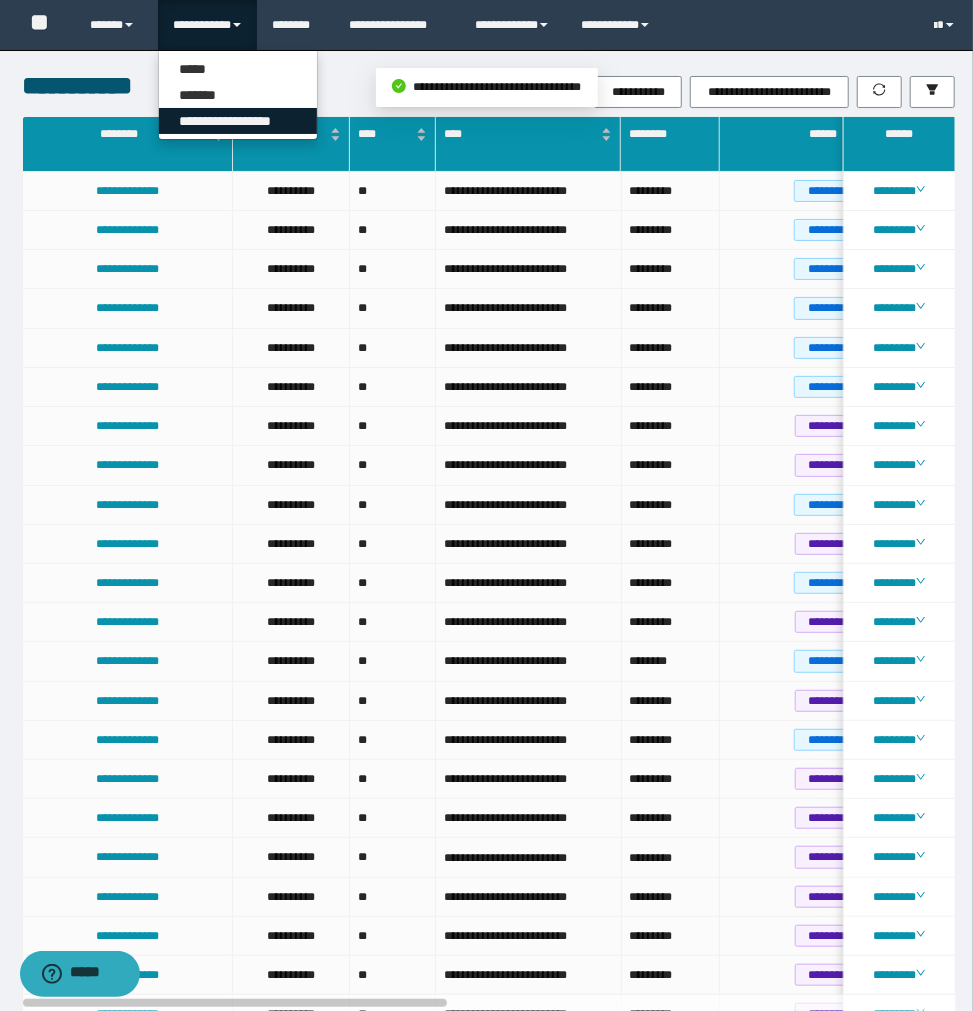 click on "**********" at bounding box center (238, 121) 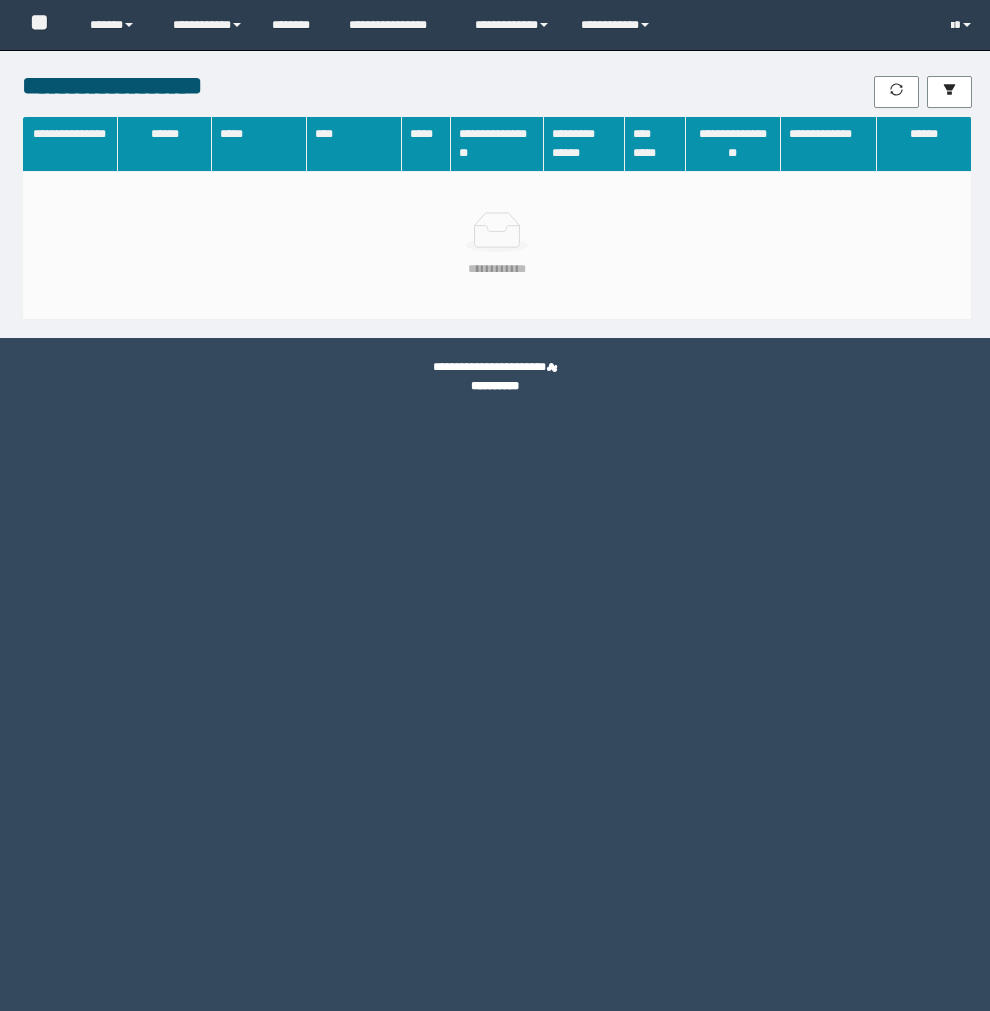 scroll, scrollTop: 0, scrollLeft: 0, axis: both 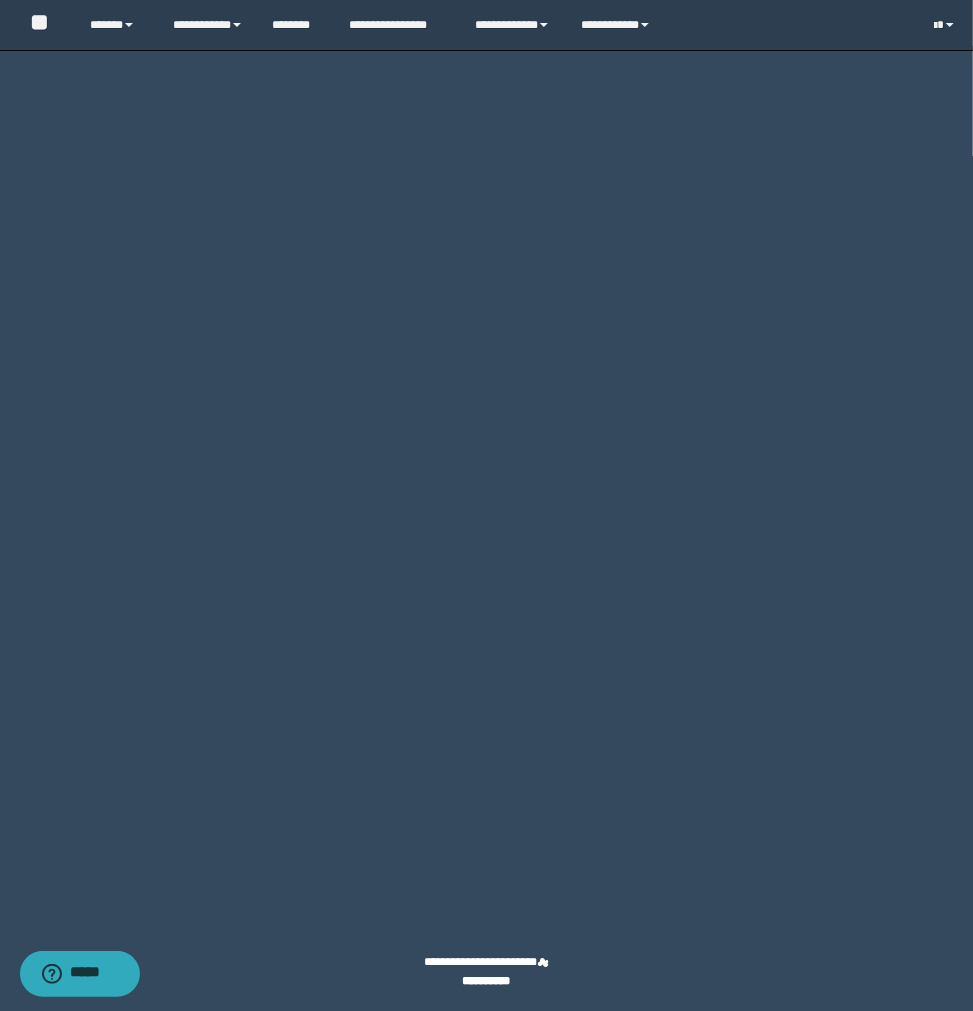 click on "********" at bounding box center (908, -85) 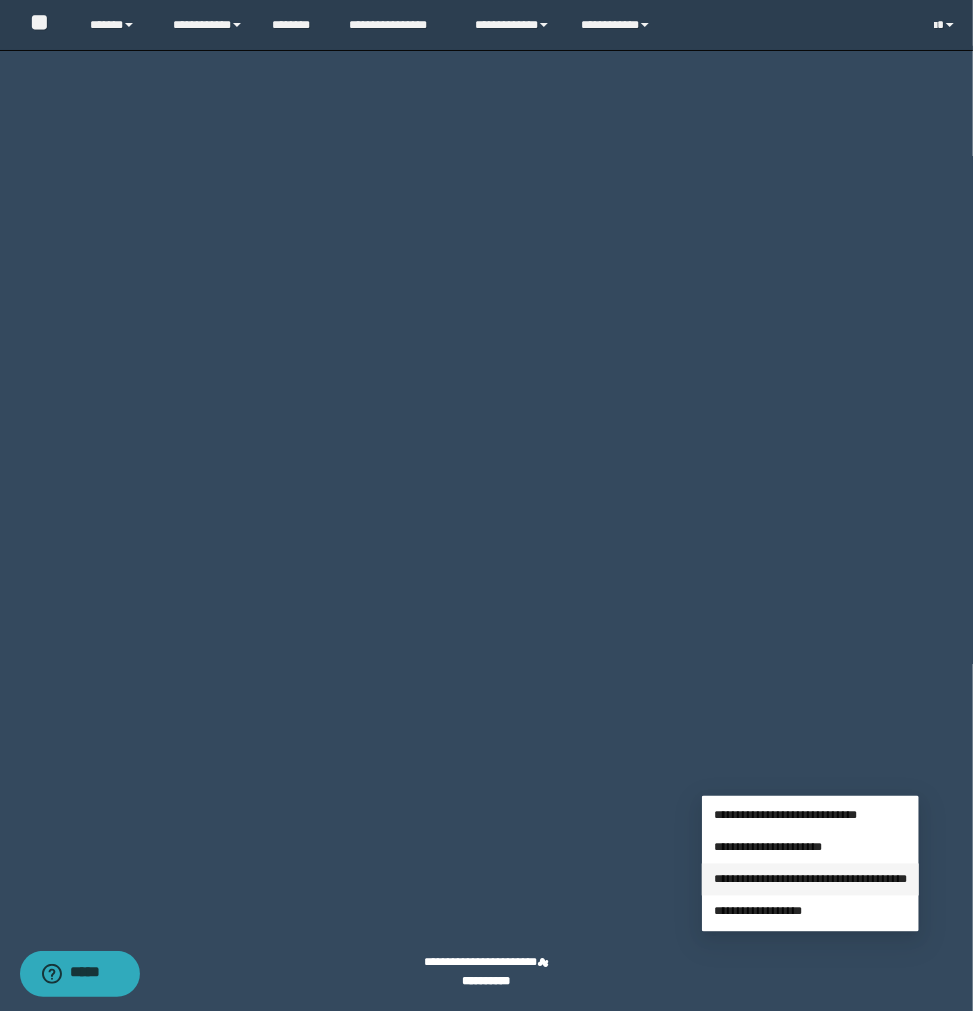 click on "**********" at bounding box center (810, 880) 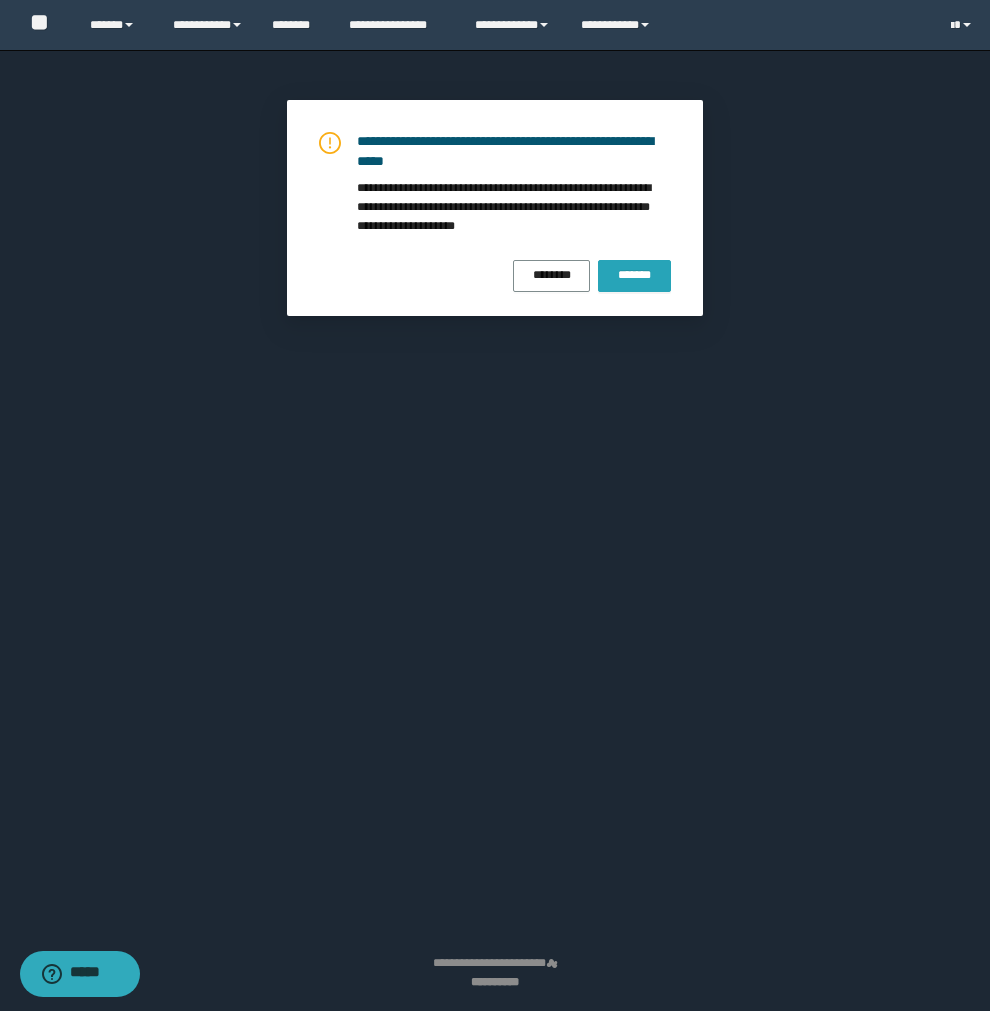 click on "*******" at bounding box center [634, 275] 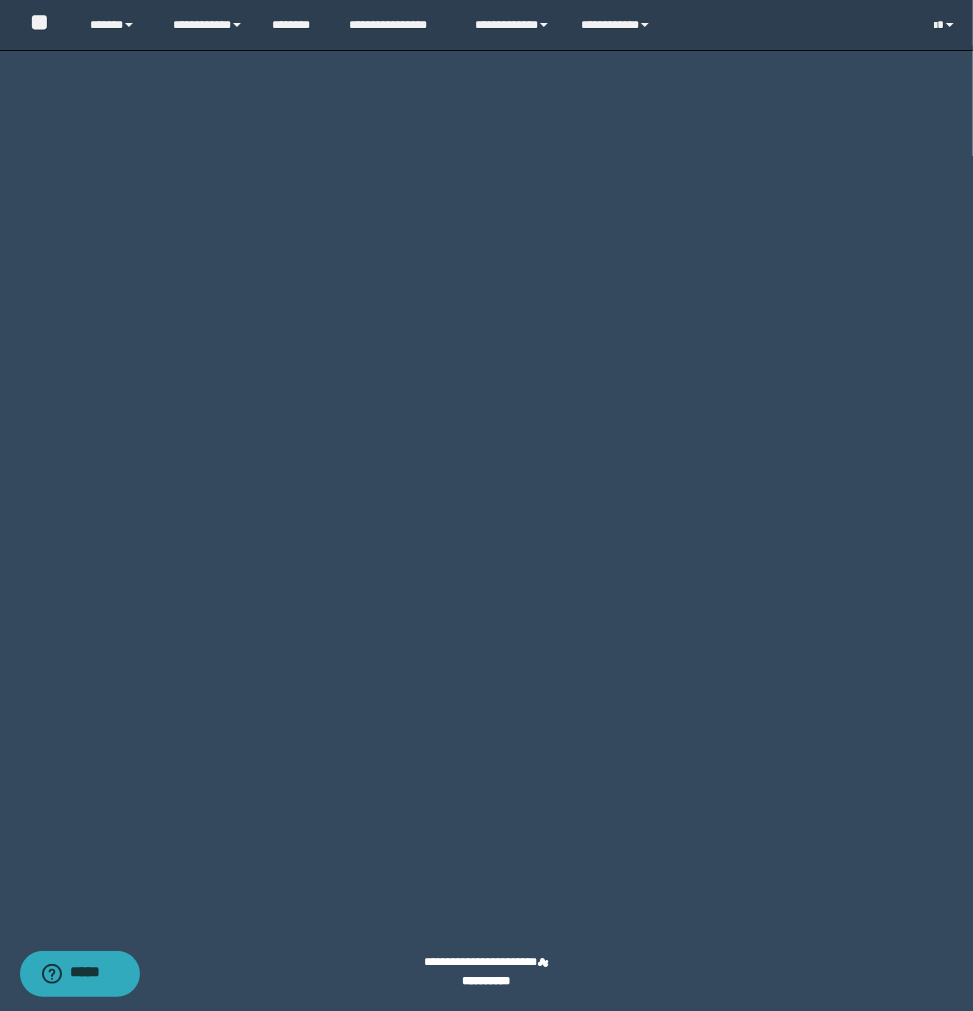 drag, startPoint x: 485, startPoint y: 897, endPoint x: 487, endPoint y: 885, distance: 12.165525 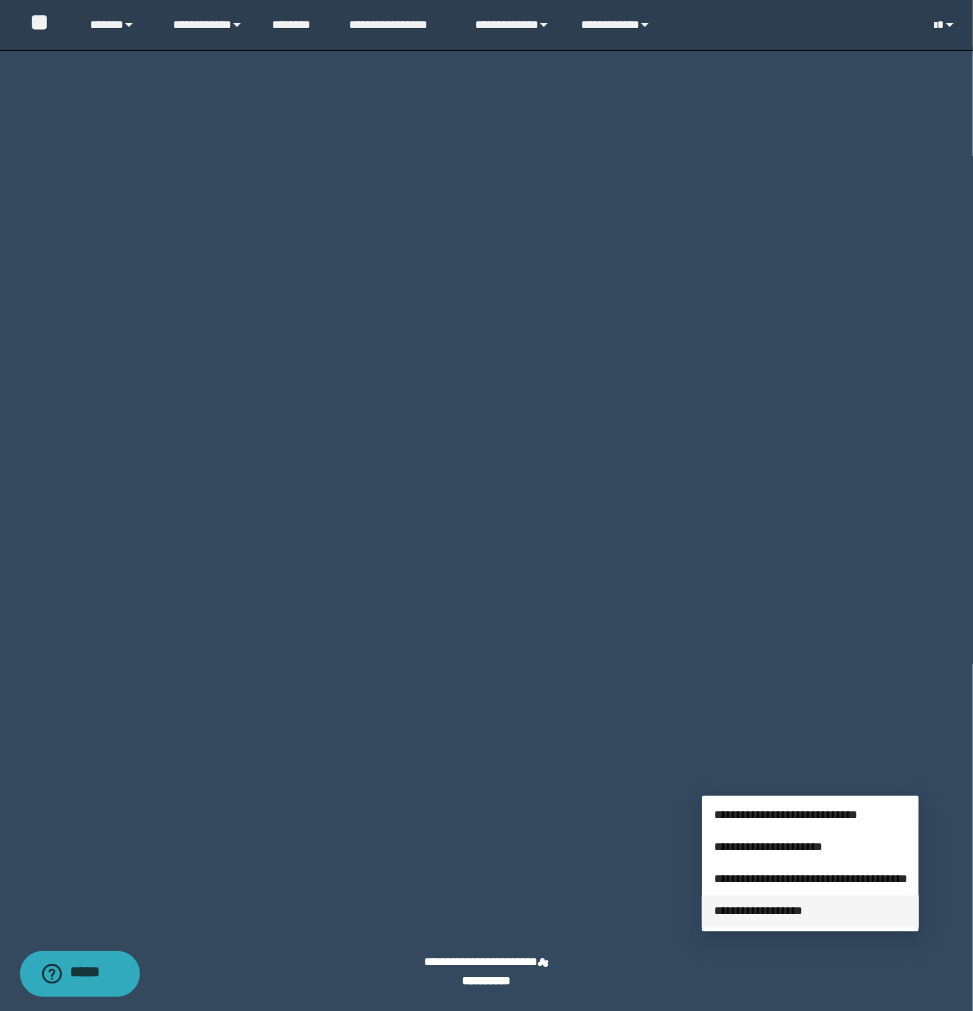 click on "**********" at bounding box center (758, 912) 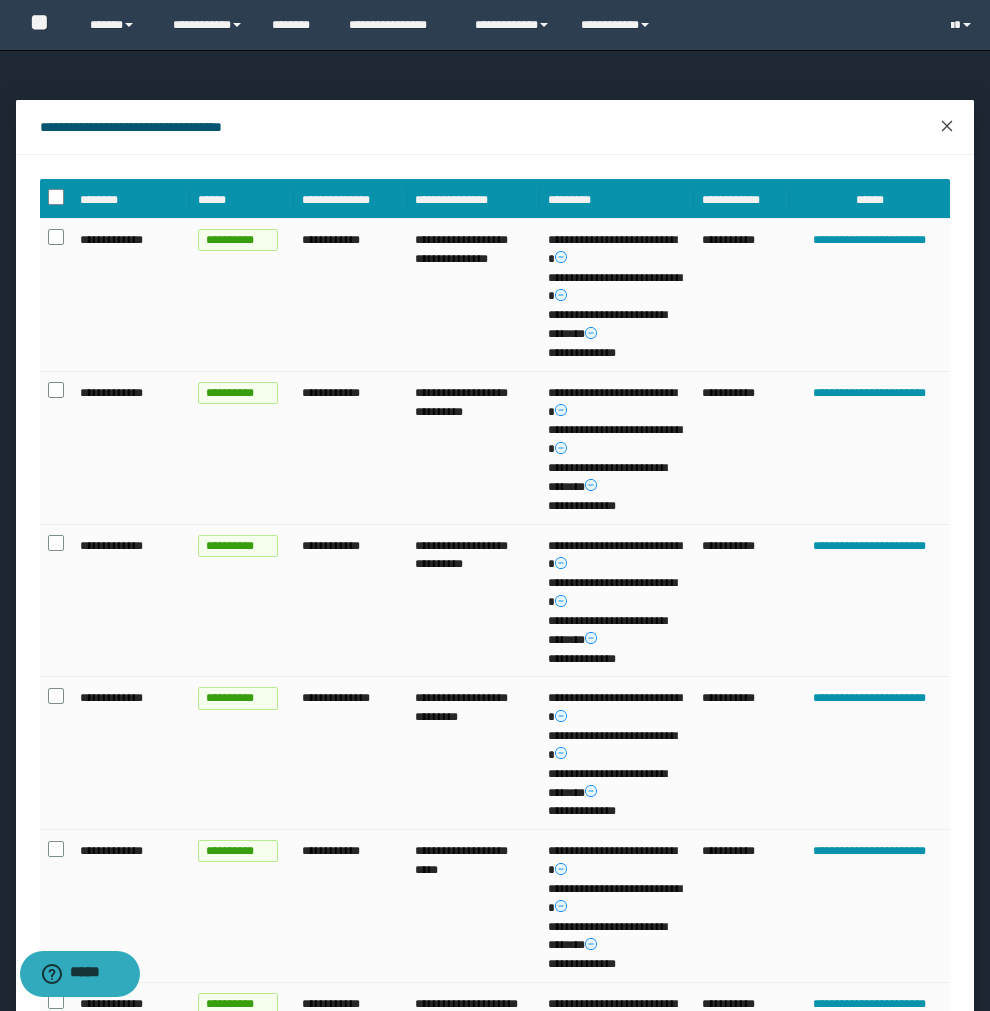 click at bounding box center (947, 127) 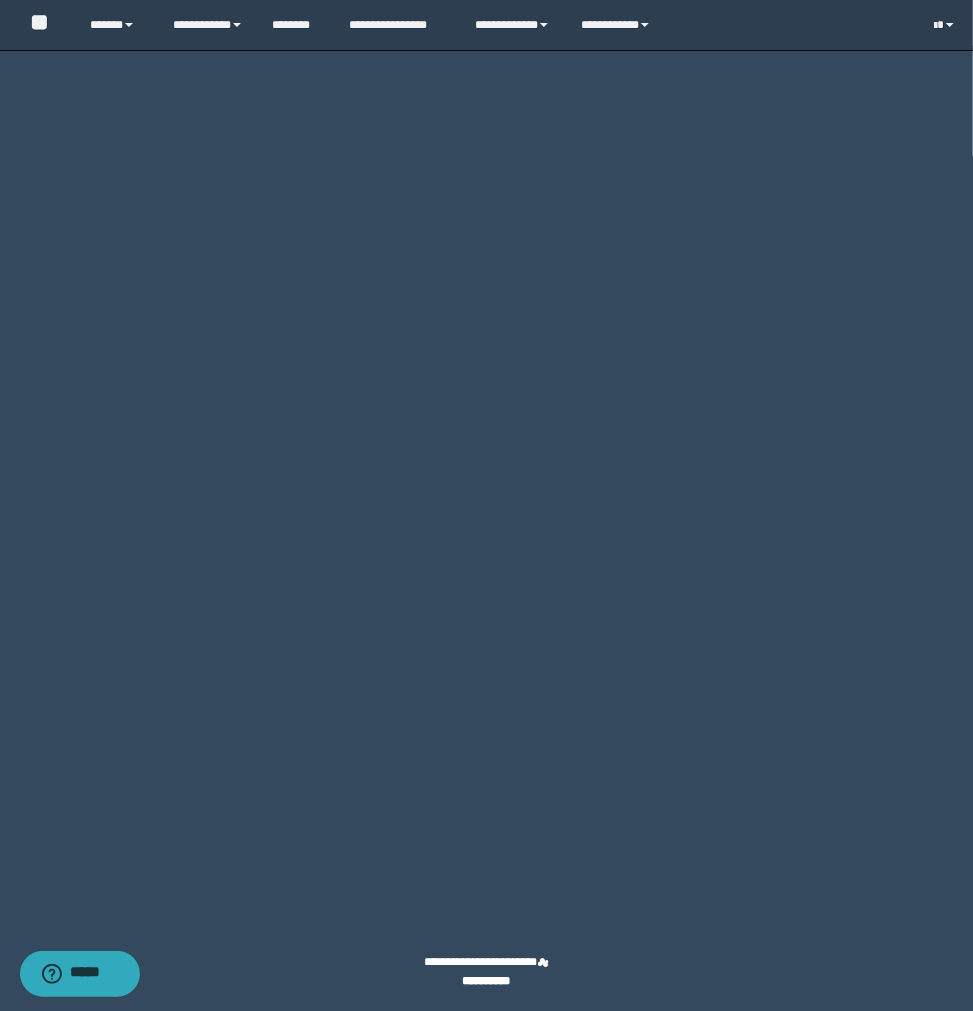 click on "********" at bounding box center (908, -85) 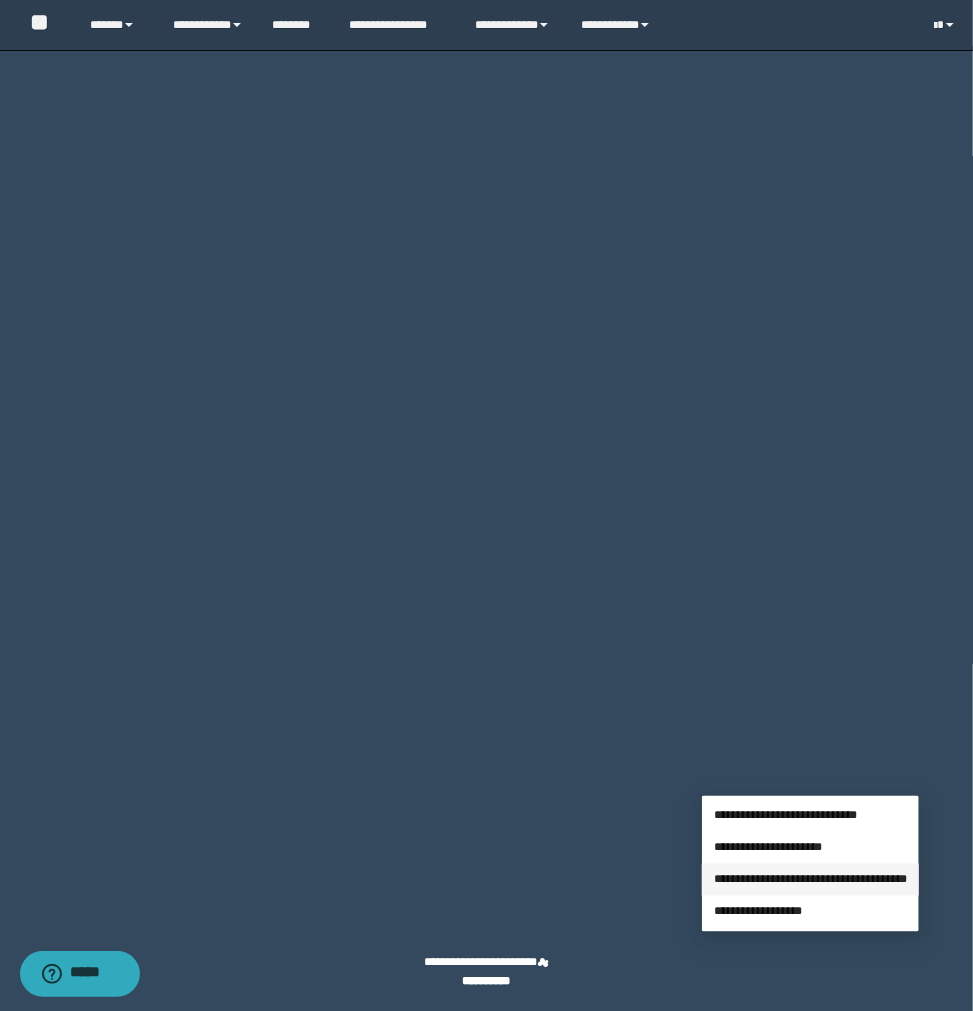 click on "**********" at bounding box center (810, 880) 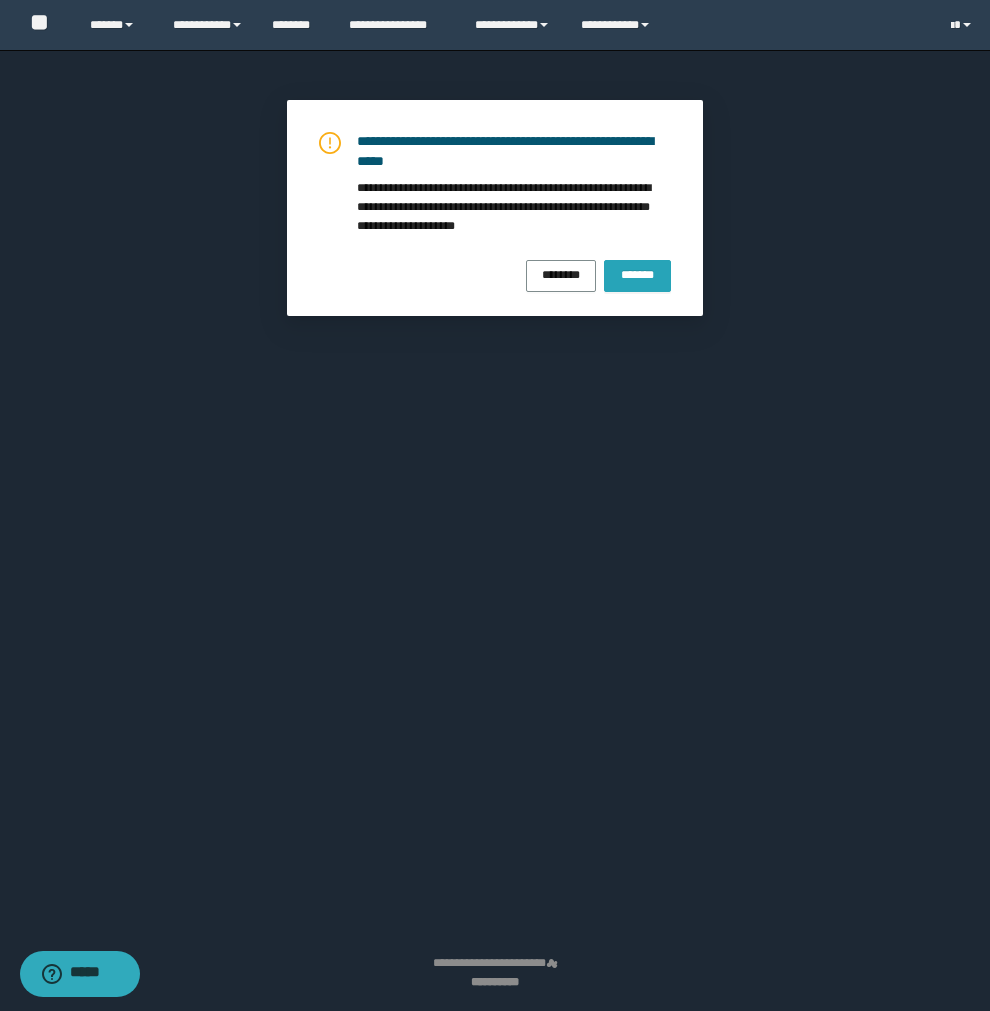 click on "*******" at bounding box center [637, 276] 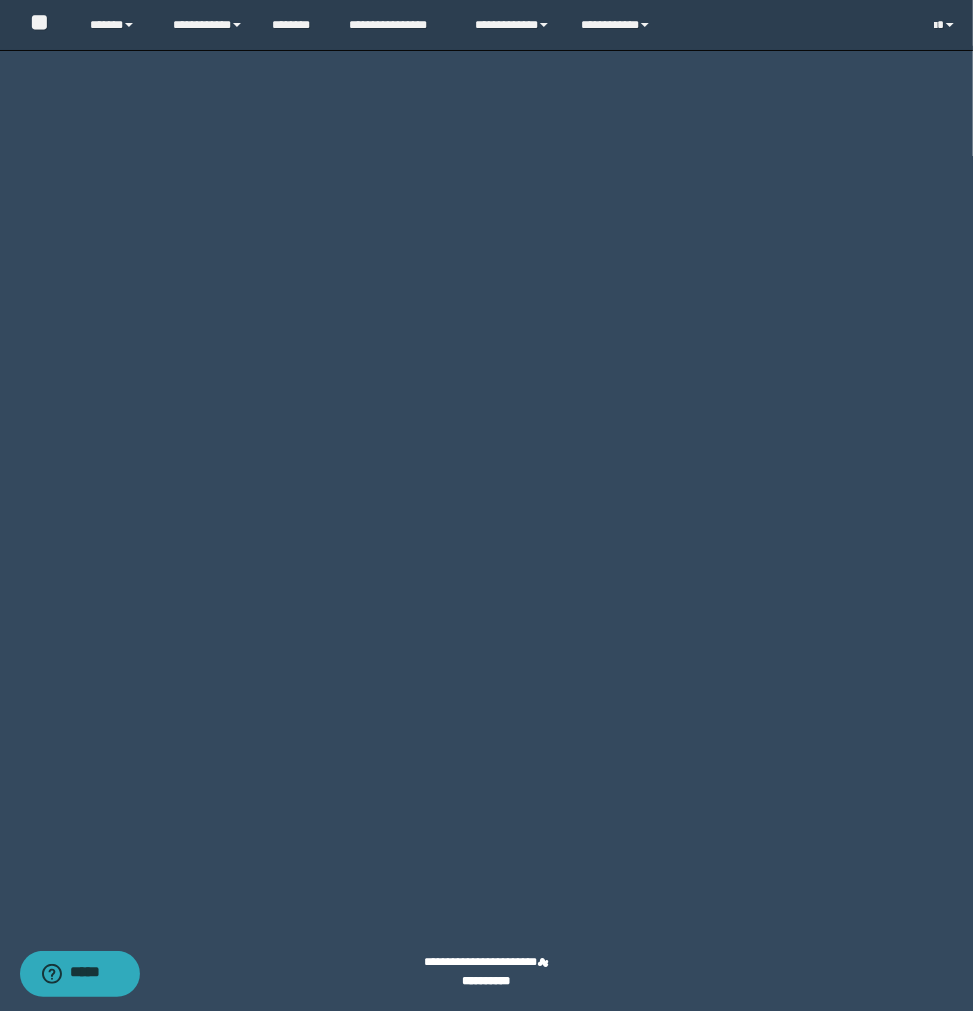 click on "********" at bounding box center [908, -85] 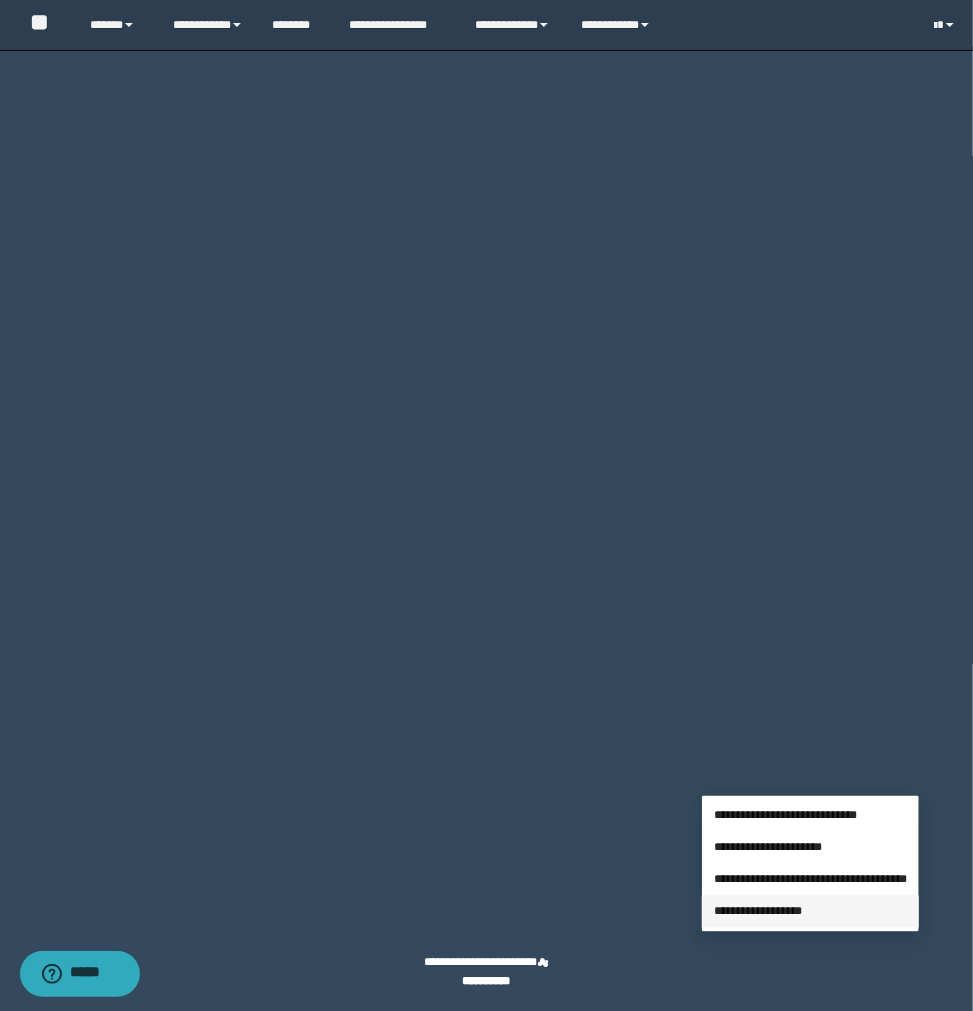 click on "**********" at bounding box center (758, 912) 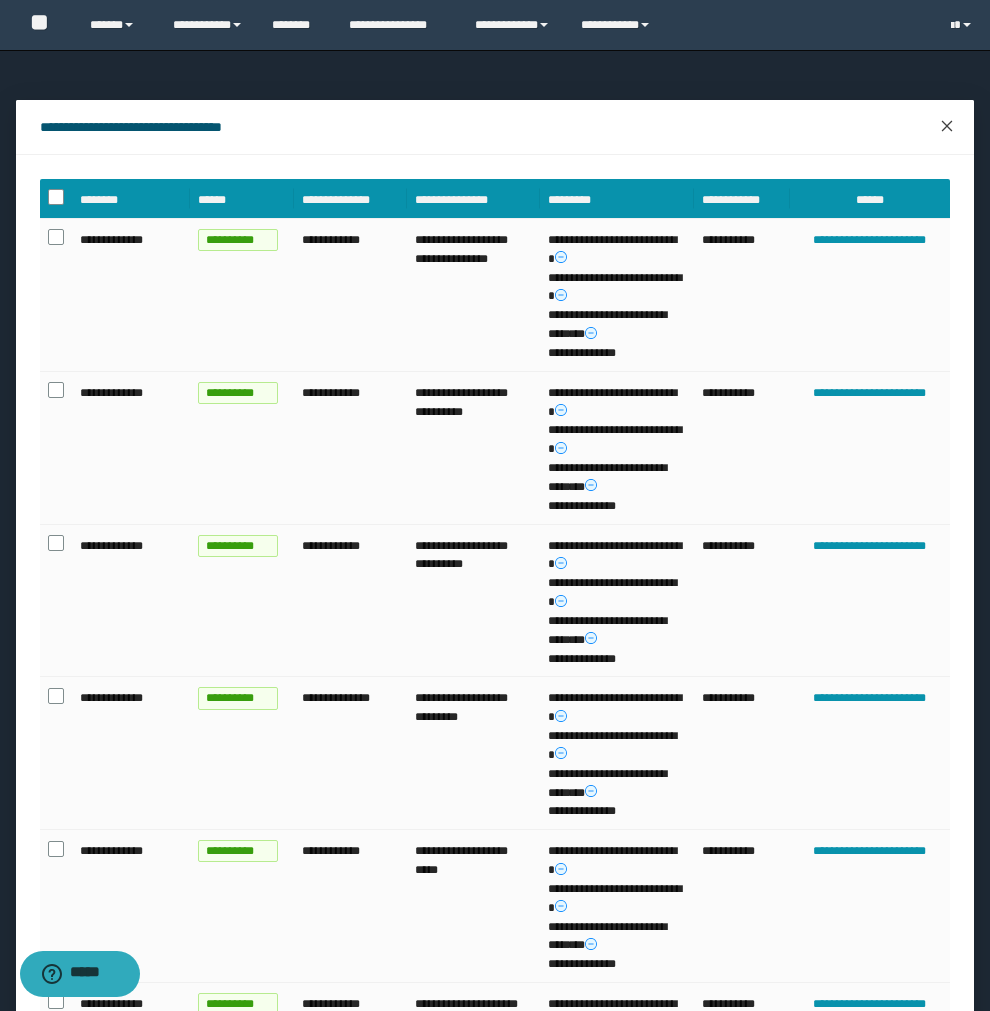 click 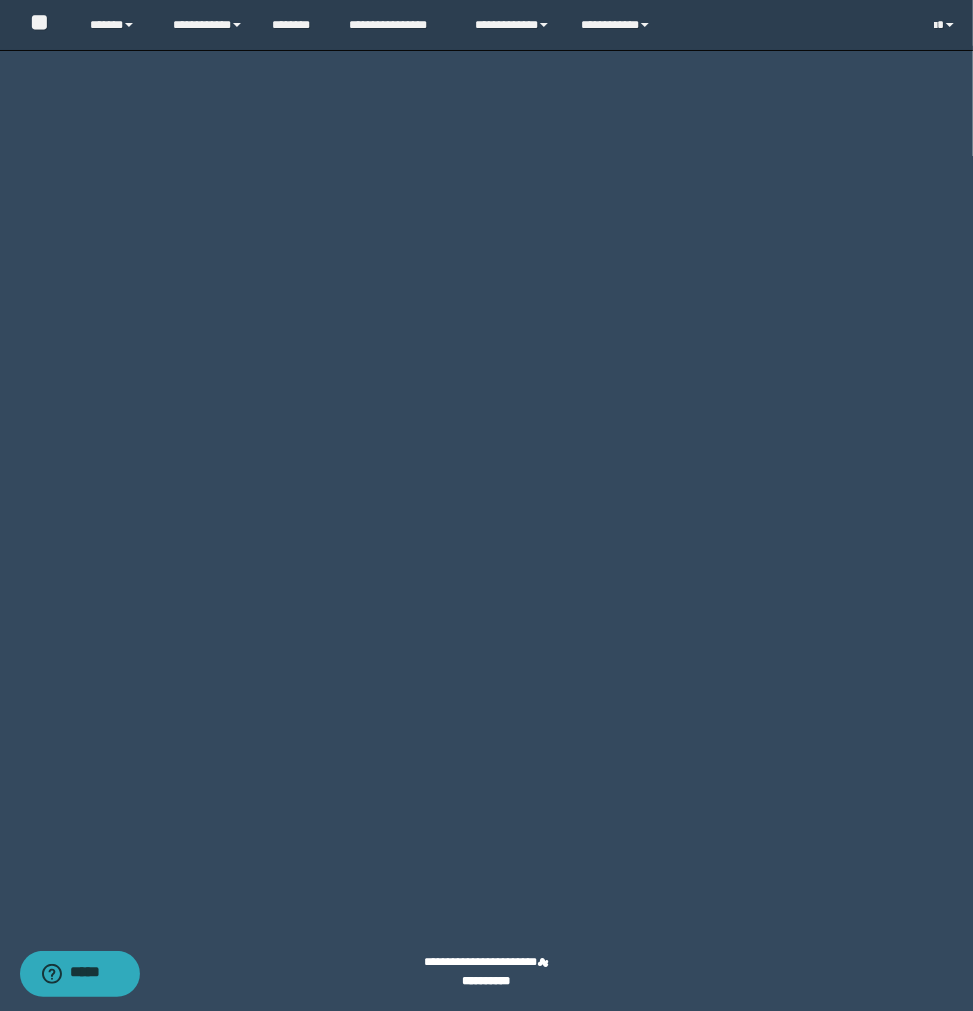 click on "********" at bounding box center (908, -85) 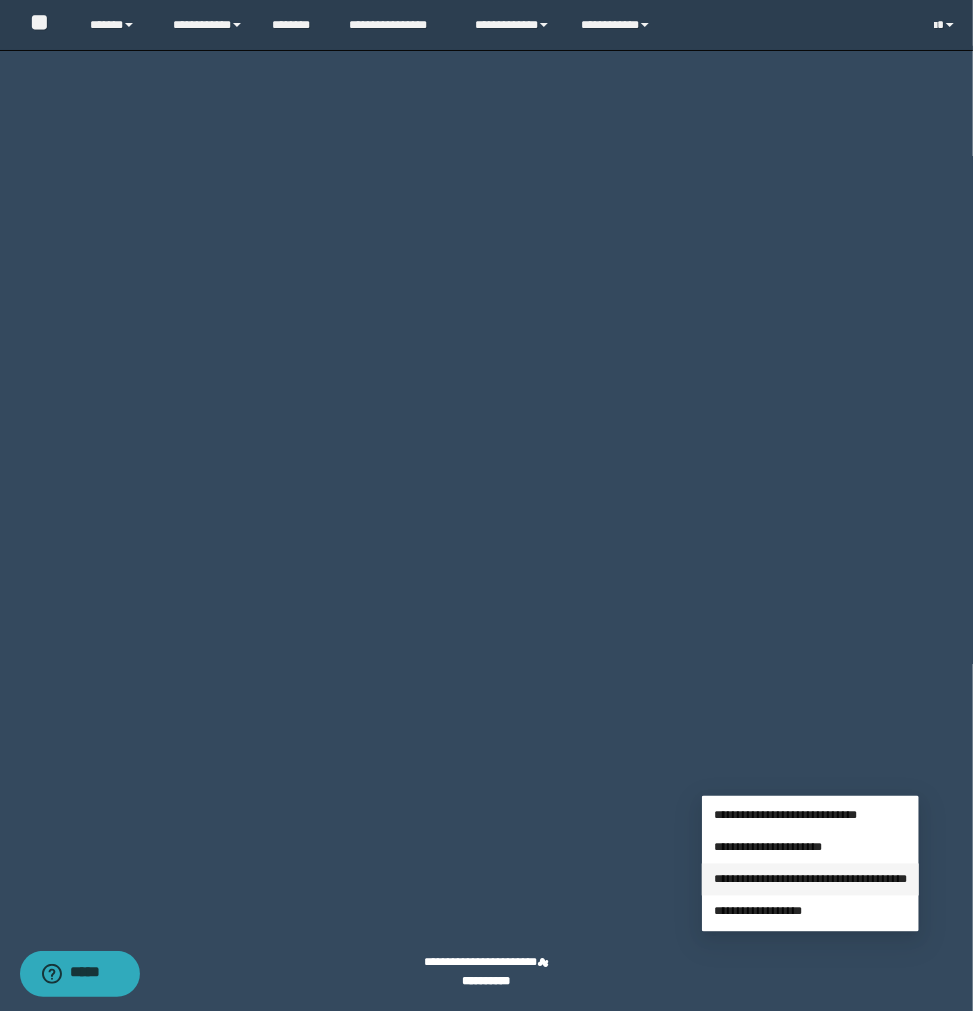 click on "**********" at bounding box center (810, 880) 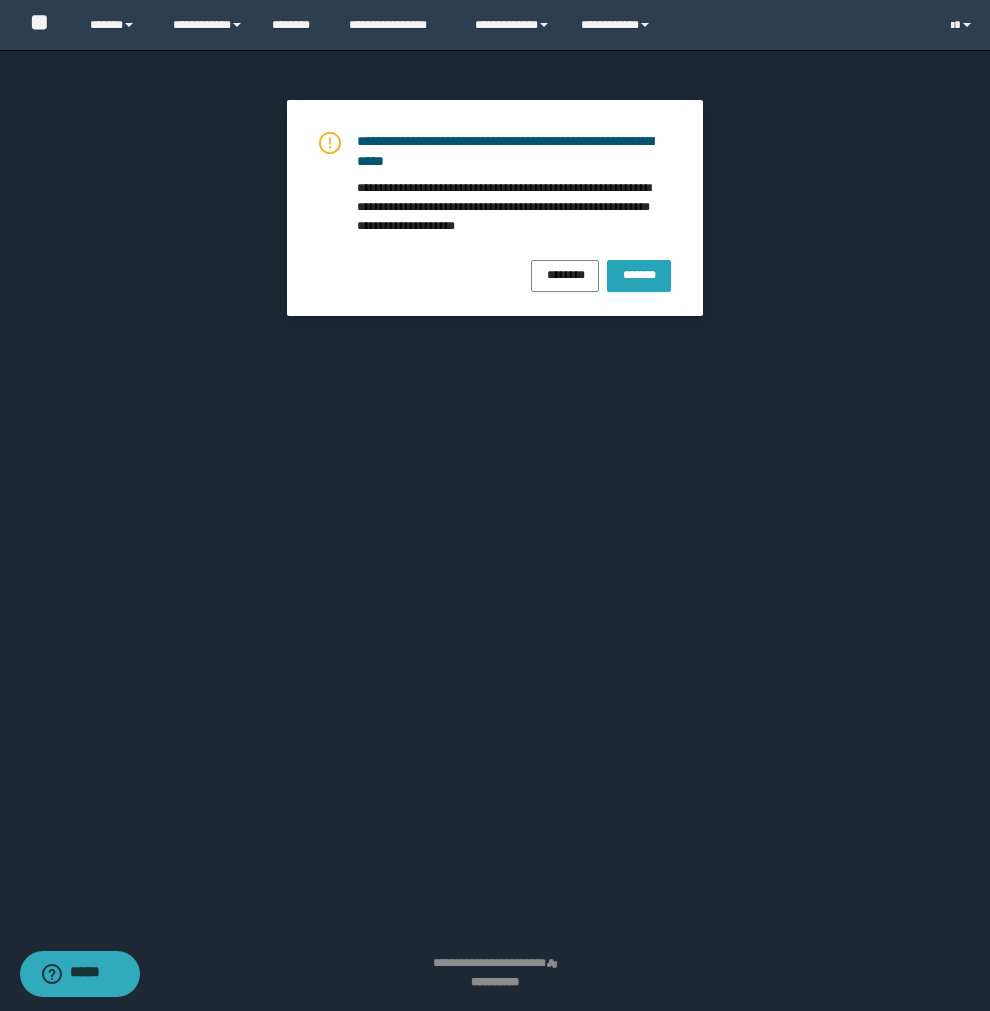 click on "*******" at bounding box center (639, 273) 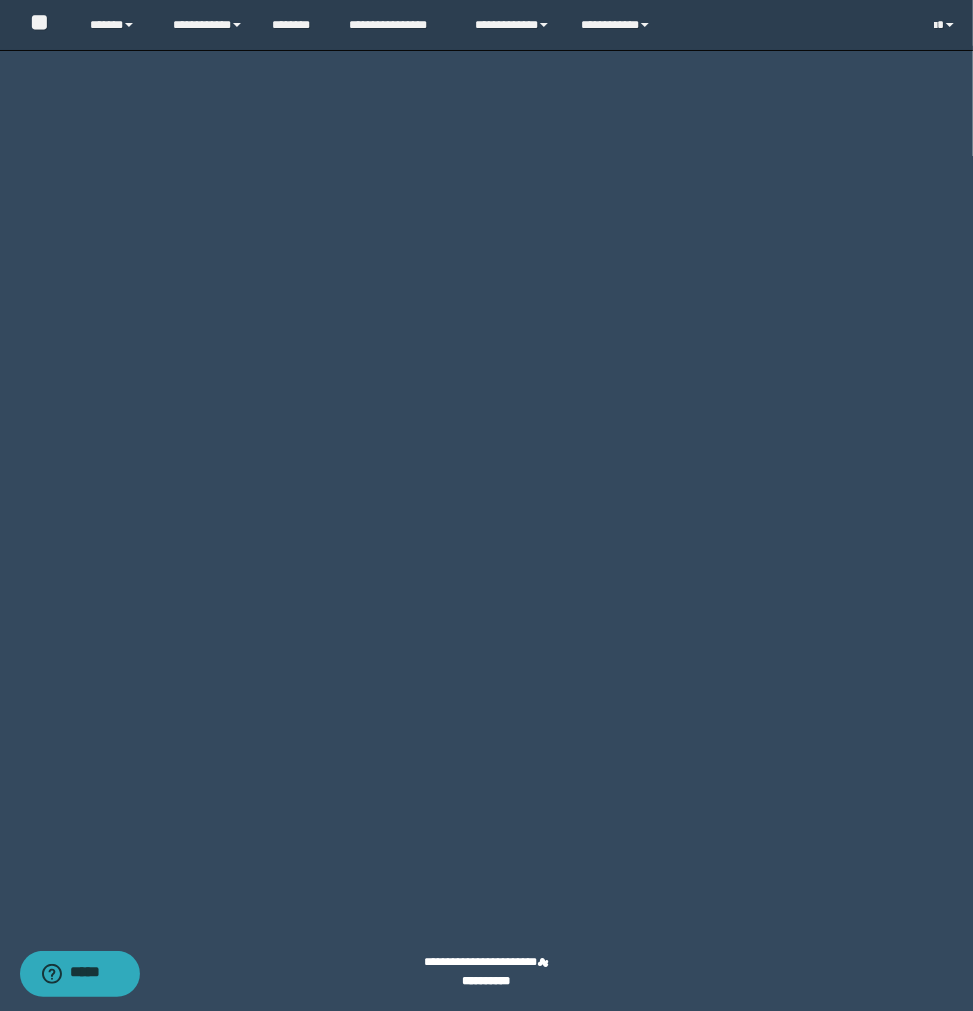 click on "********" at bounding box center [908, -158] 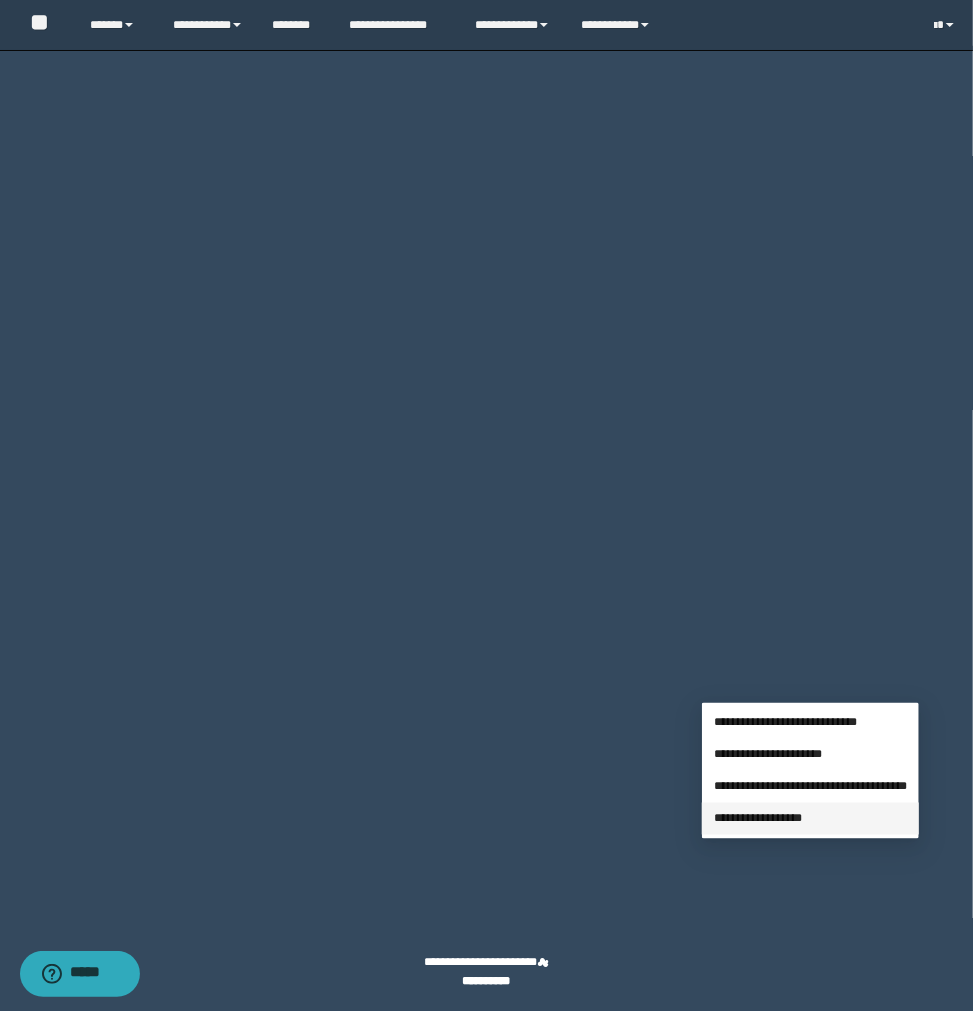 click on "**********" at bounding box center [758, 819] 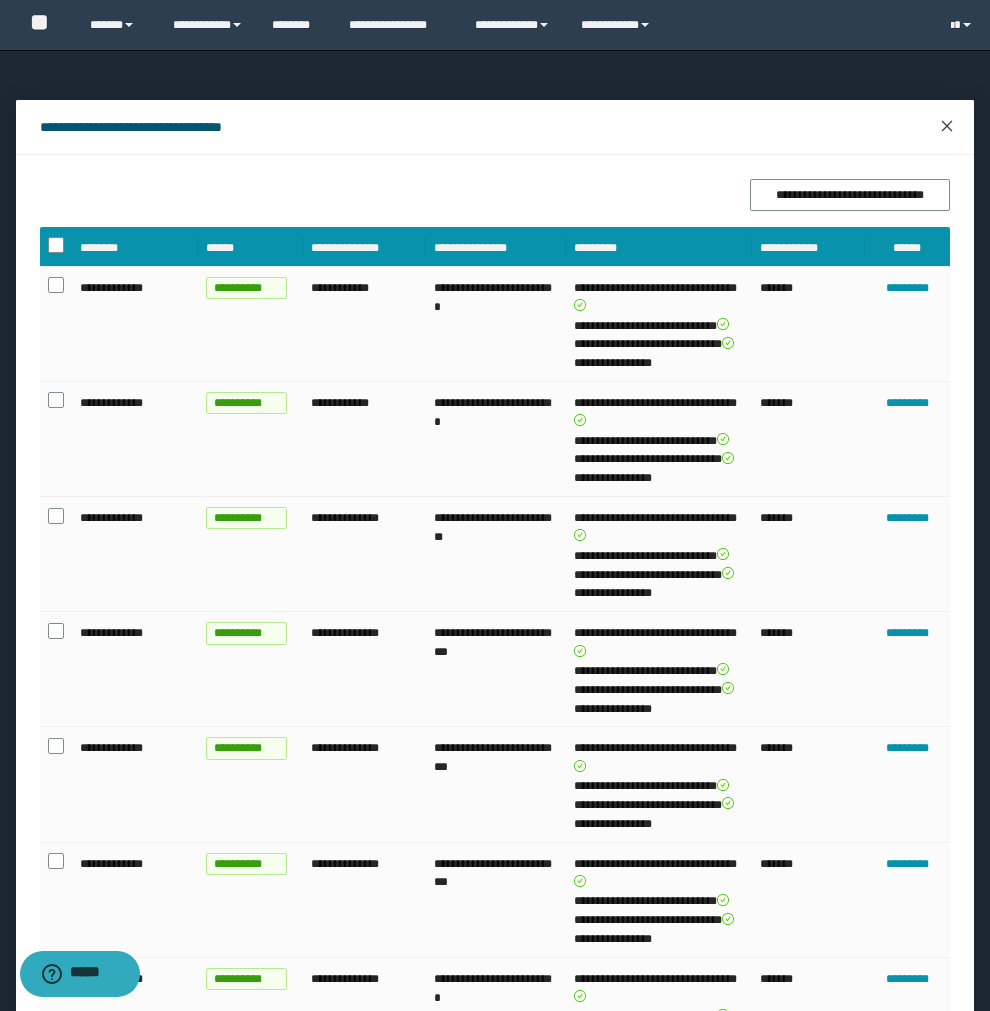 click at bounding box center (947, 127) 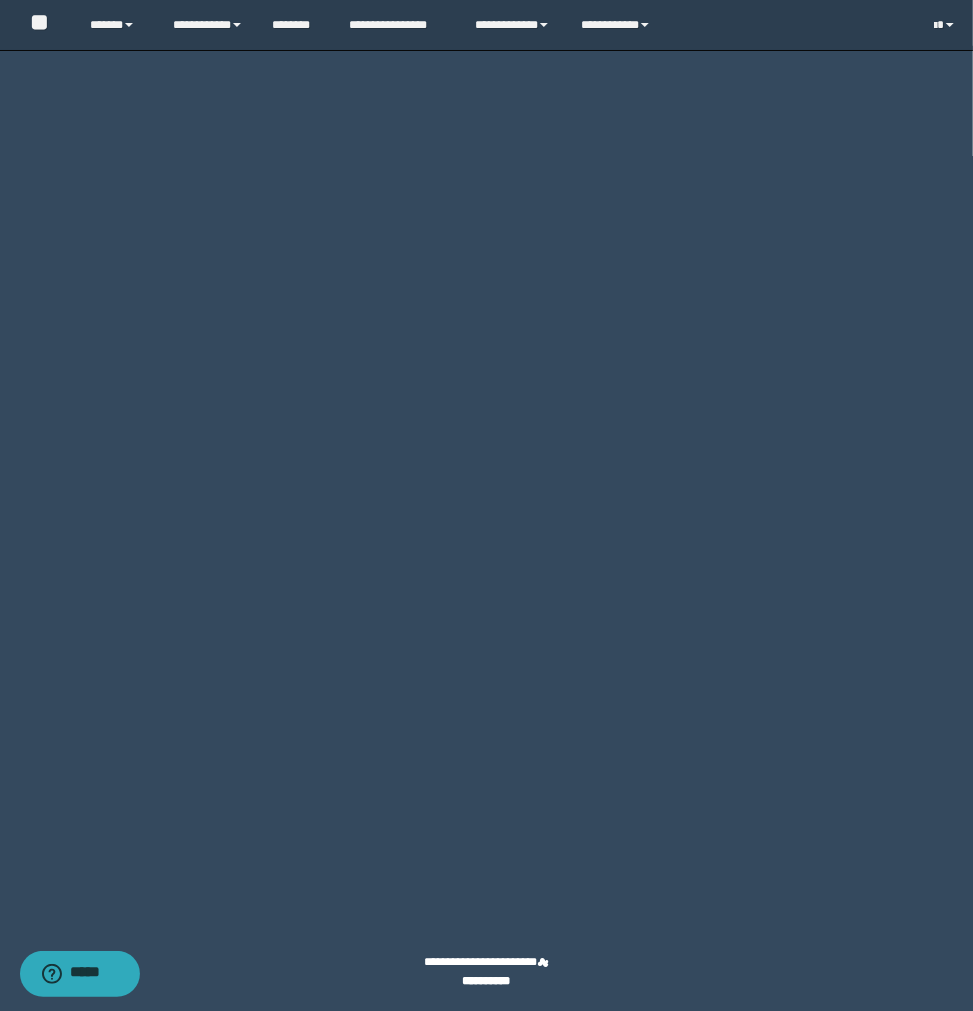click on "********" at bounding box center (908, -85) 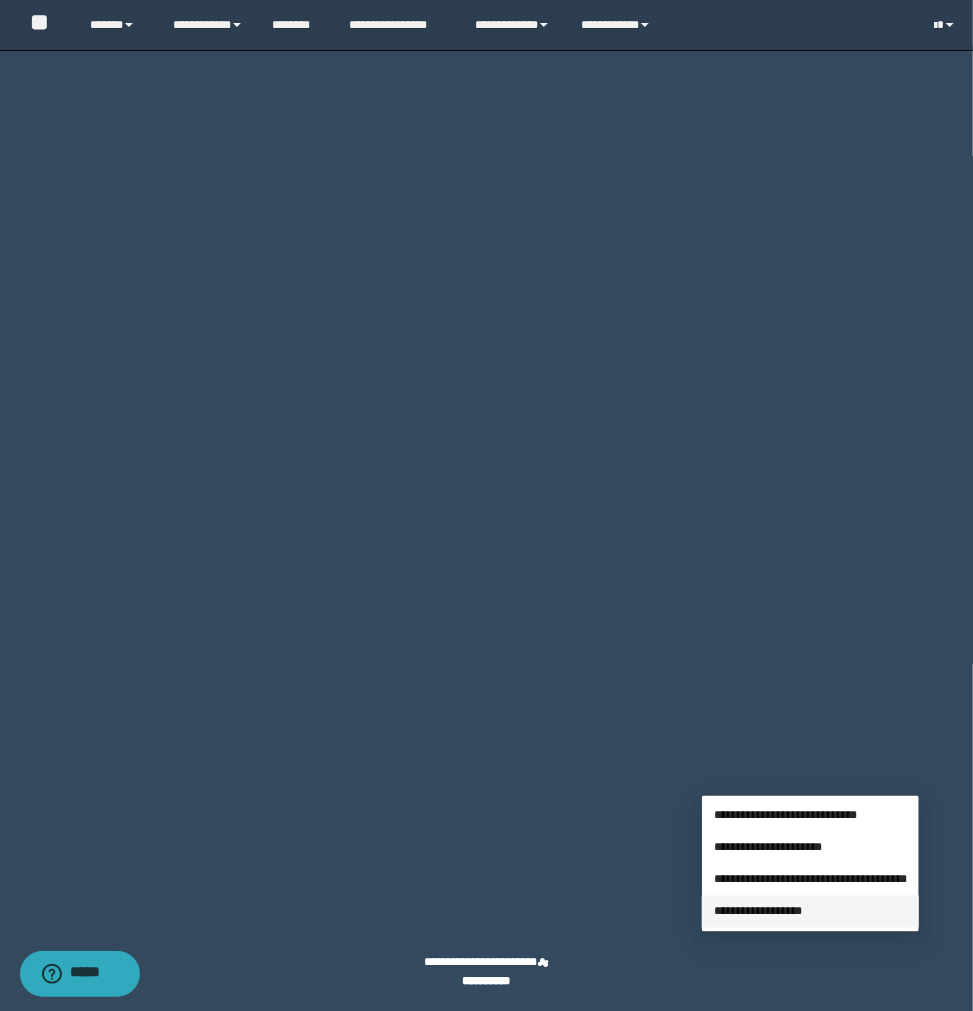 click on "**********" at bounding box center [758, 912] 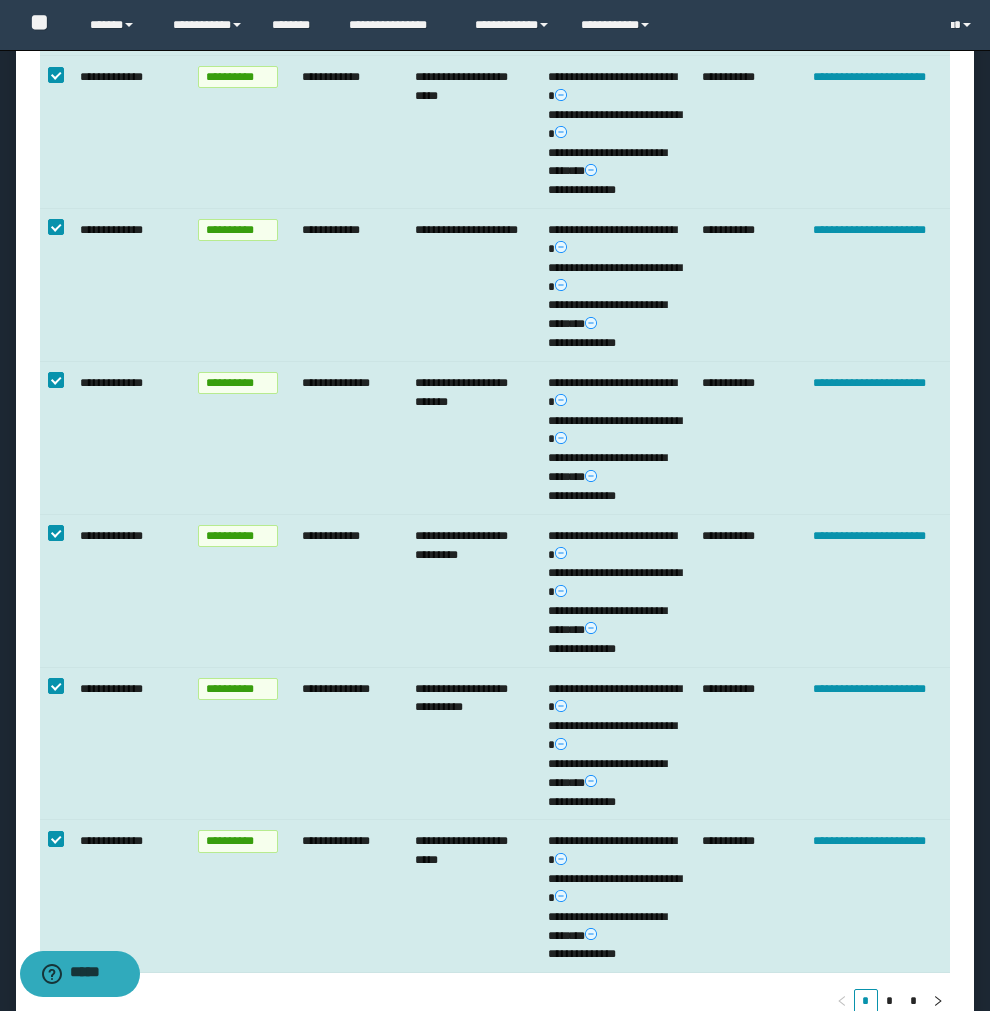 scroll, scrollTop: 880, scrollLeft: 0, axis: vertical 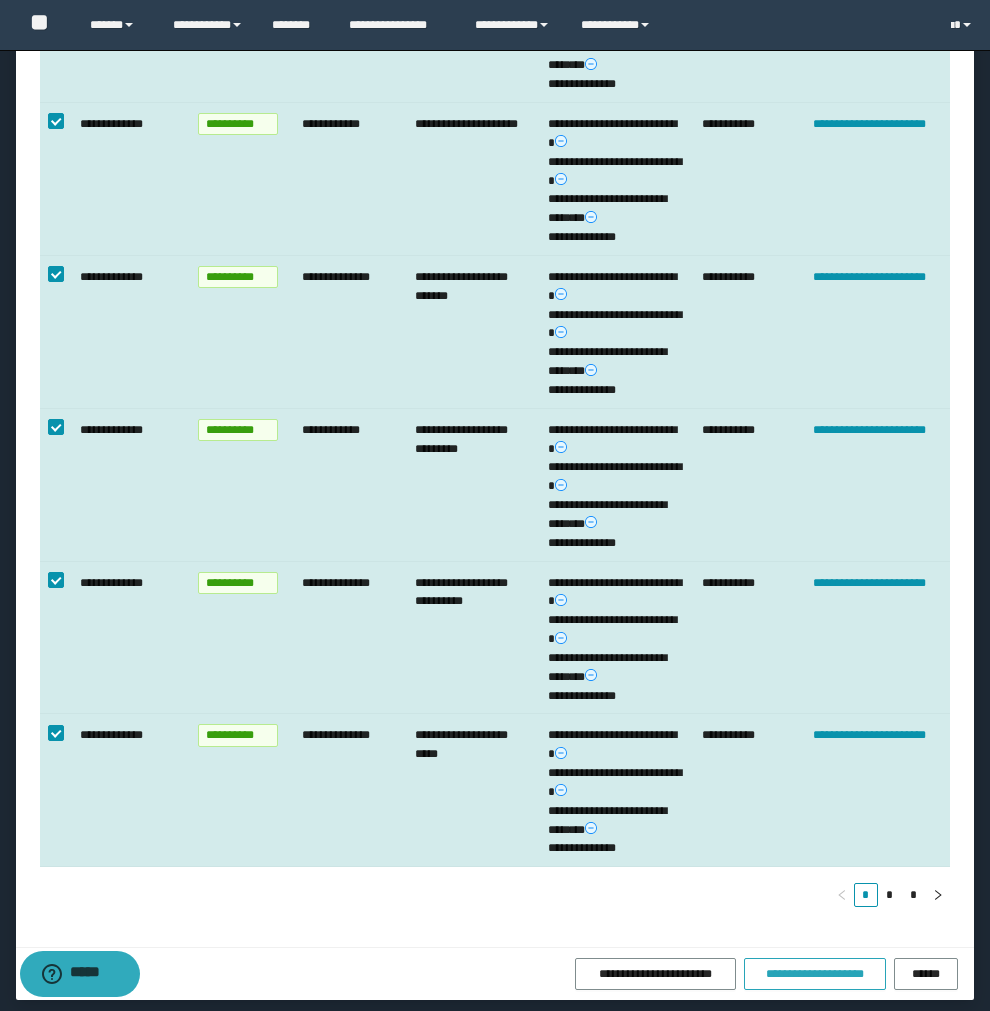 click on "**********" at bounding box center (814, 974) 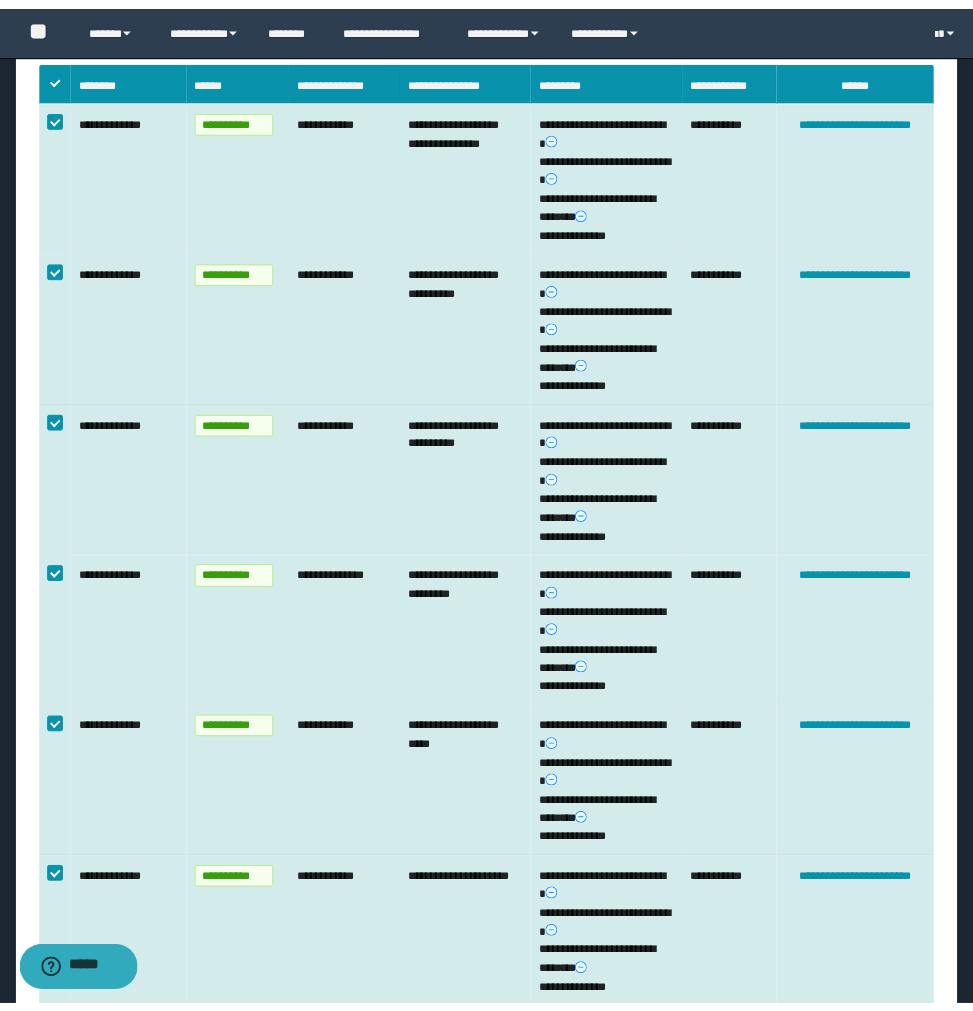 scroll, scrollTop: 0, scrollLeft: 0, axis: both 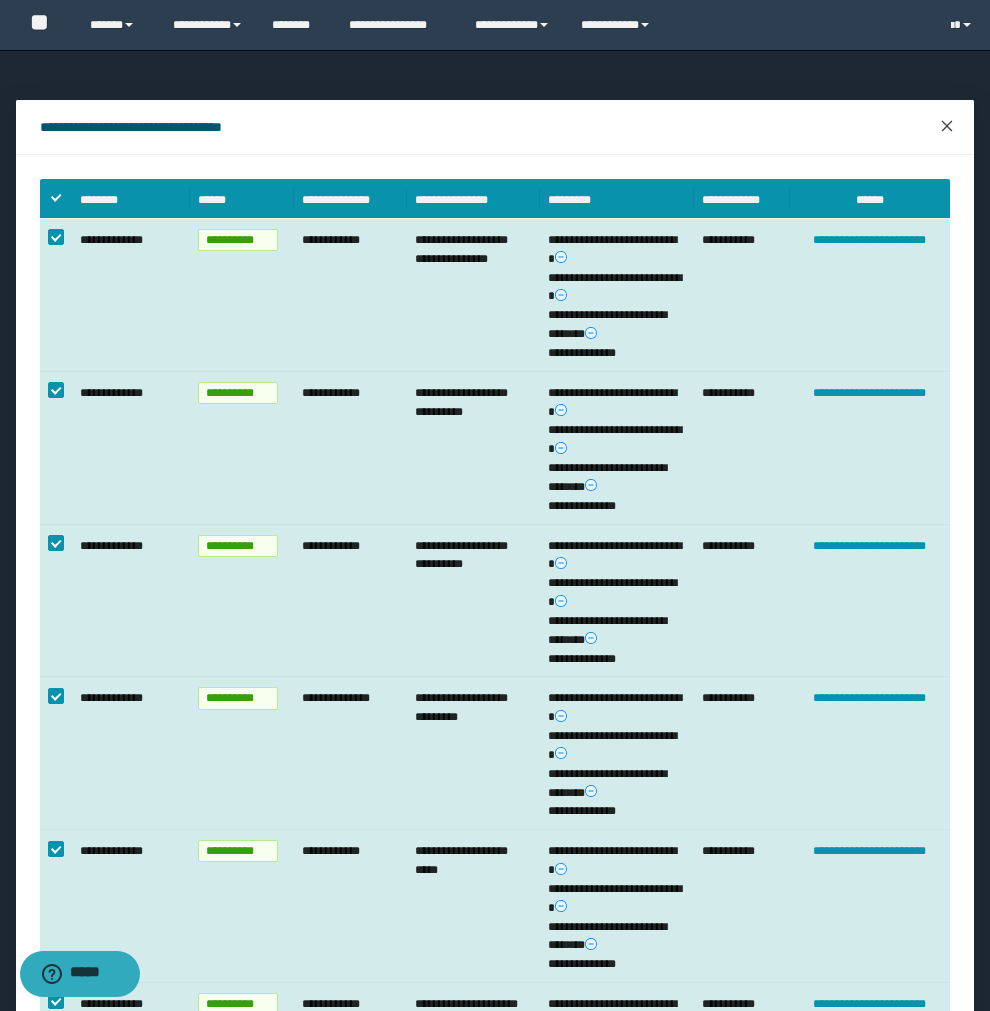 click 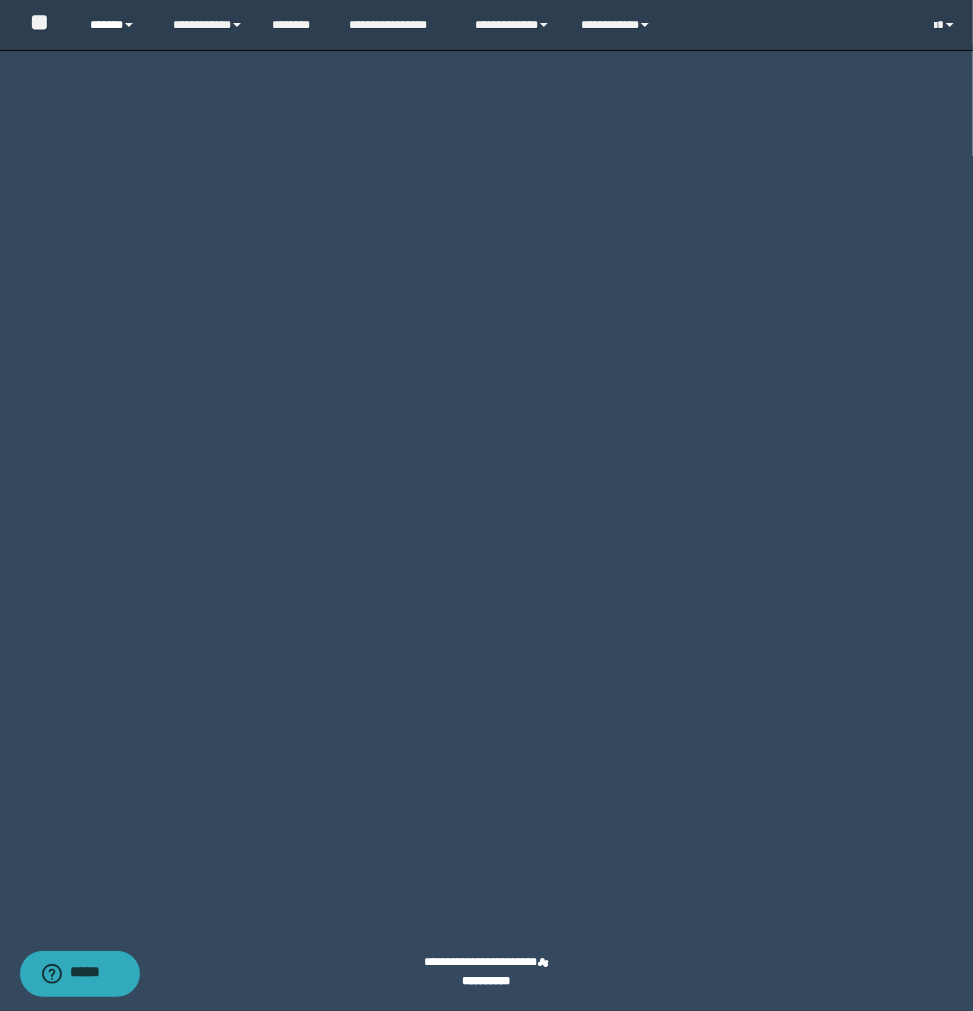 click on "******" at bounding box center (116, 25) 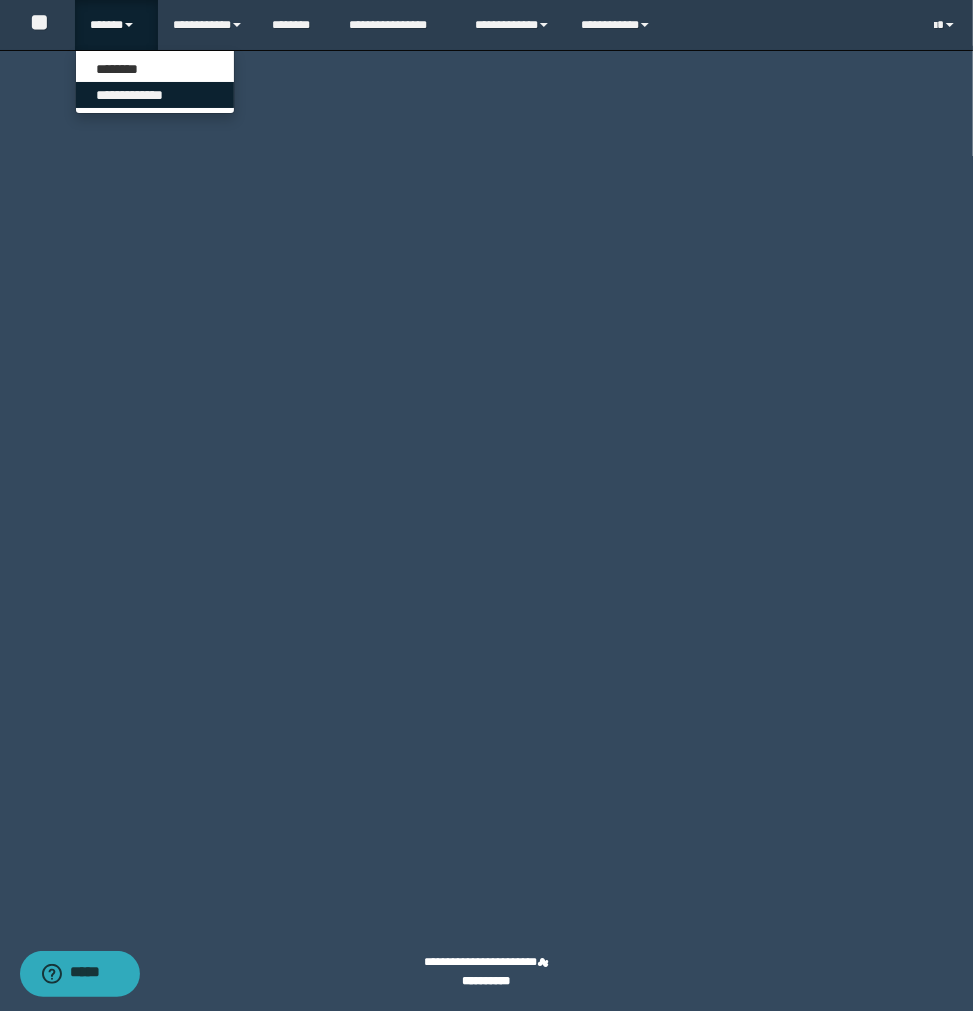 click on "**********" at bounding box center [155, 95] 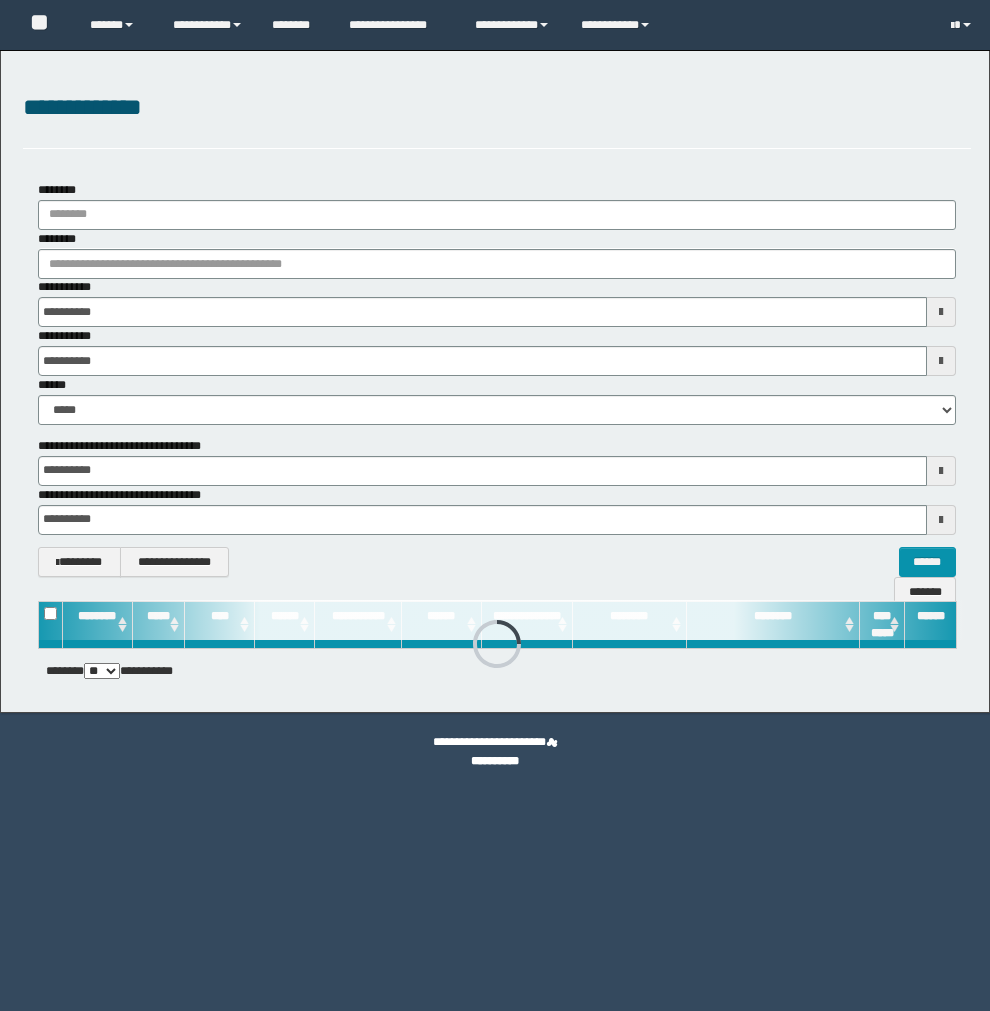scroll, scrollTop: 0, scrollLeft: 0, axis: both 